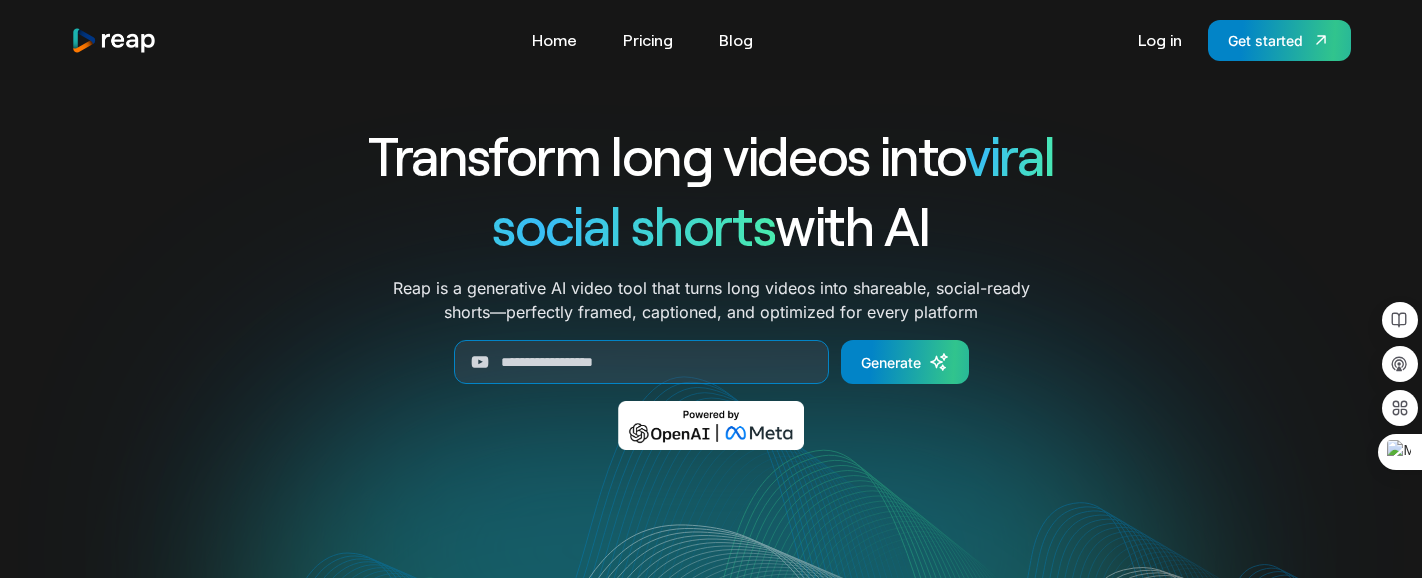 scroll, scrollTop: 0, scrollLeft: 0, axis: both 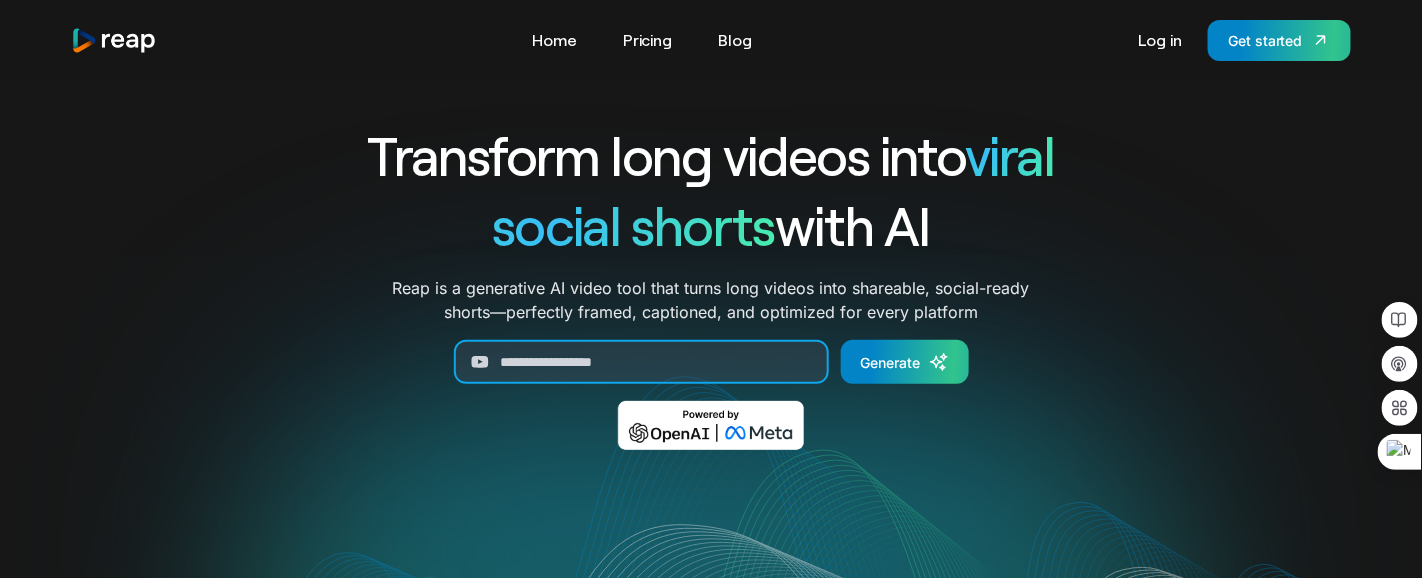 paste on "**********" 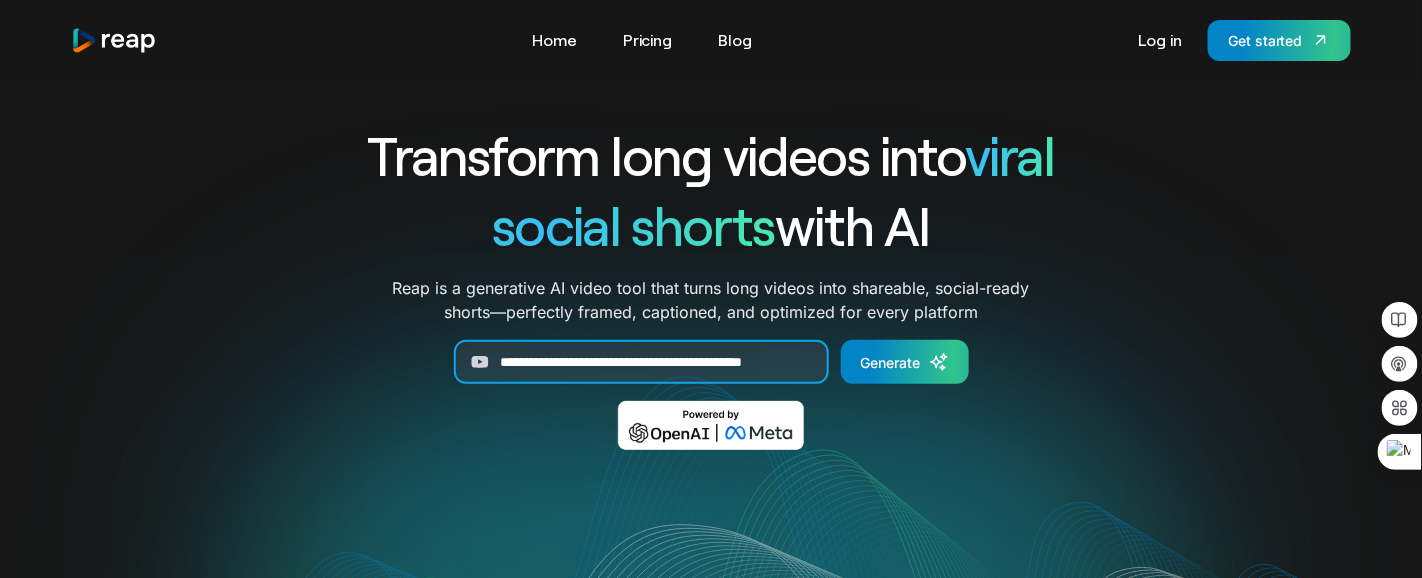 scroll, scrollTop: 0, scrollLeft: 36, axis: horizontal 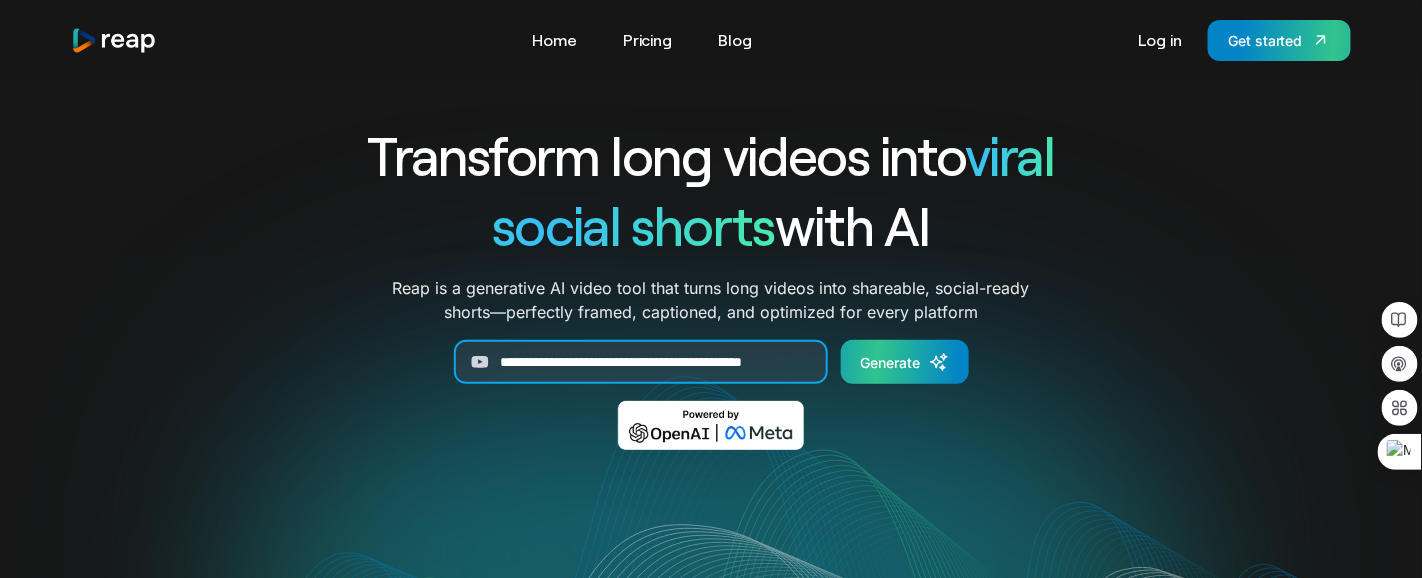 type on "**********" 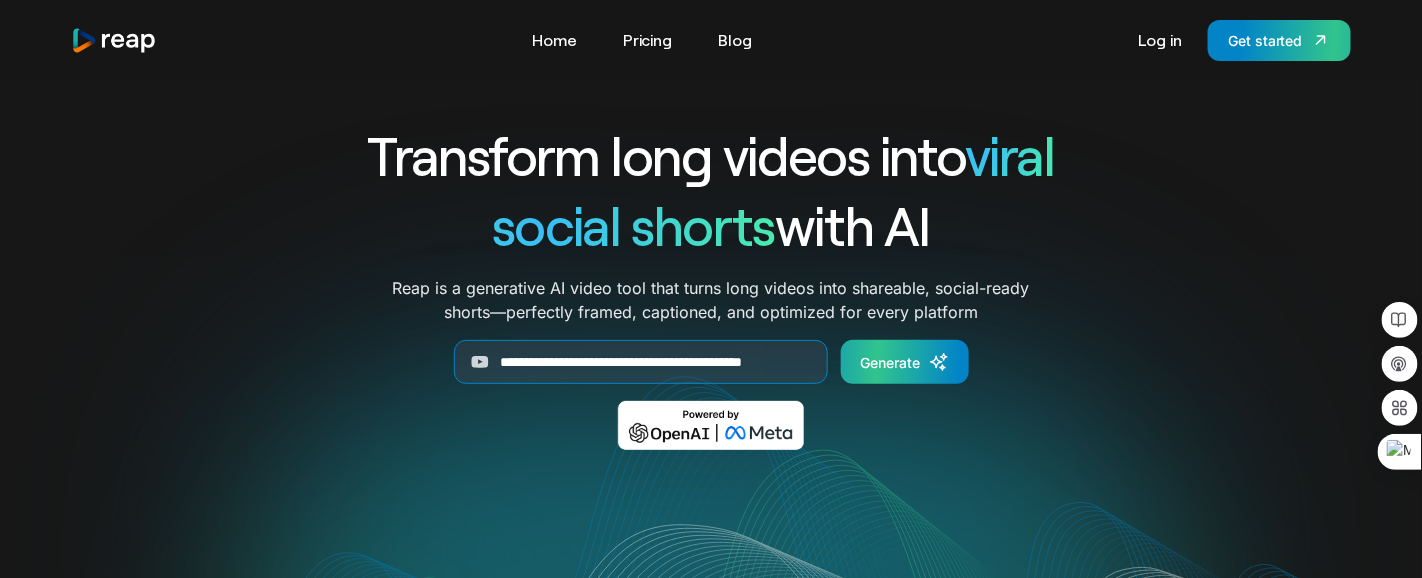 scroll, scrollTop: 0, scrollLeft: 0, axis: both 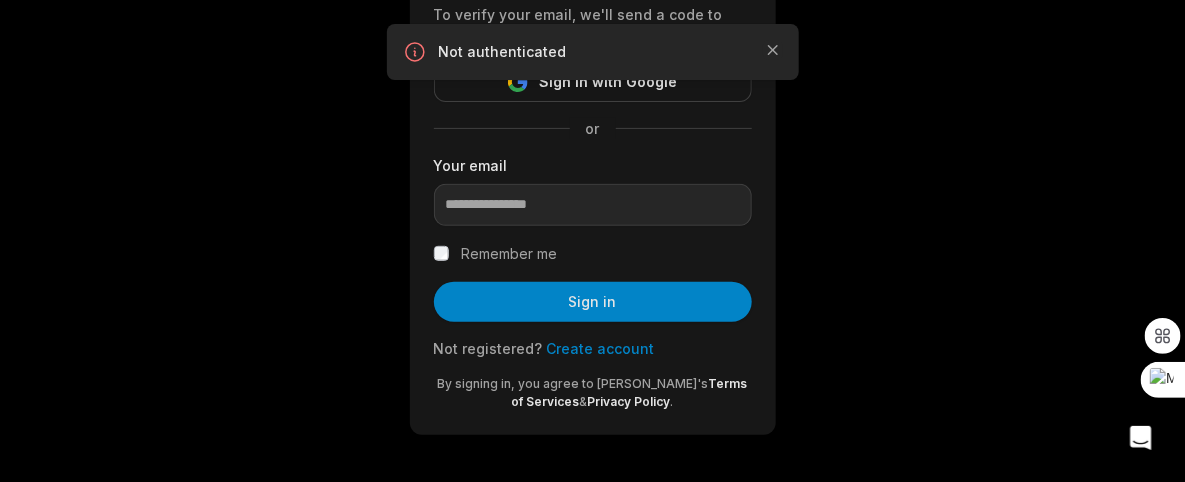 click on "Create account" at bounding box center (601, 348) 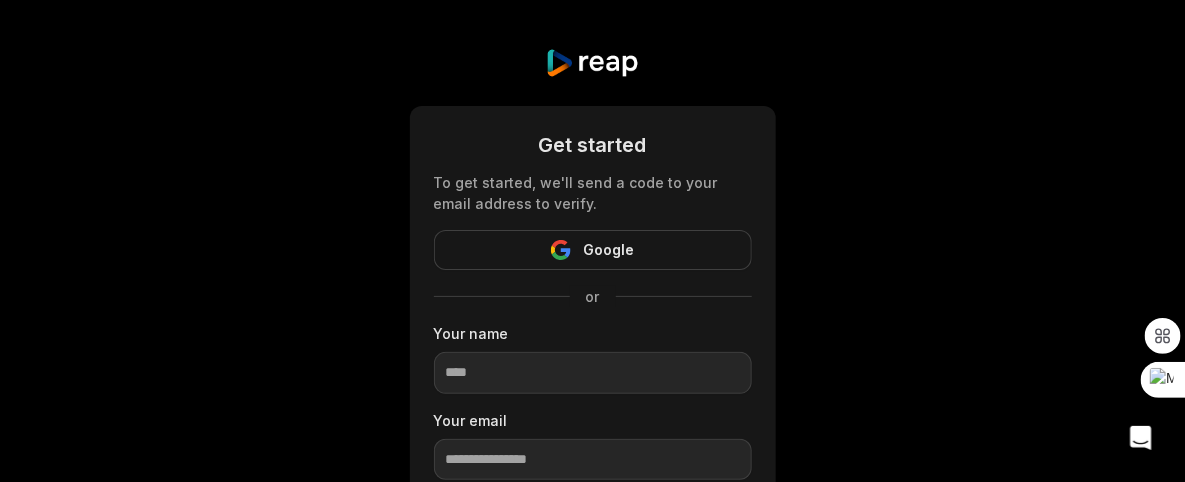 scroll, scrollTop: 249, scrollLeft: 0, axis: vertical 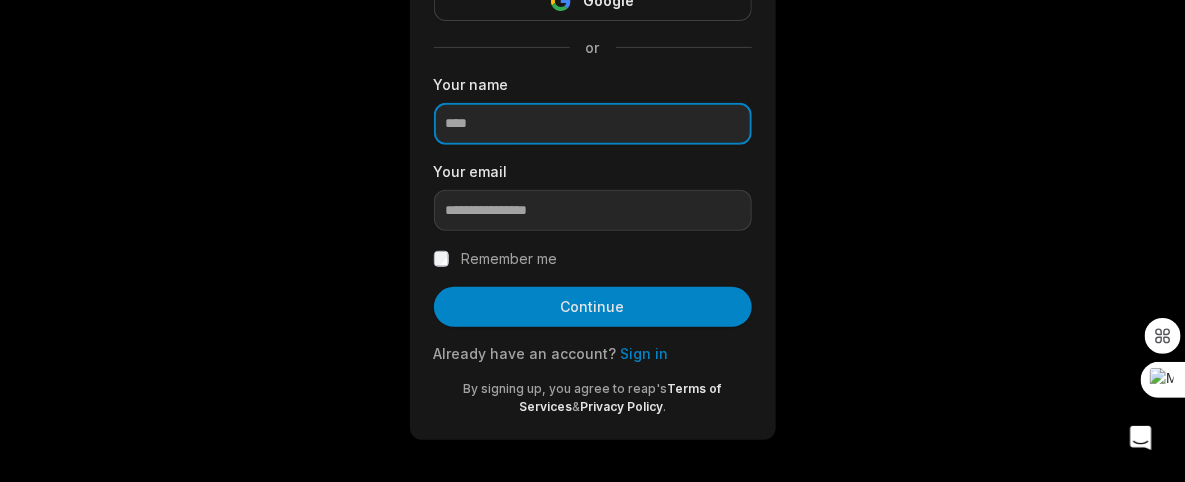 click at bounding box center [593, 124] 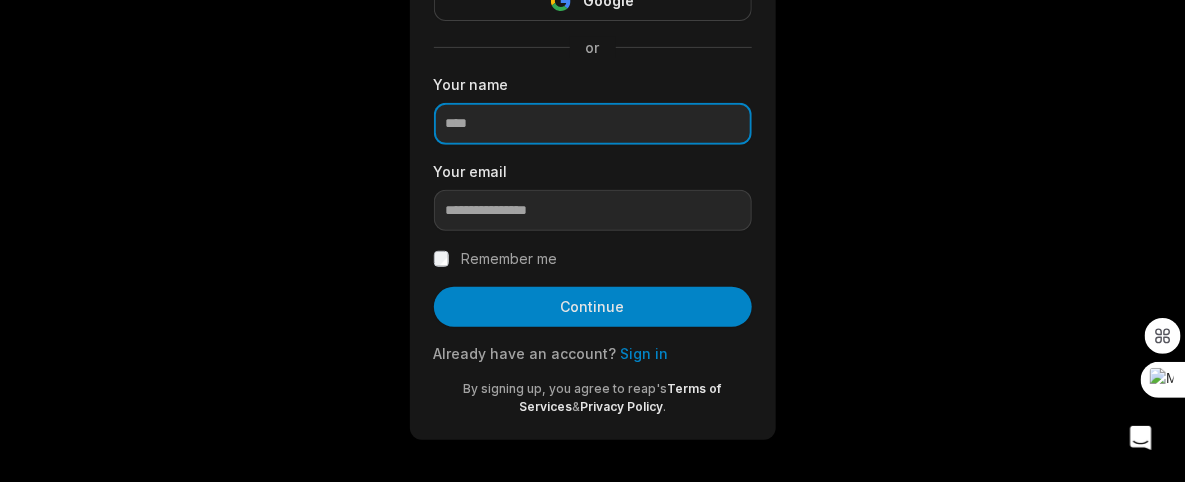 type on "***" 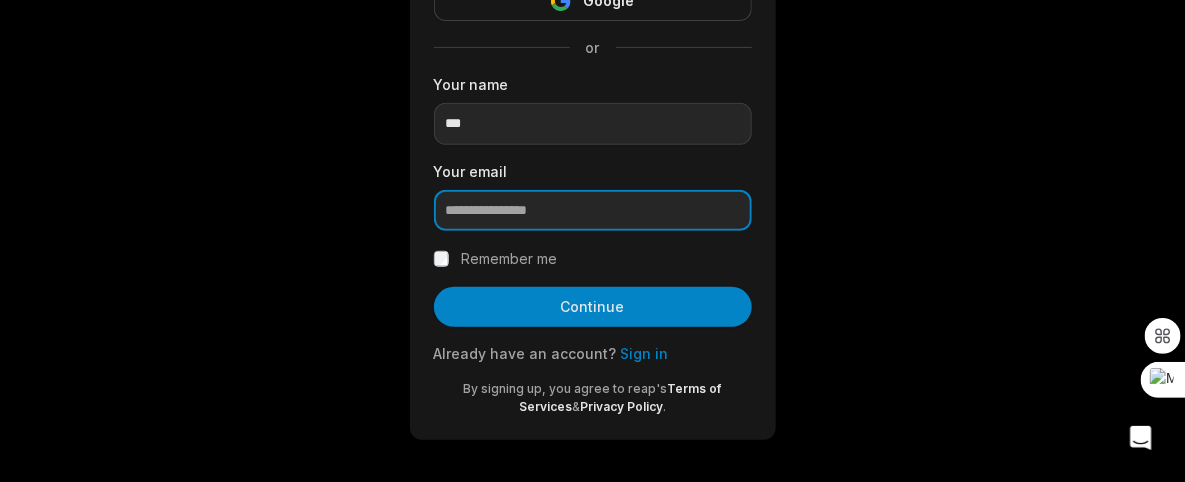 click at bounding box center [593, 211] 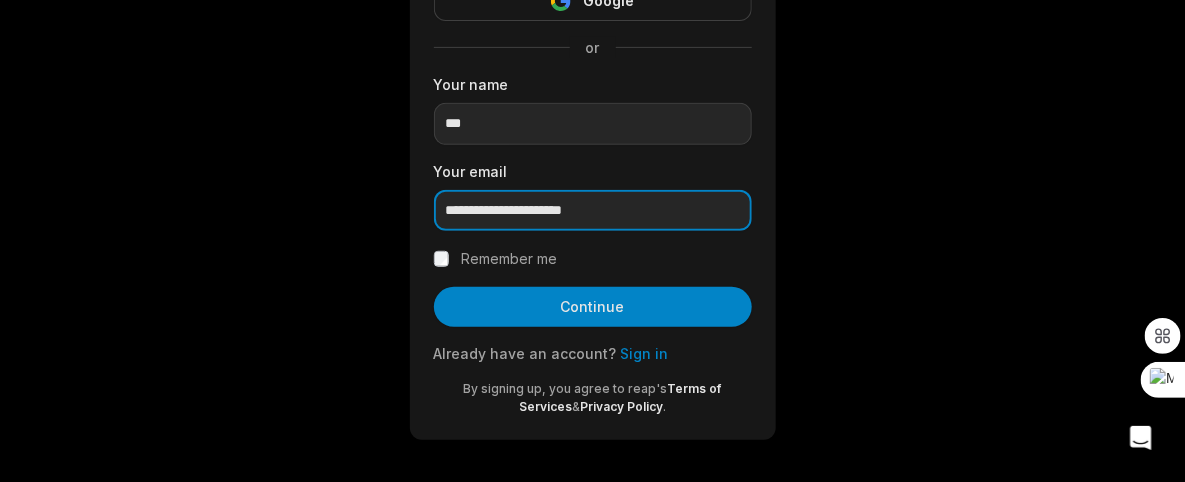 type on "**********" 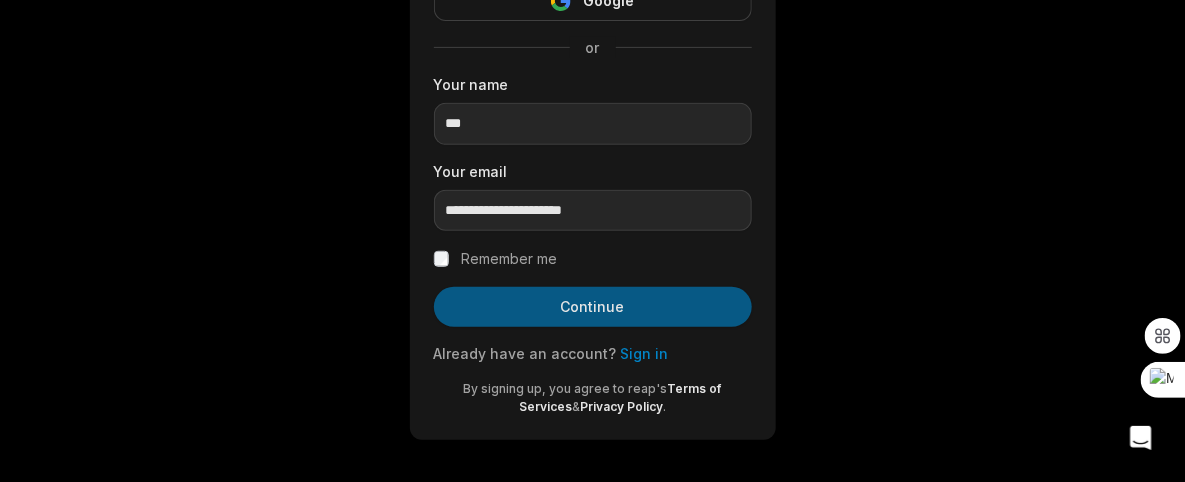click on "Continue" at bounding box center (593, 307) 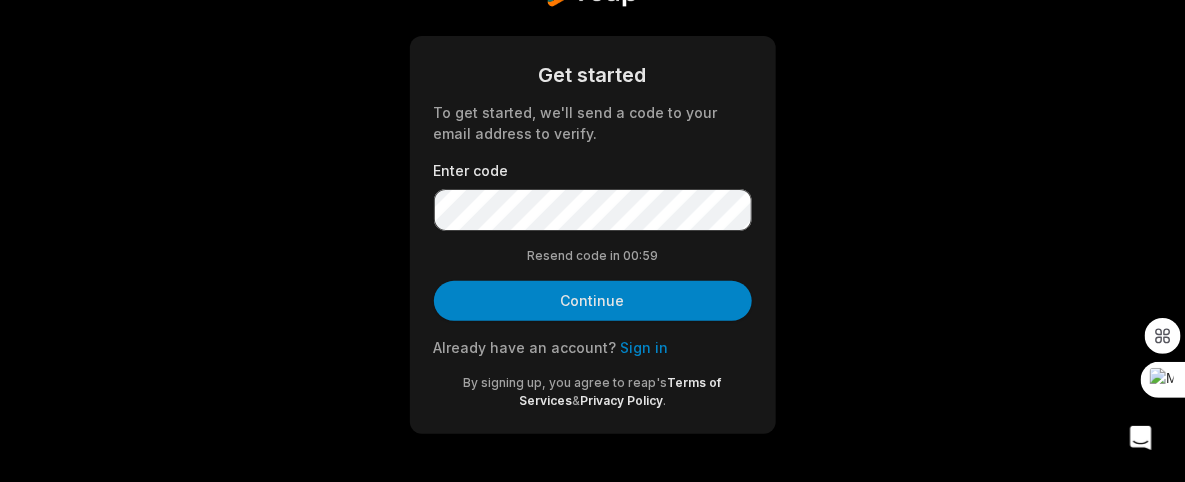 scroll, scrollTop: 0, scrollLeft: 0, axis: both 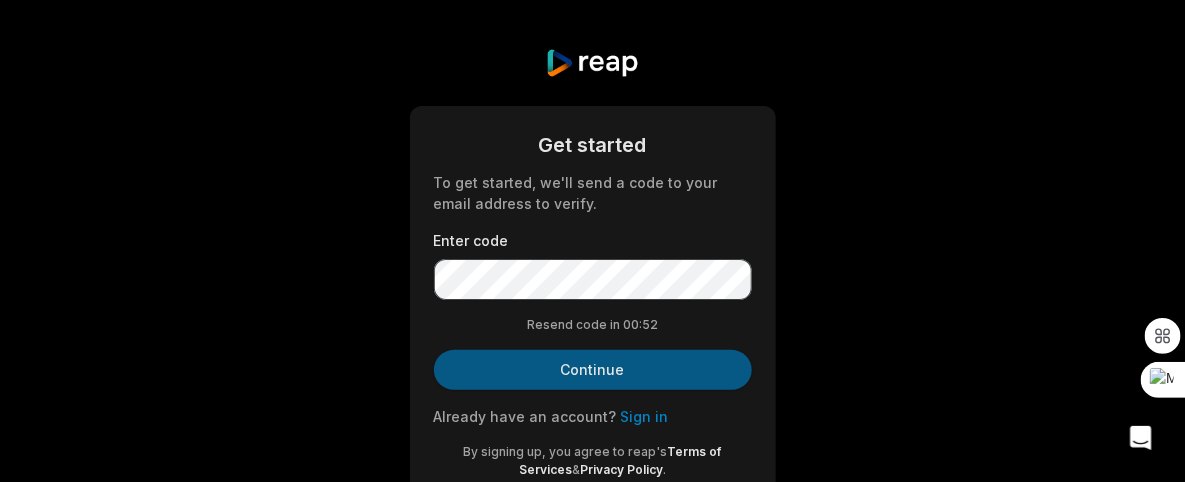click on "Continue" at bounding box center (593, 370) 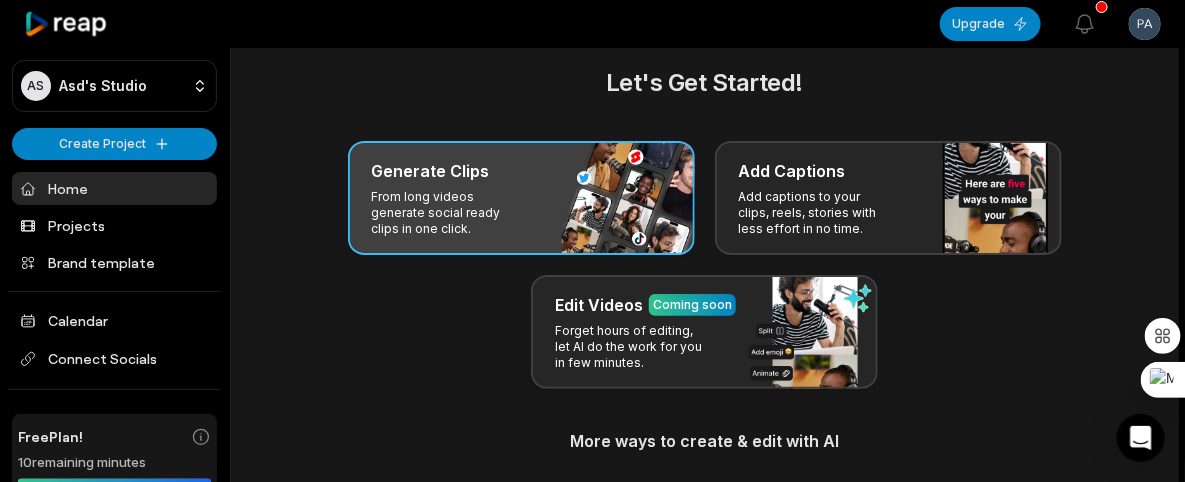 scroll, scrollTop: 0, scrollLeft: 0, axis: both 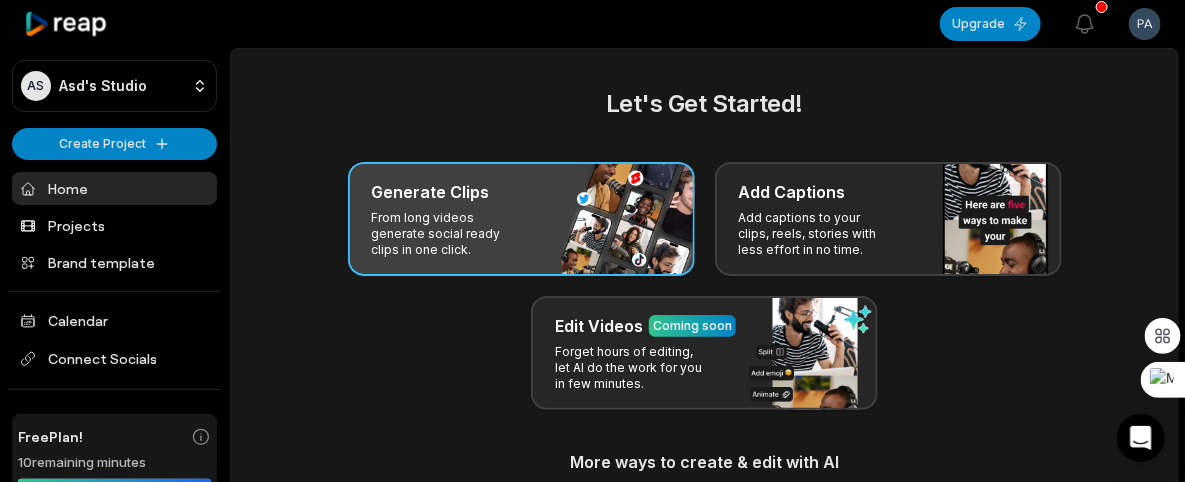click on "Generate Clips From long videos generate social ready clips in one click." at bounding box center (521, 219) 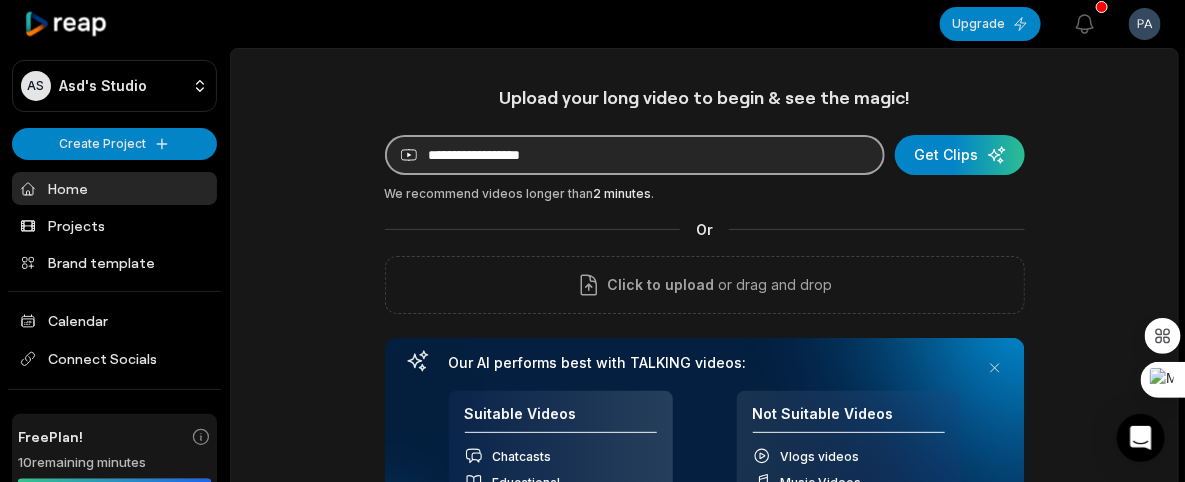 paste on "**********" 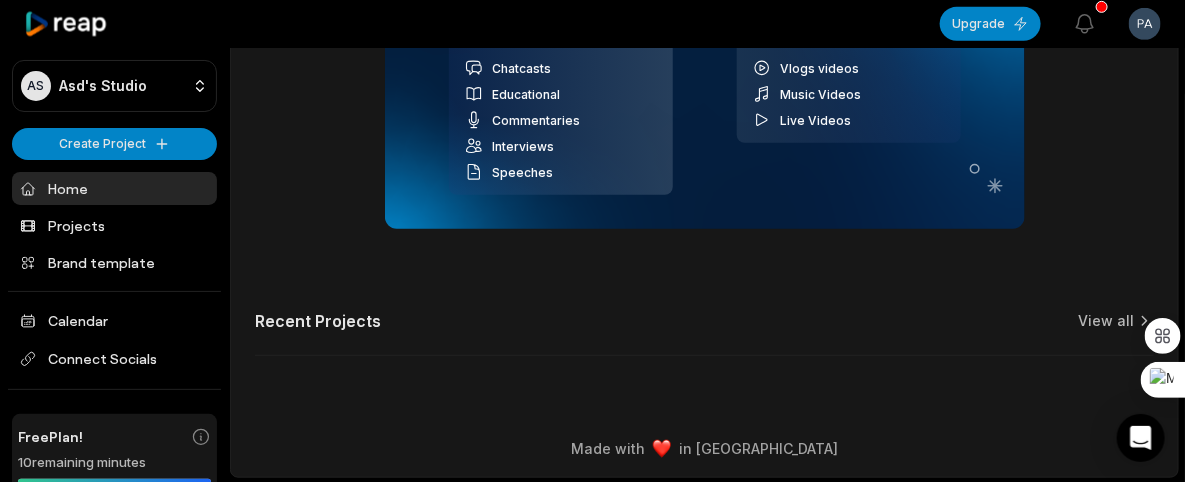 scroll, scrollTop: 0, scrollLeft: 0, axis: both 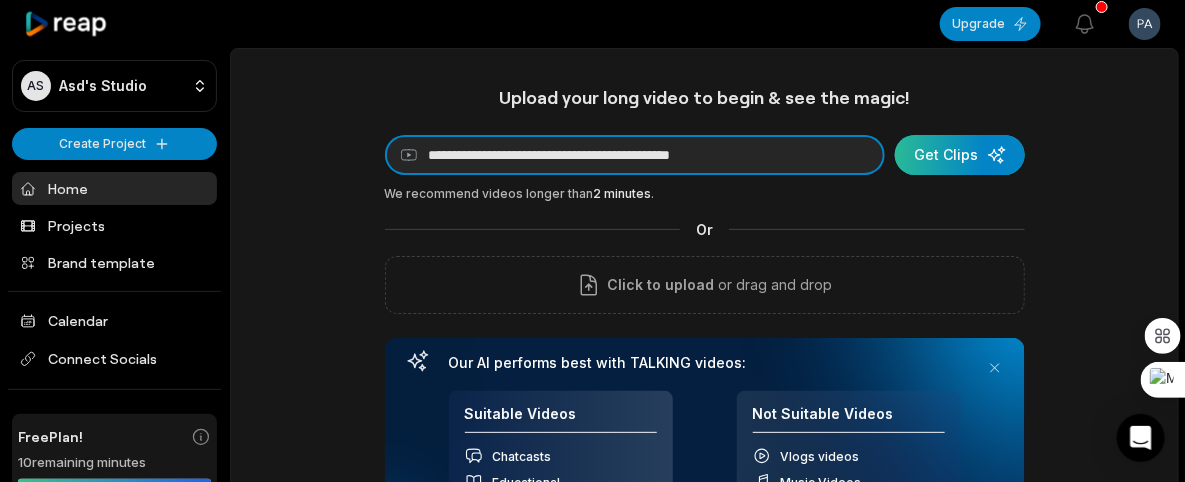 type on "**********" 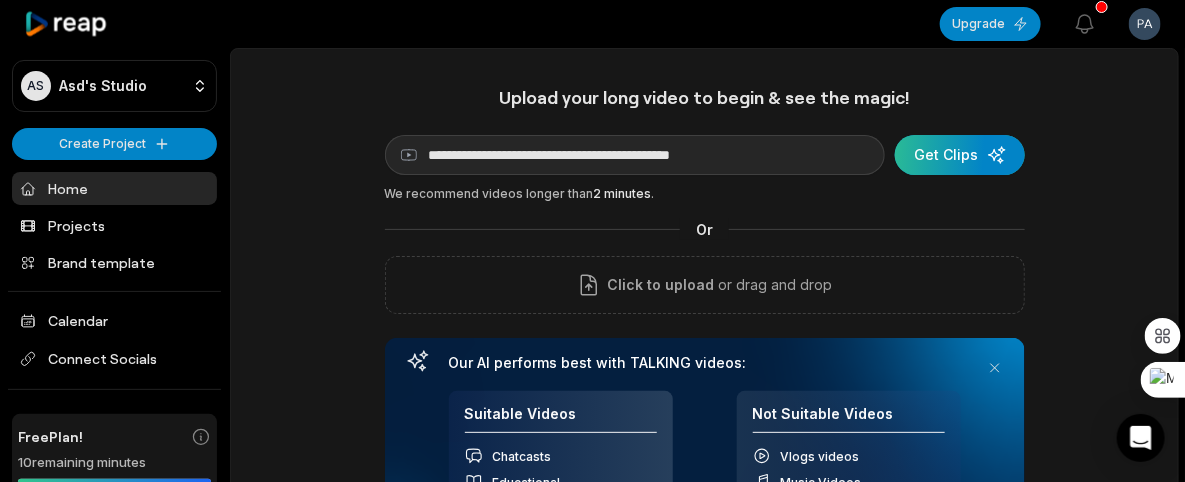 click at bounding box center [960, 155] 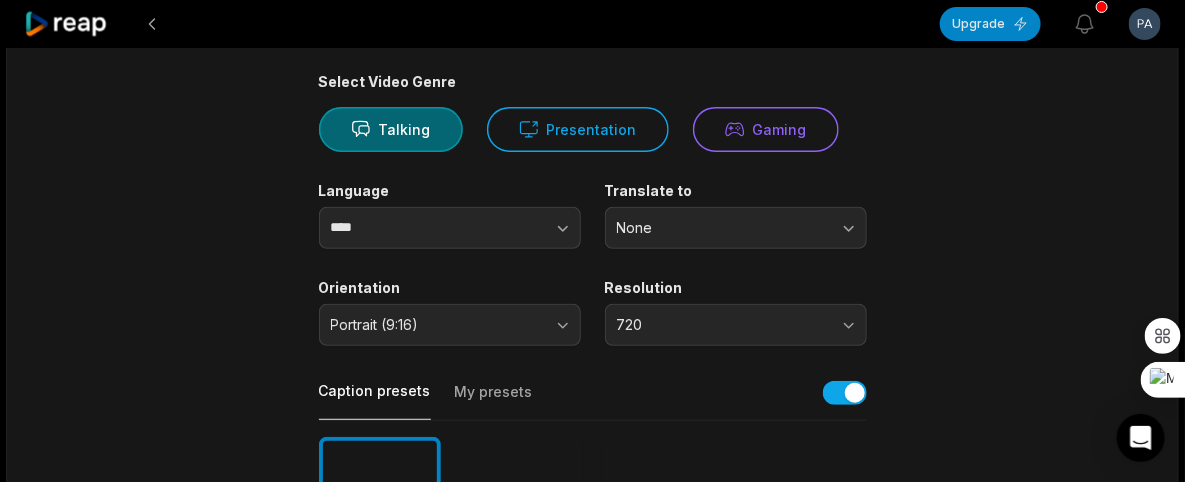 scroll, scrollTop: 125, scrollLeft: 0, axis: vertical 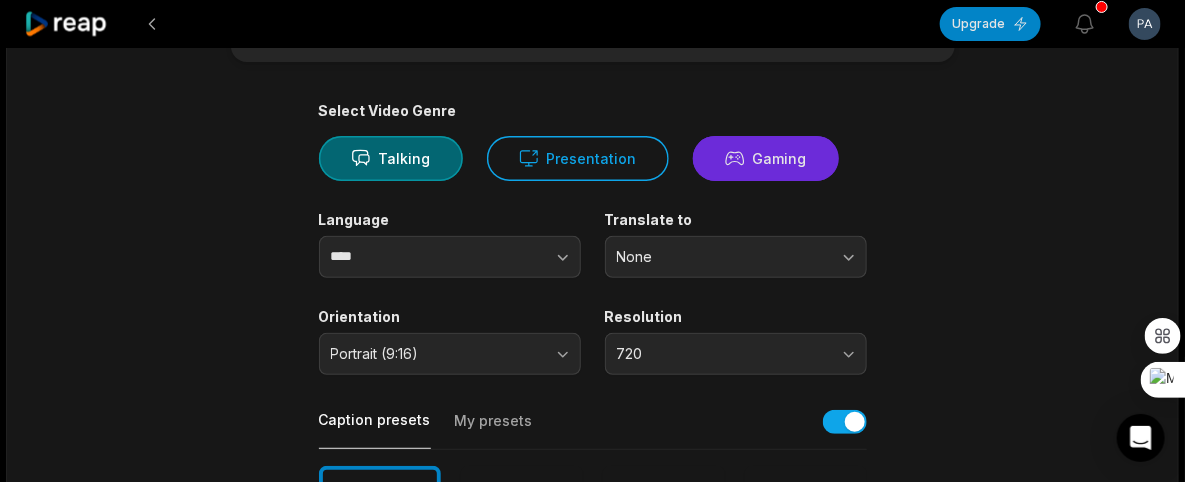 click on "Gaming" at bounding box center (766, 158) 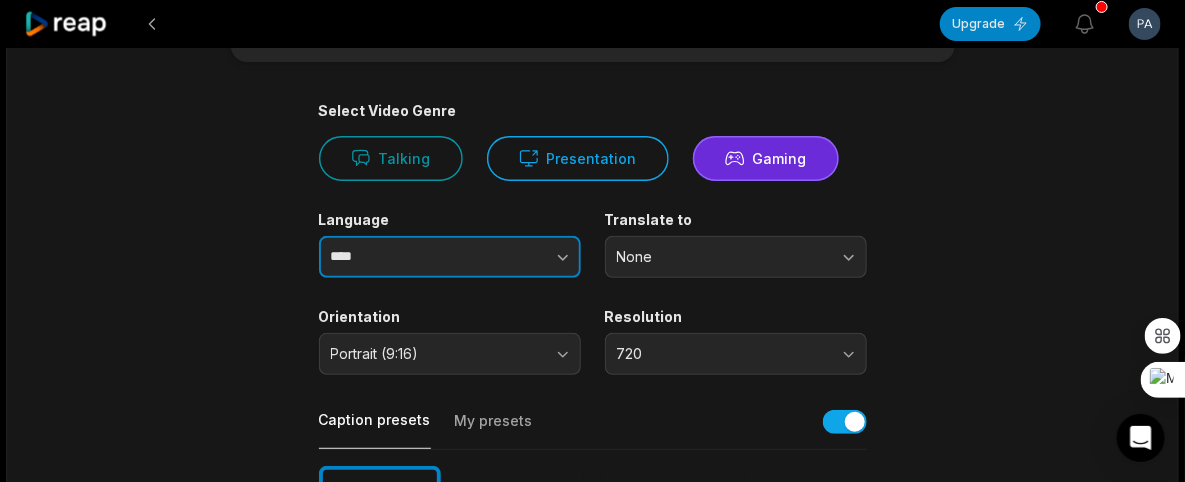 click at bounding box center [523, 257] 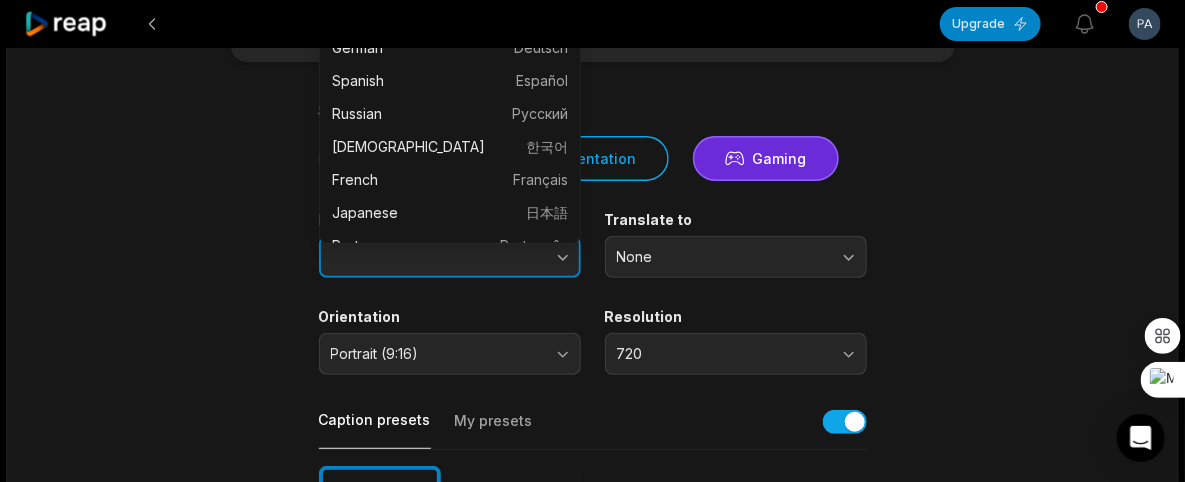 scroll, scrollTop: 56, scrollLeft: 0, axis: vertical 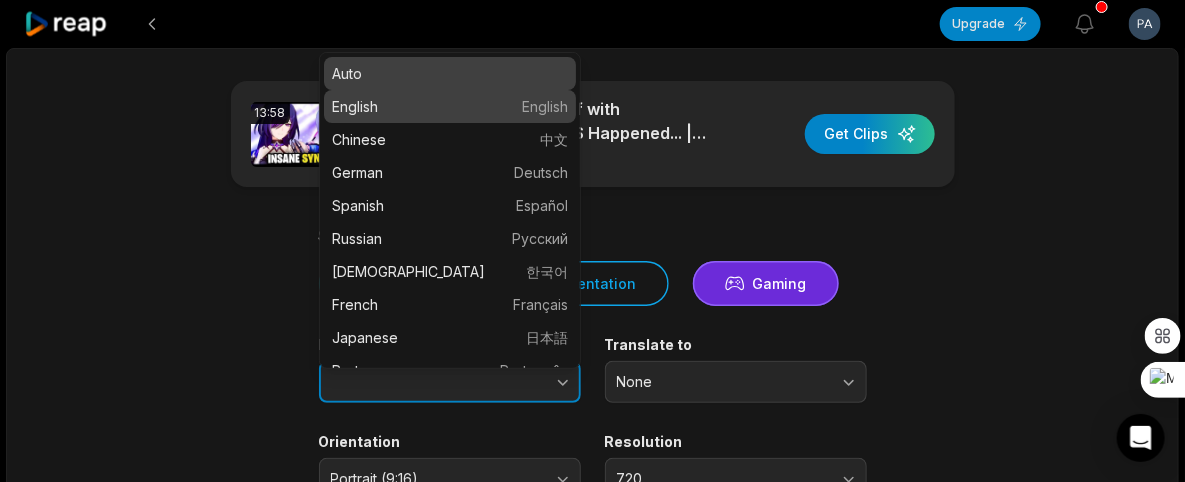 type on "*******" 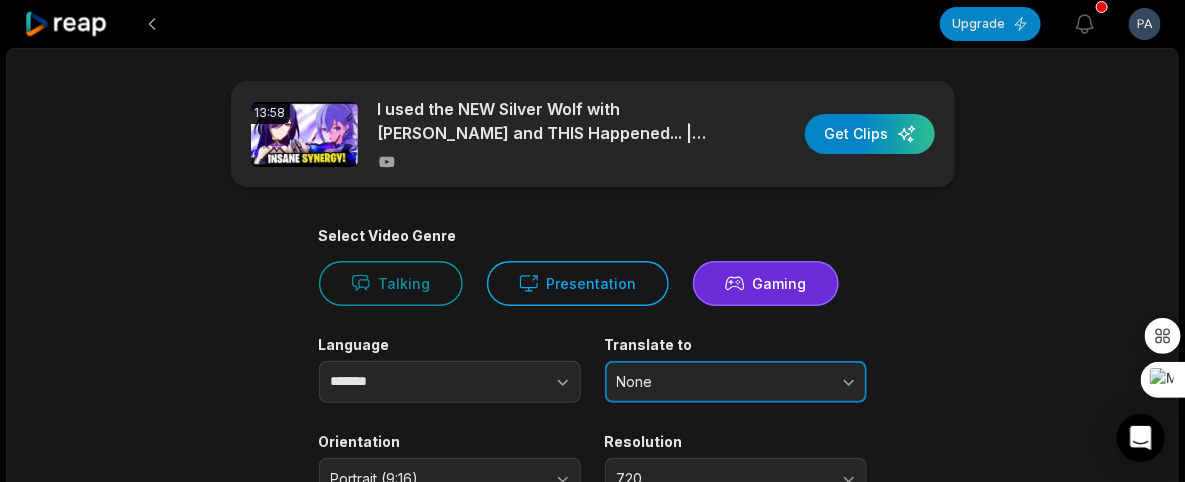 click on "None" at bounding box center (722, 382) 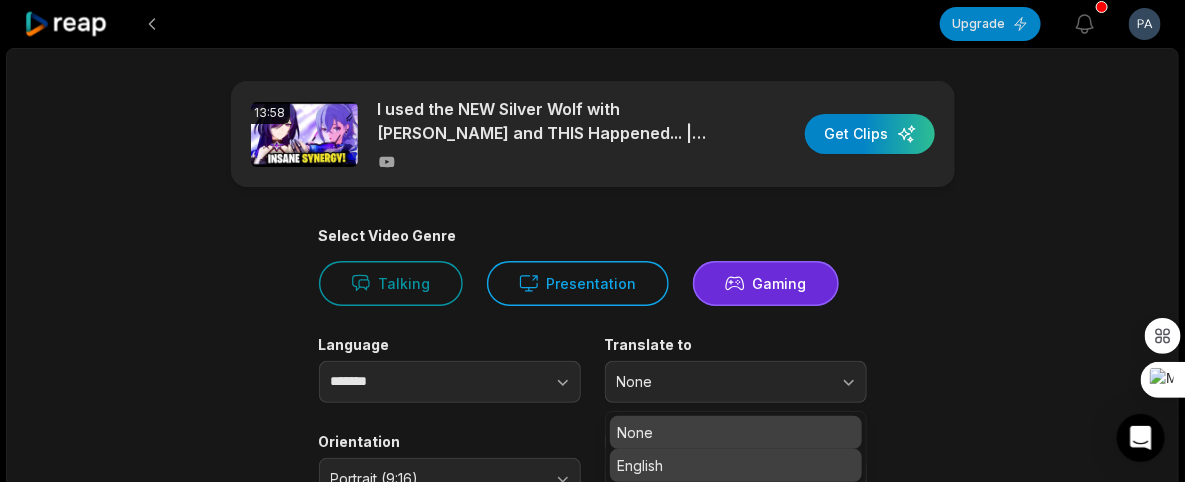 click on "English" at bounding box center [736, 465] 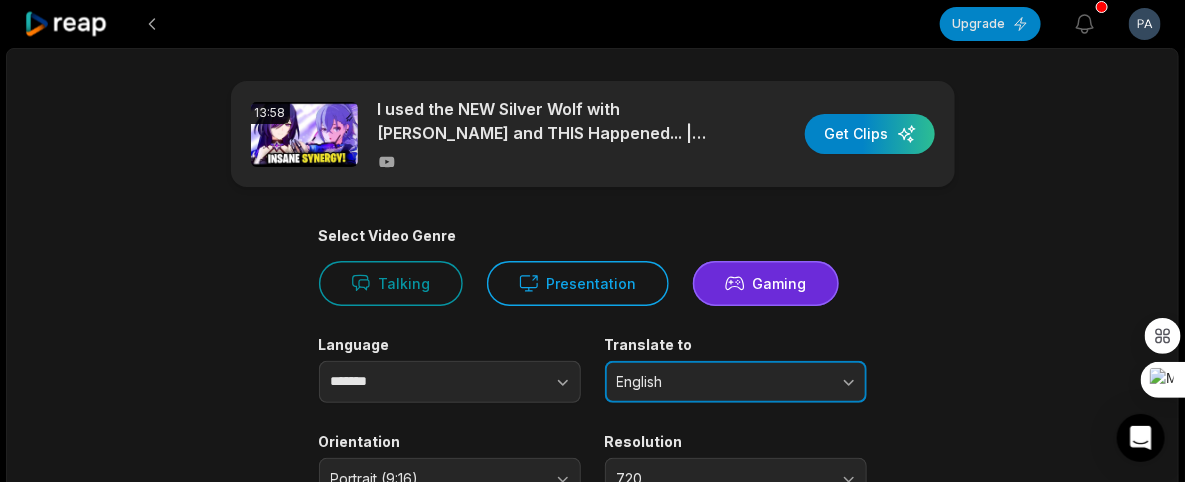 scroll, scrollTop: 125, scrollLeft: 0, axis: vertical 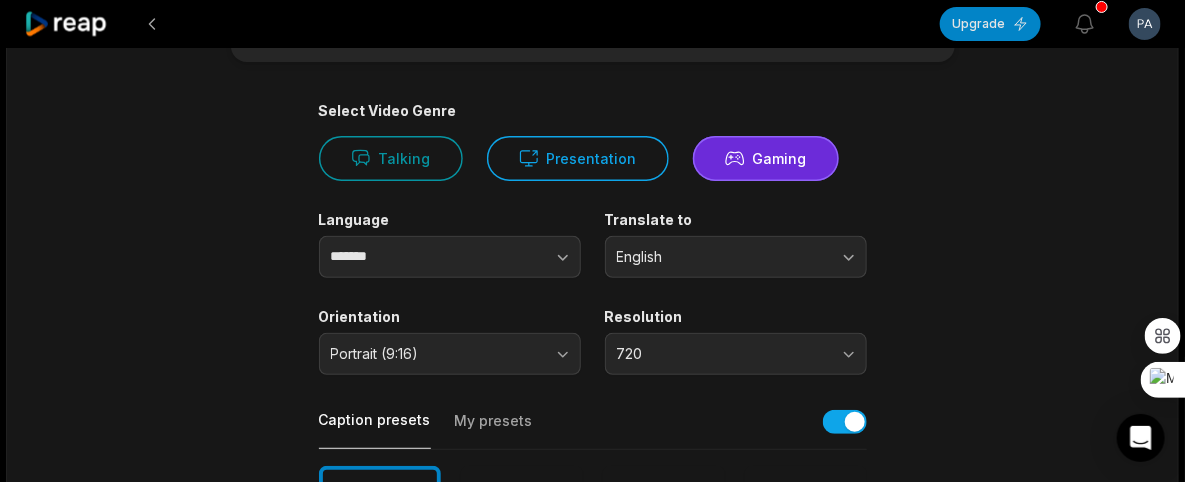 click on "13:58 I used the NEW Silver Wolf with Acheron and THIS Happened... | Honkai Star Rail Get Clips Select Video Genre Talking Presentation Gaming Language ******* Translate to English Orientation Portrait (9:16) Resolution 720 Caption presets My presets Deep Diver Popping Beasty YC Playdate Pet Zen More Presets Processing Time Frame 00:00 13:58 Auto Clip Length <30s 30s-60s 60s-90s 90s-3min Clip Topics (optional) Add specific topics that you want AI to clip from the video." at bounding box center (593, 568) 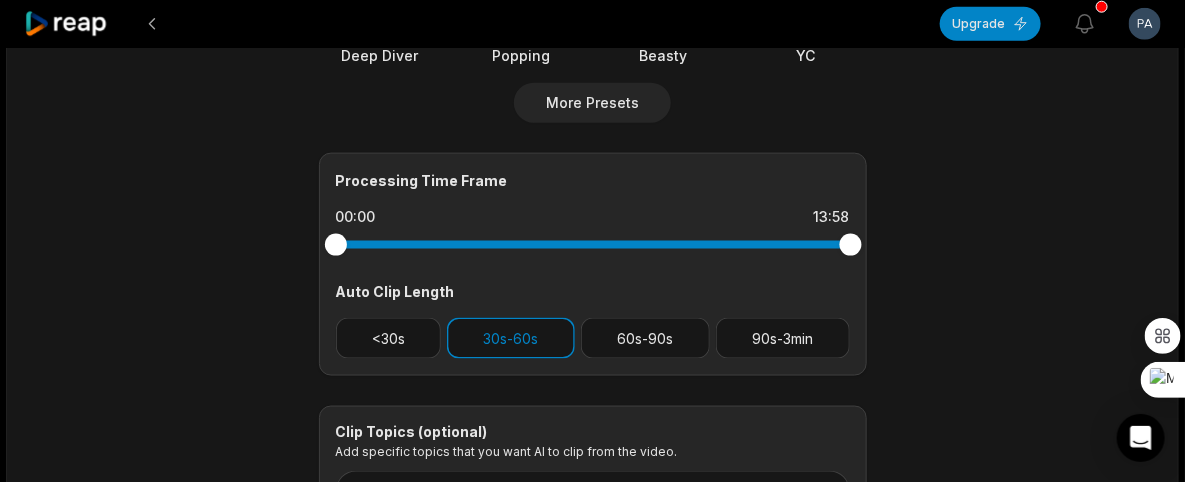 scroll, scrollTop: 875, scrollLeft: 0, axis: vertical 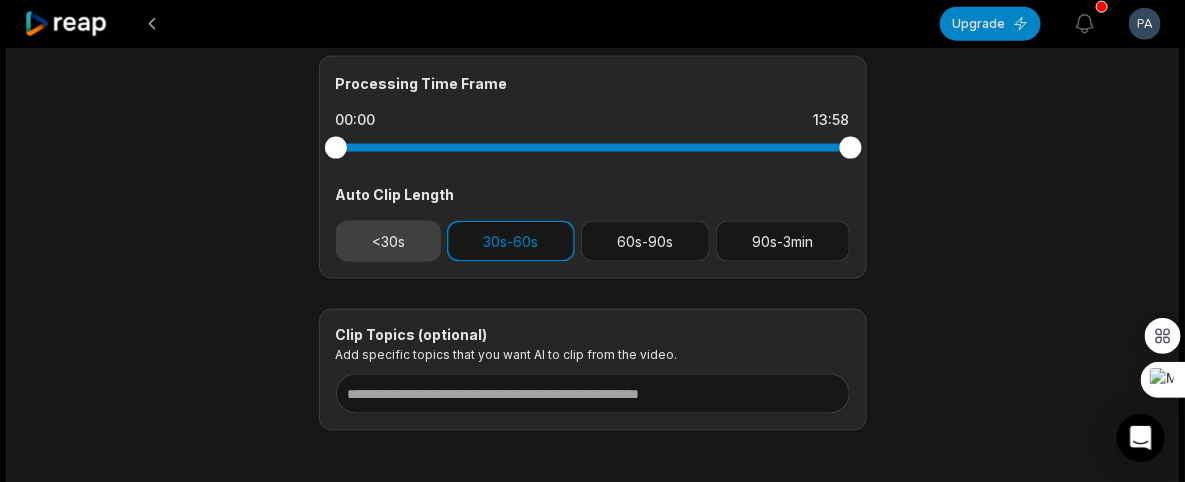 click on "<30s" at bounding box center (389, 241) 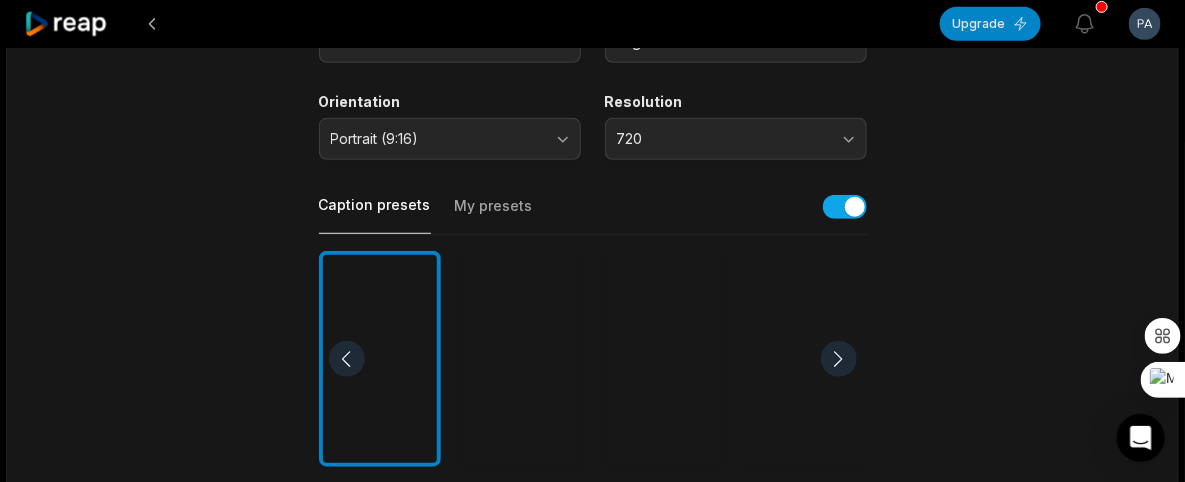 scroll, scrollTop: 964, scrollLeft: 0, axis: vertical 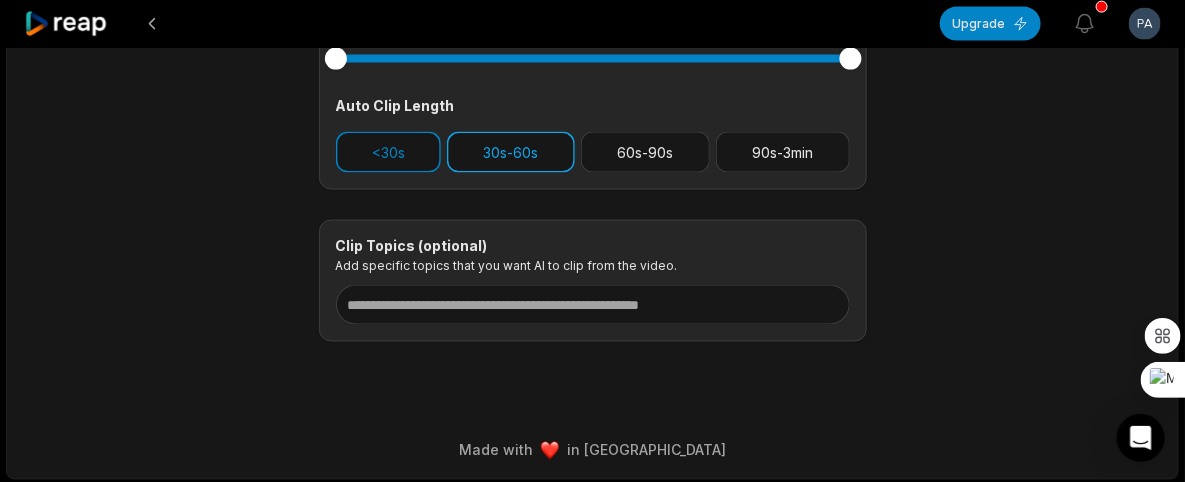 click on "30s-60s" at bounding box center (511, 152) 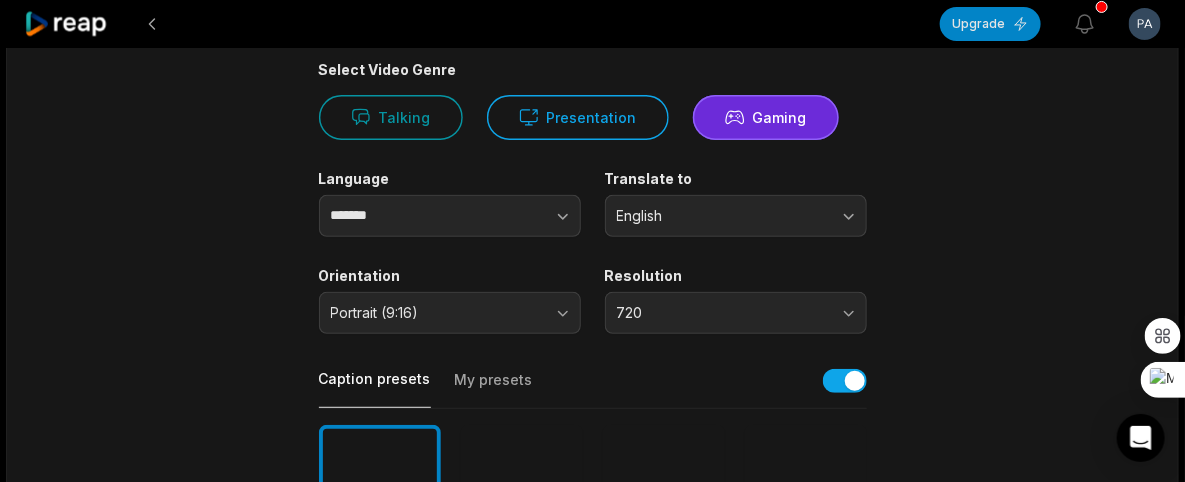 scroll, scrollTop: 214, scrollLeft: 0, axis: vertical 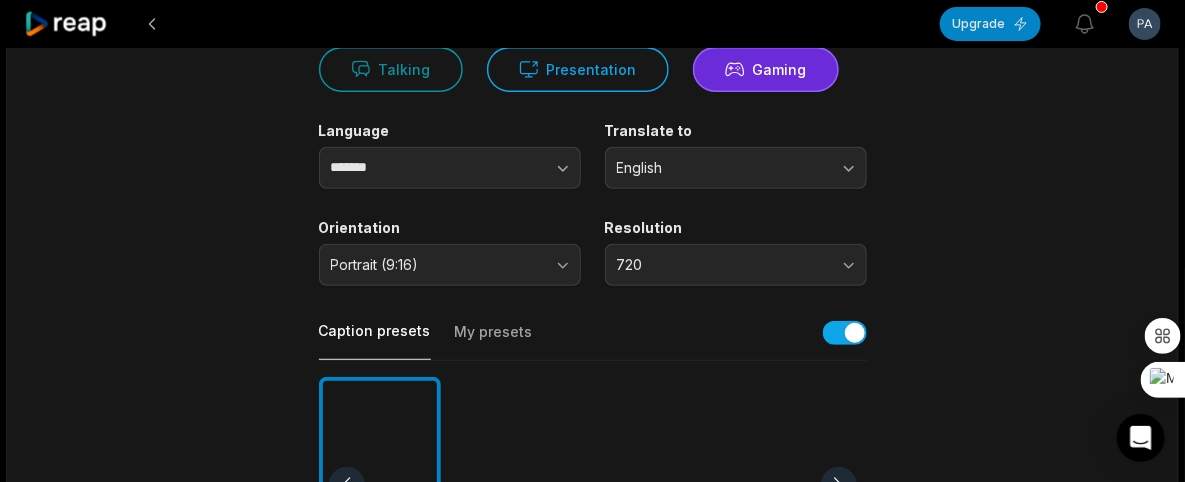 click on "My presets" at bounding box center (494, 341) 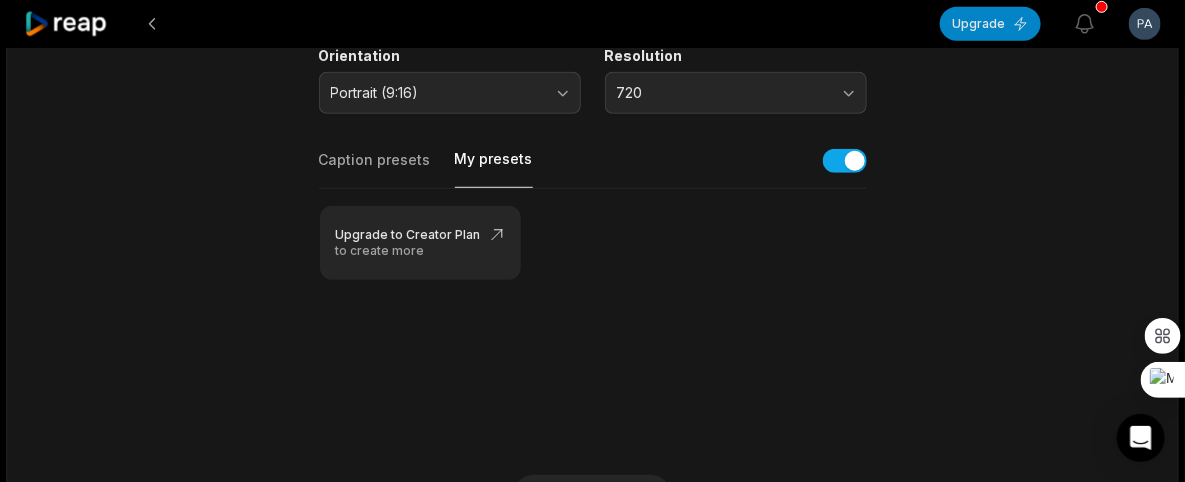 scroll, scrollTop: 464, scrollLeft: 0, axis: vertical 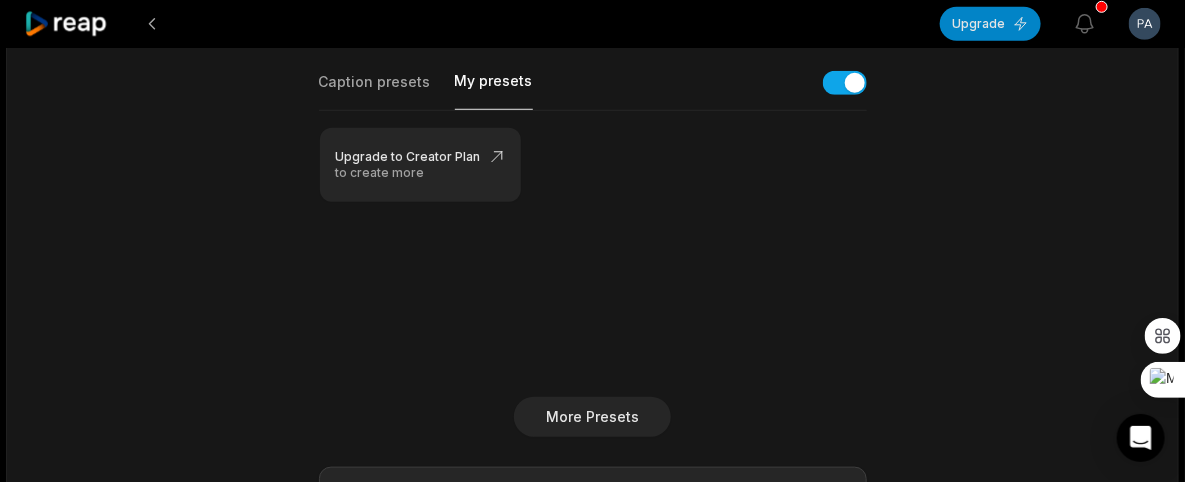 click on "Caption presets" at bounding box center (375, 91) 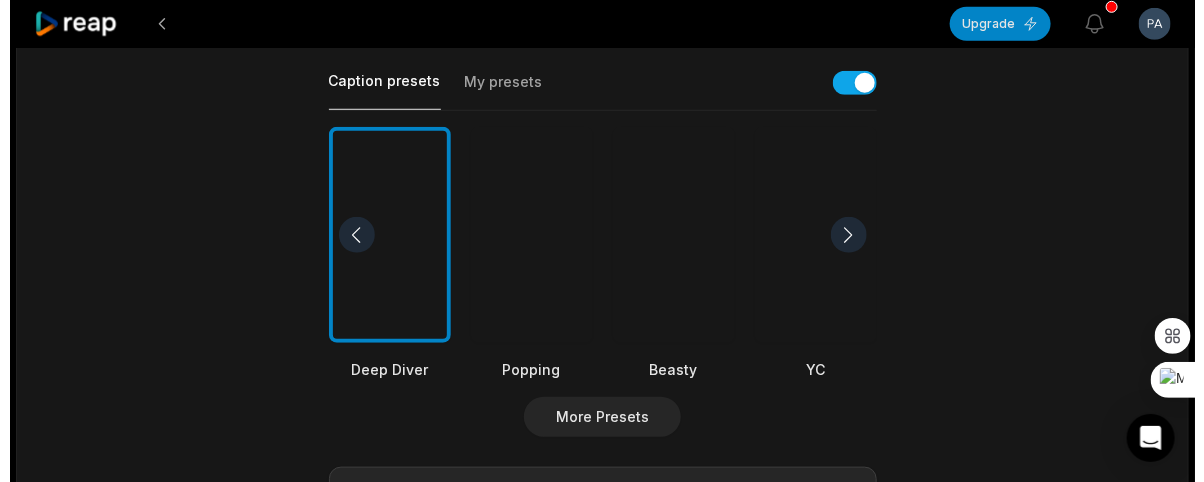 scroll, scrollTop: 714, scrollLeft: 0, axis: vertical 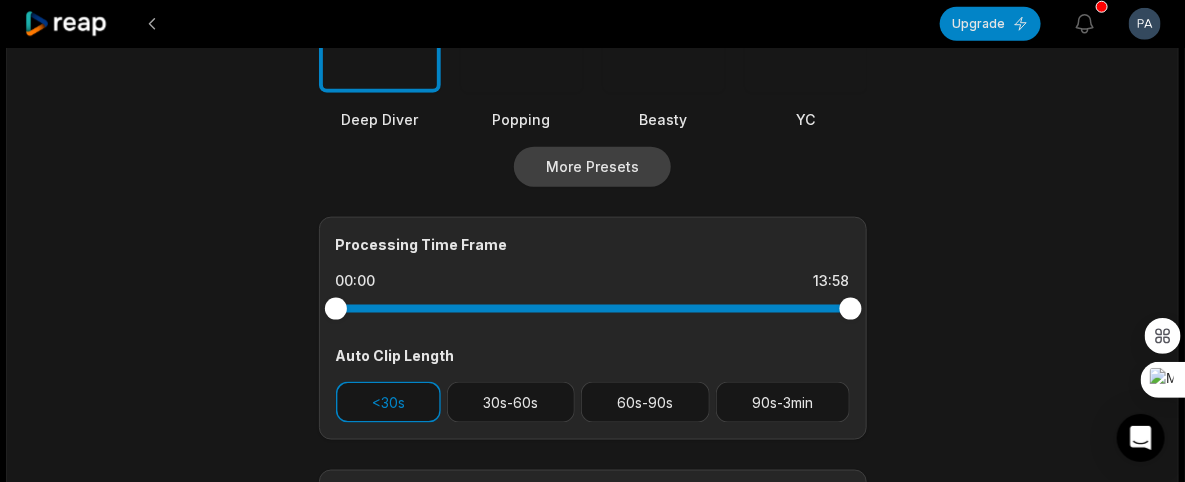 click on "More Presets" at bounding box center [592, 167] 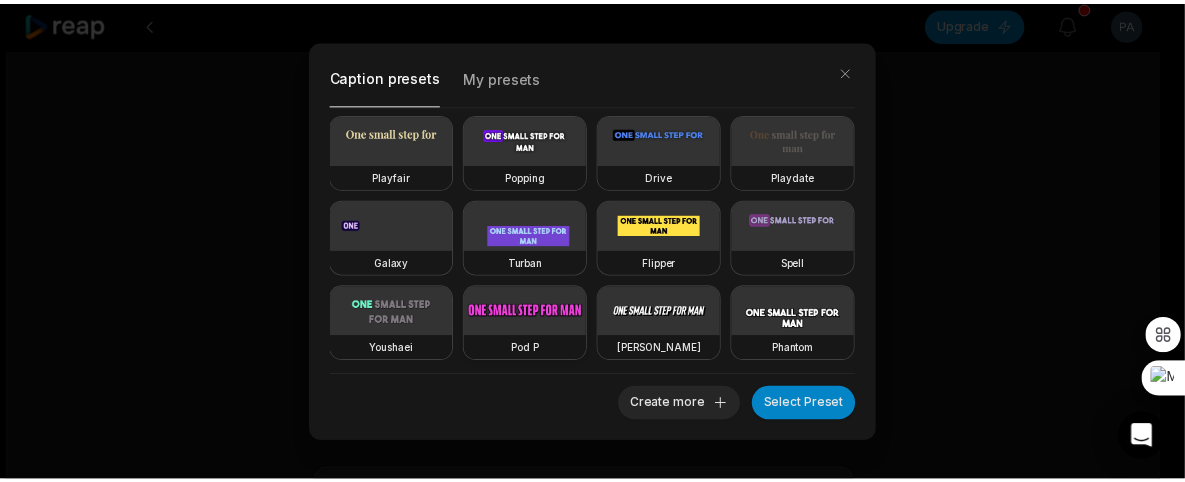 scroll, scrollTop: 0, scrollLeft: 0, axis: both 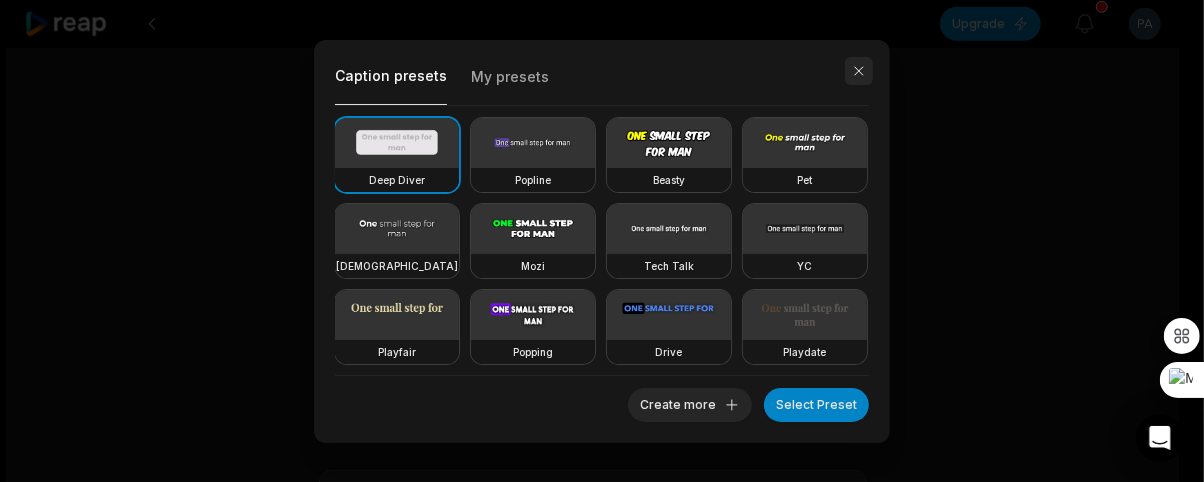 click at bounding box center [859, 71] 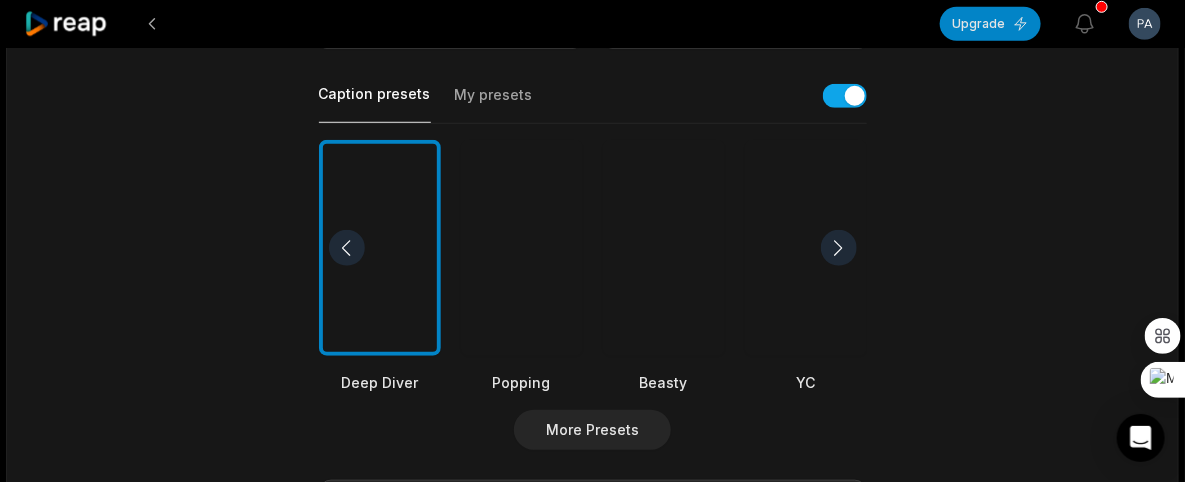 scroll, scrollTop: 340, scrollLeft: 0, axis: vertical 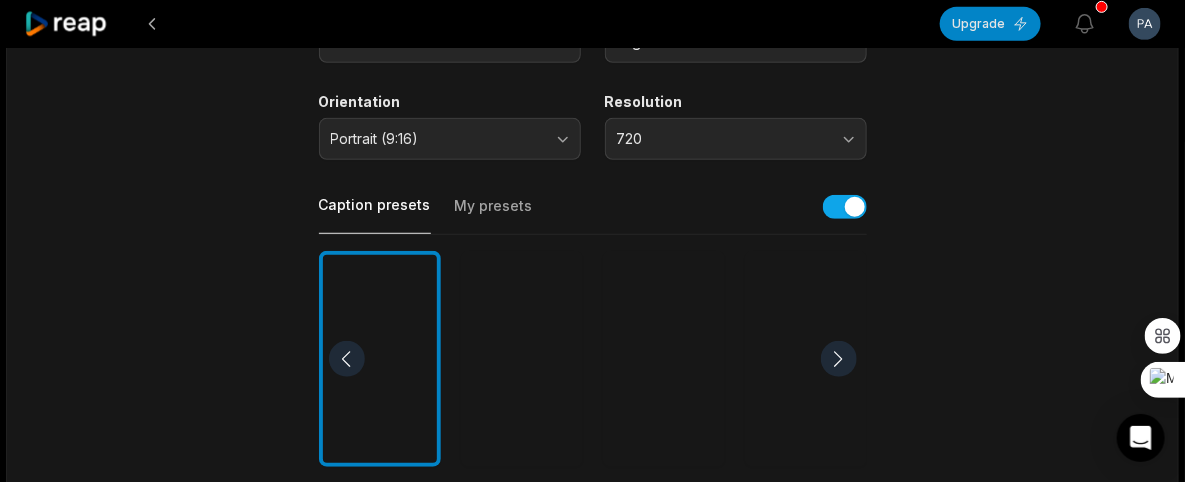 click at bounding box center (839, 359) 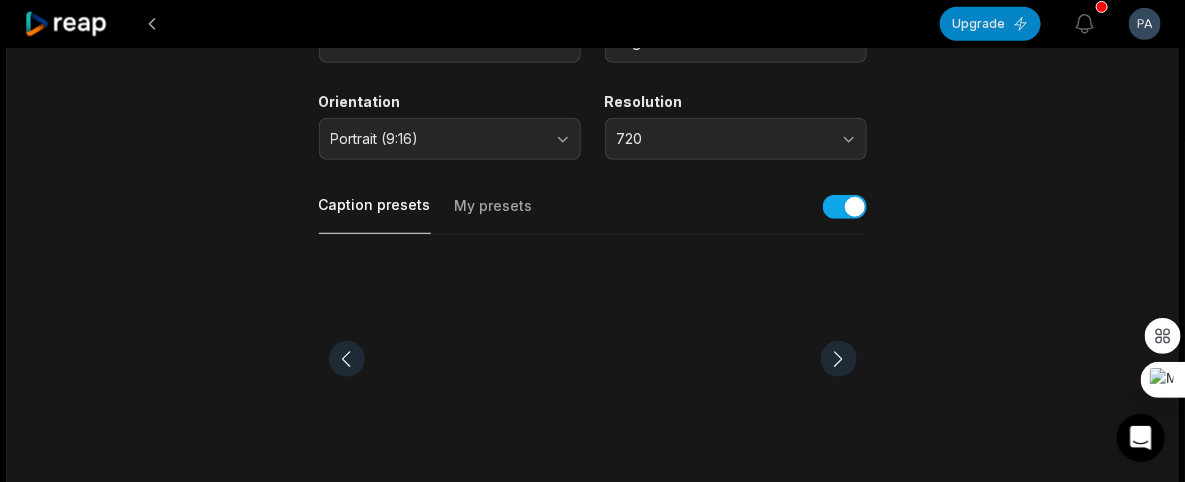 click at bounding box center (839, 359) 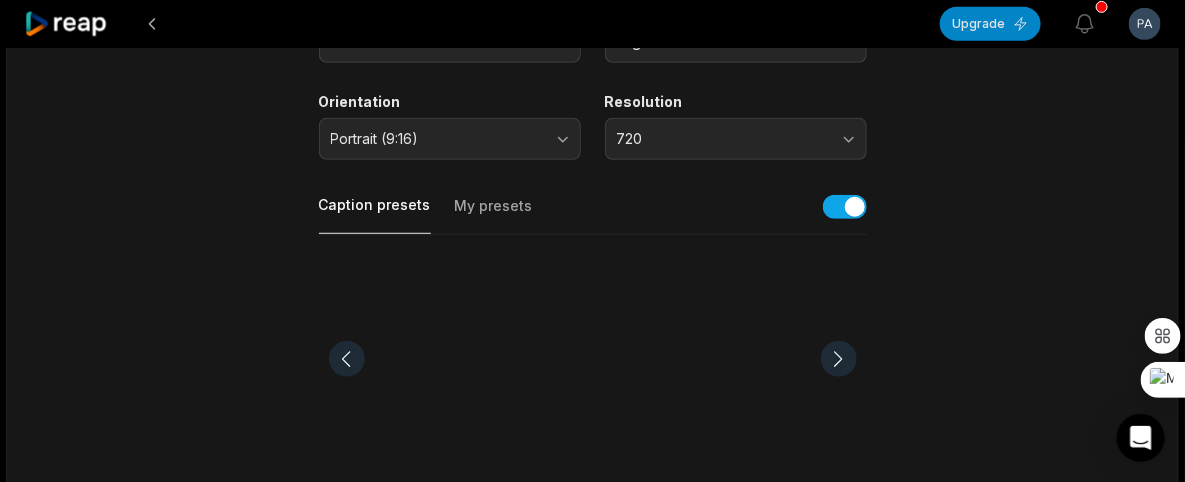 click at bounding box center [839, 359] 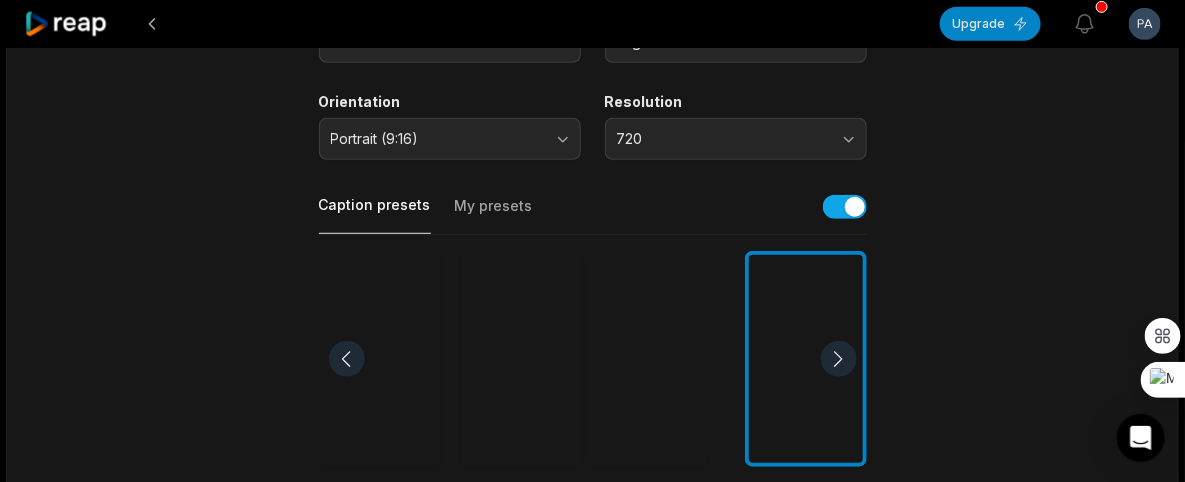 click at bounding box center [839, 359] 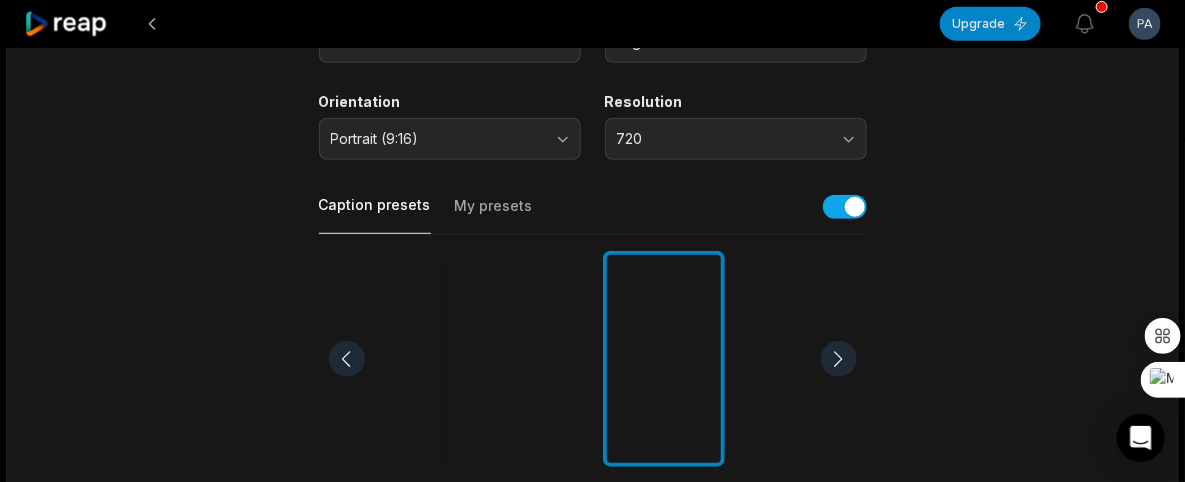 click at bounding box center (839, 359) 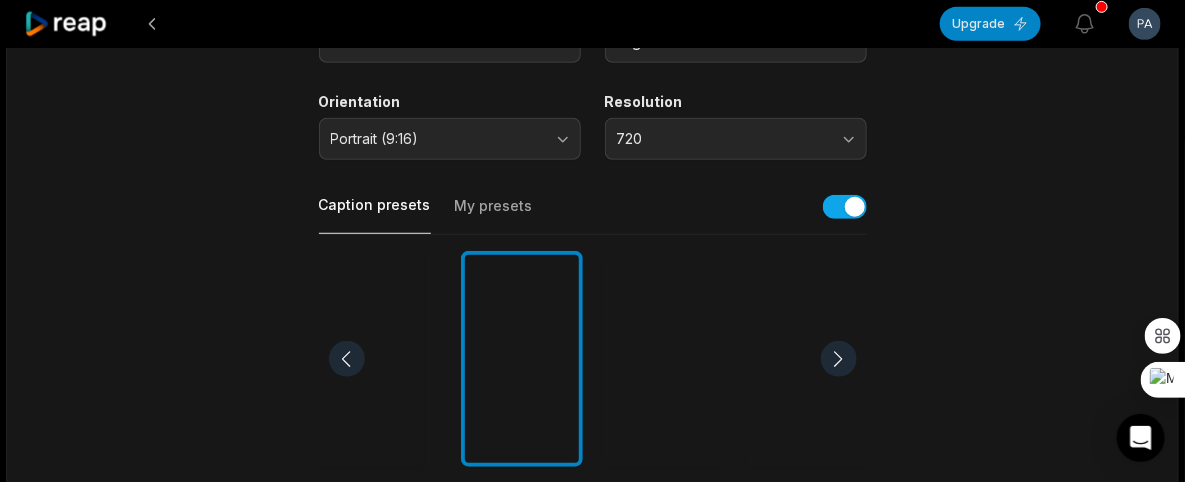 click at bounding box center [839, 359] 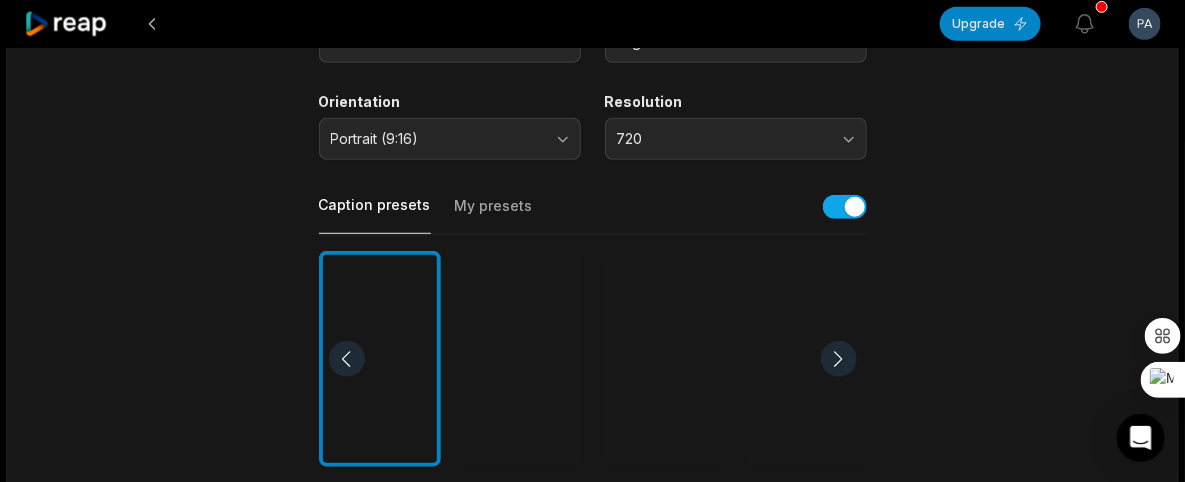 click on "Playdate Pet Zen Deep Diver Popping Beasty YC" at bounding box center (593, 378) 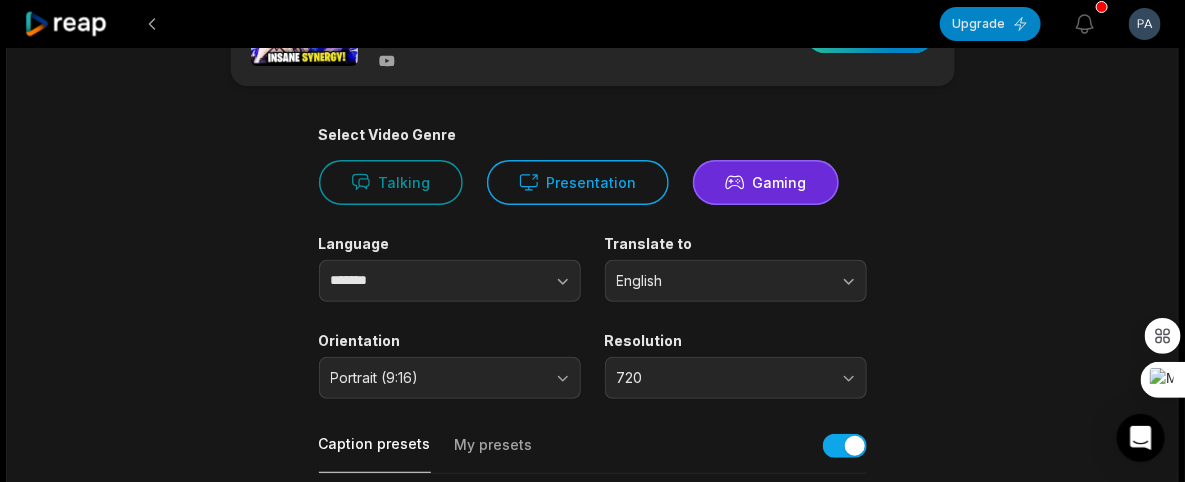 scroll, scrollTop: 0, scrollLeft: 0, axis: both 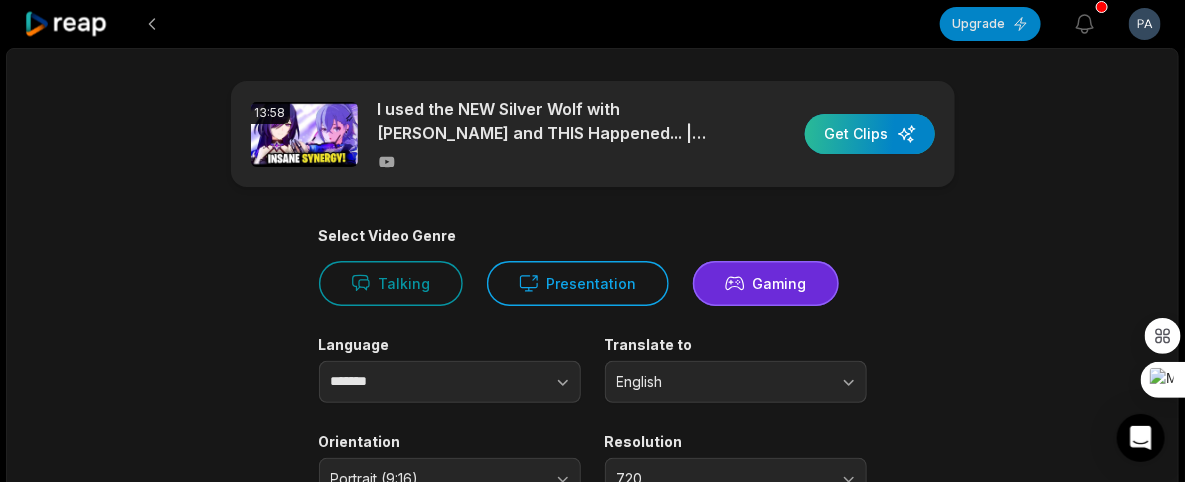 click at bounding box center [870, 134] 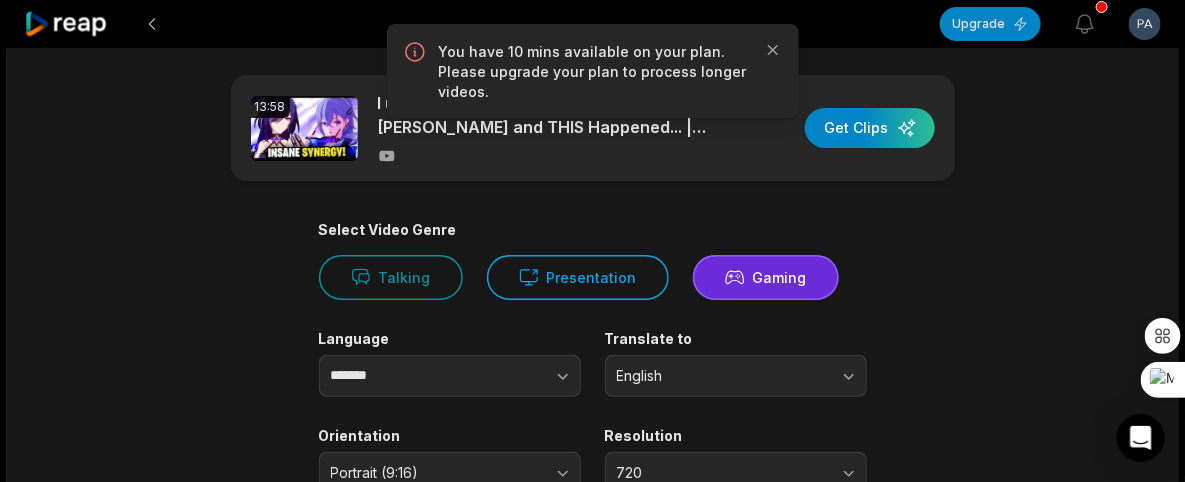 scroll, scrollTop: 0, scrollLeft: 0, axis: both 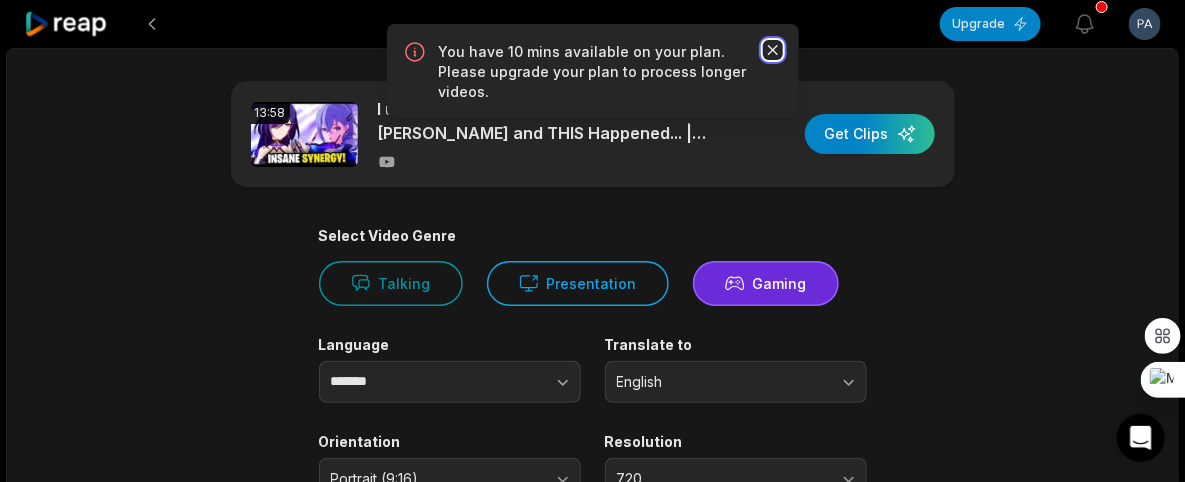 click 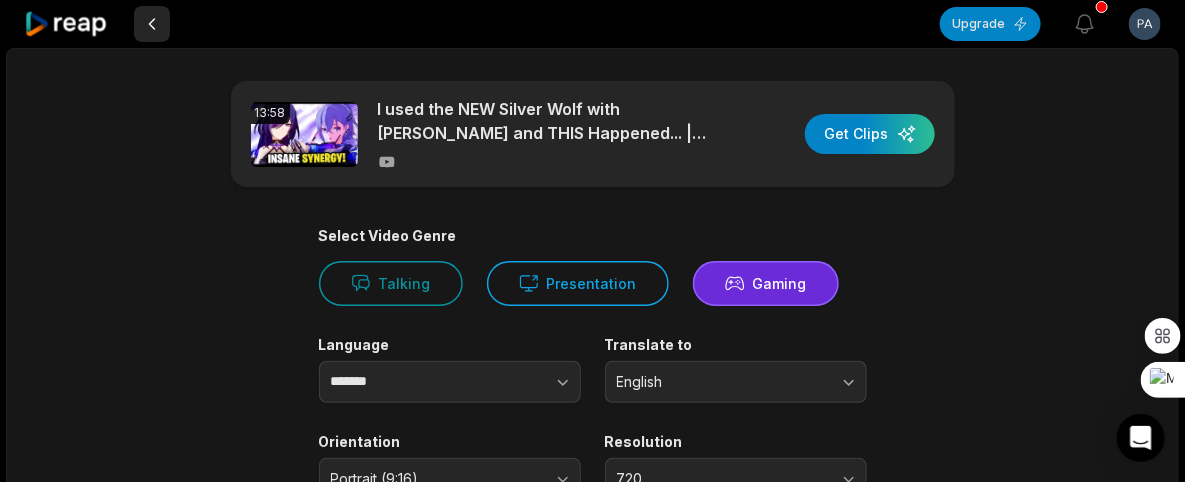 click at bounding box center (152, 24) 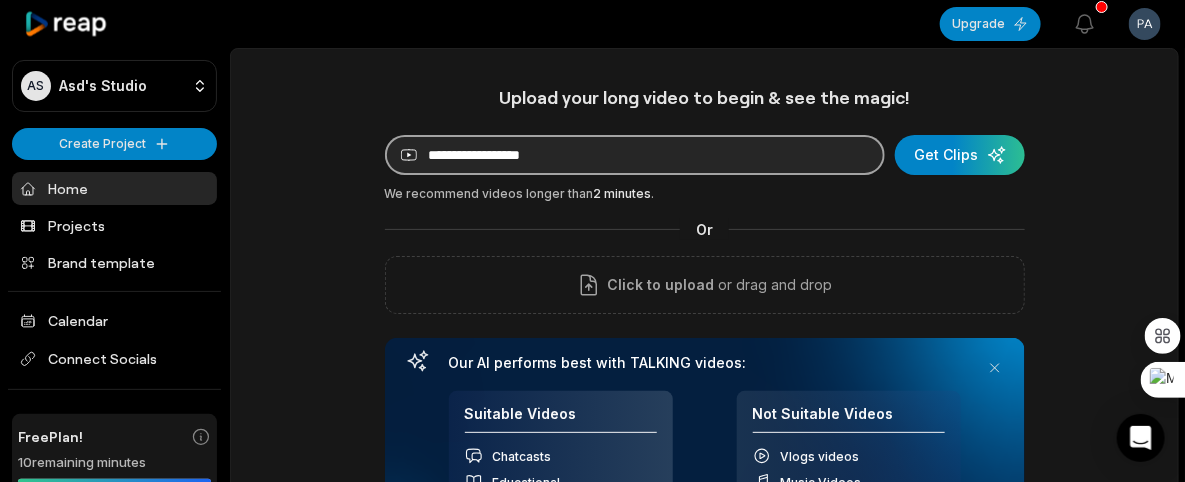click at bounding box center (635, 155) 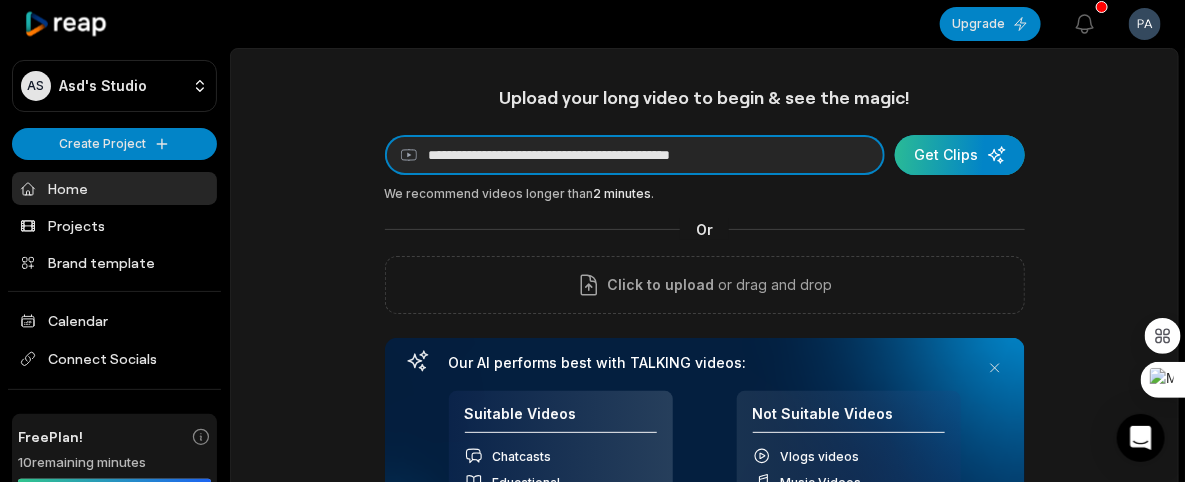 type on "**********" 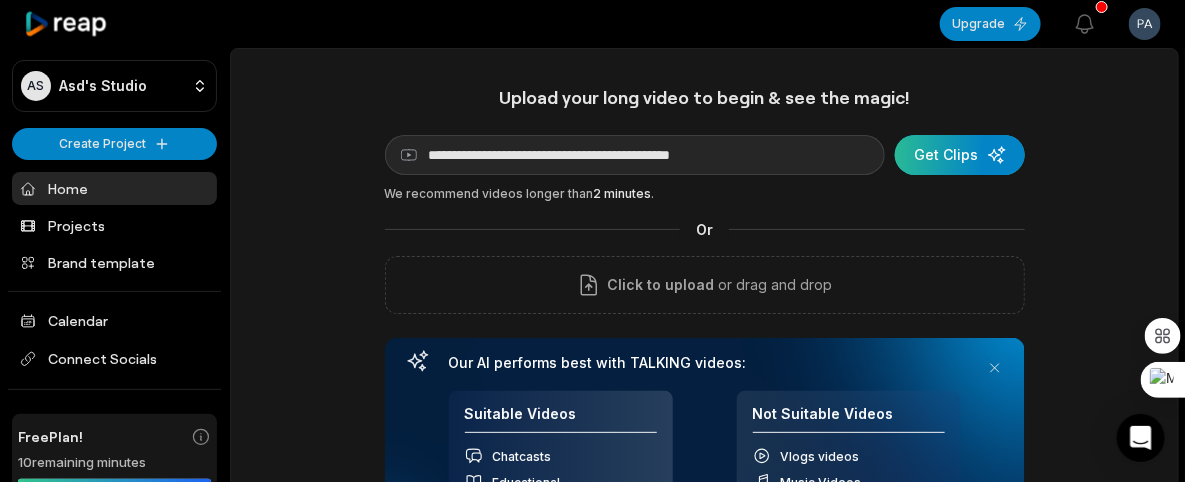 click at bounding box center [960, 155] 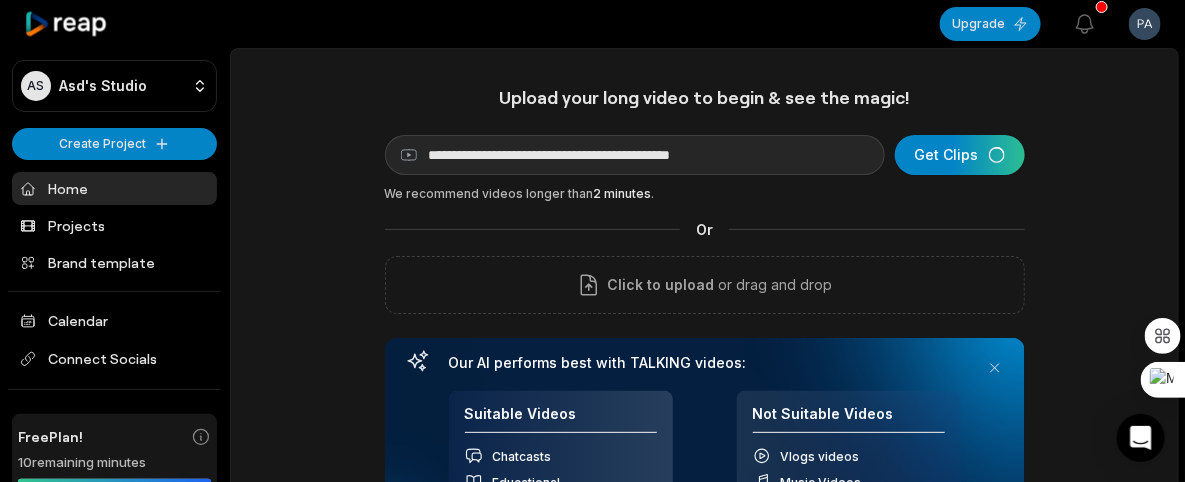 scroll, scrollTop: 388, scrollLeft: 0, axis: vertical 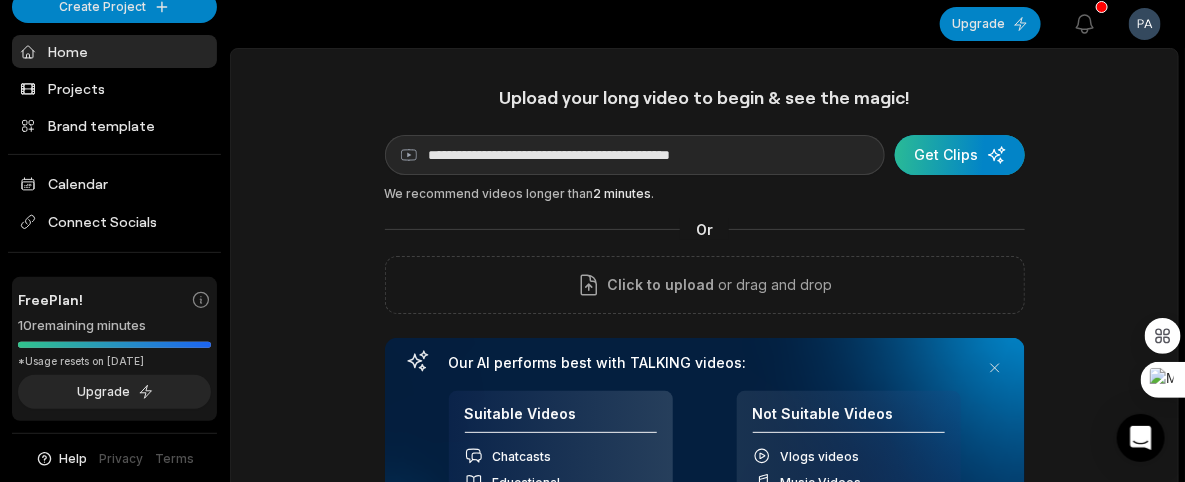 click at bounding box center [960, 155] 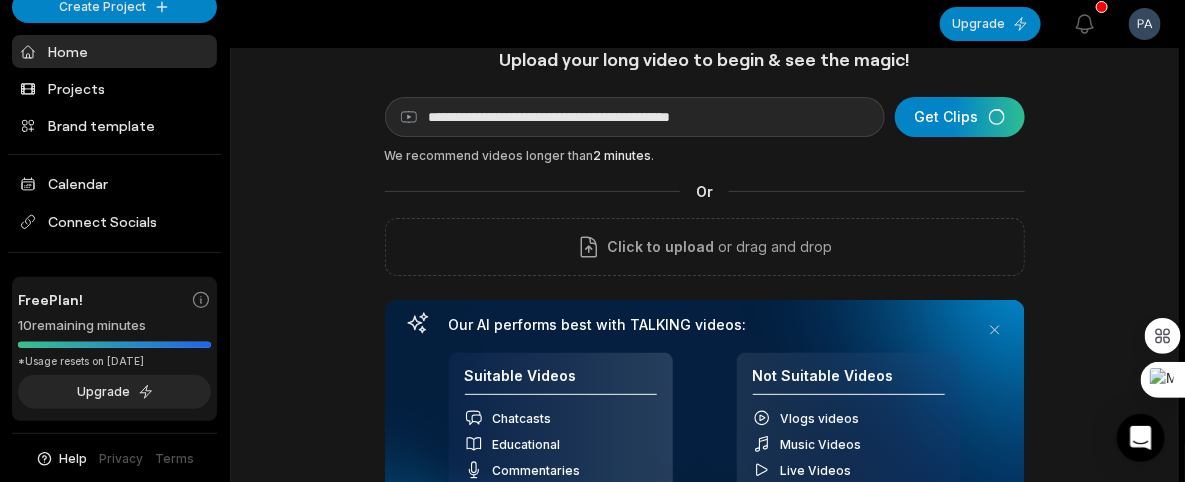 scroll, scrollTop: 0, scrollLeft: 0, axis: both 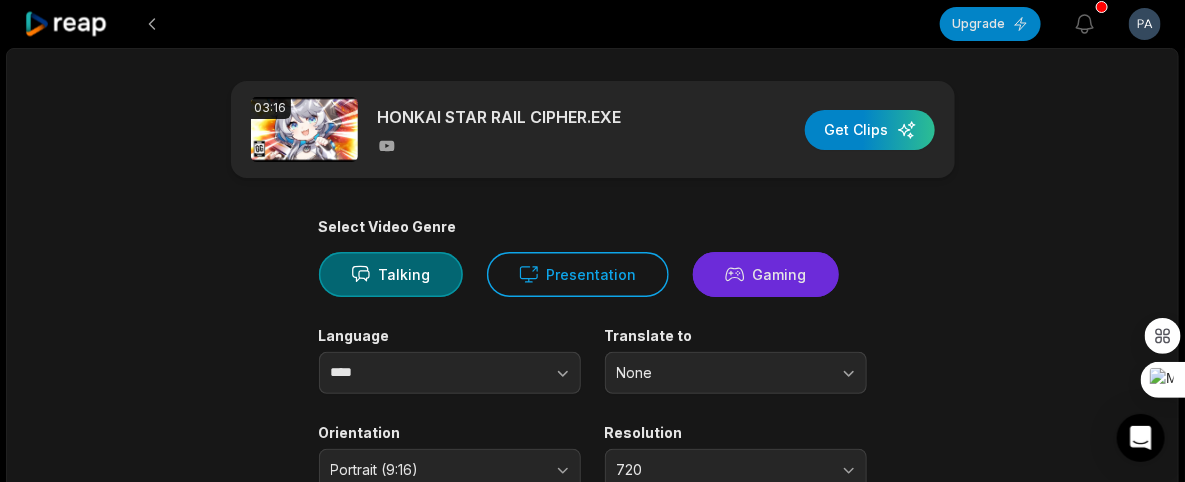 click on "Gaming" at bounding box center (766, 274) 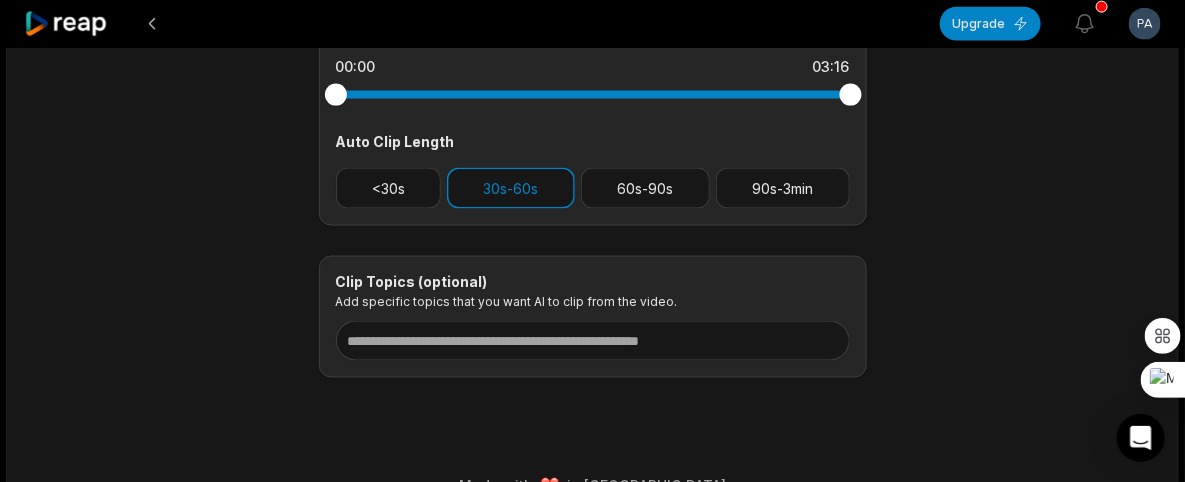 scroll, scrollTop: 956, scrollLeft: 0, axis: vertical 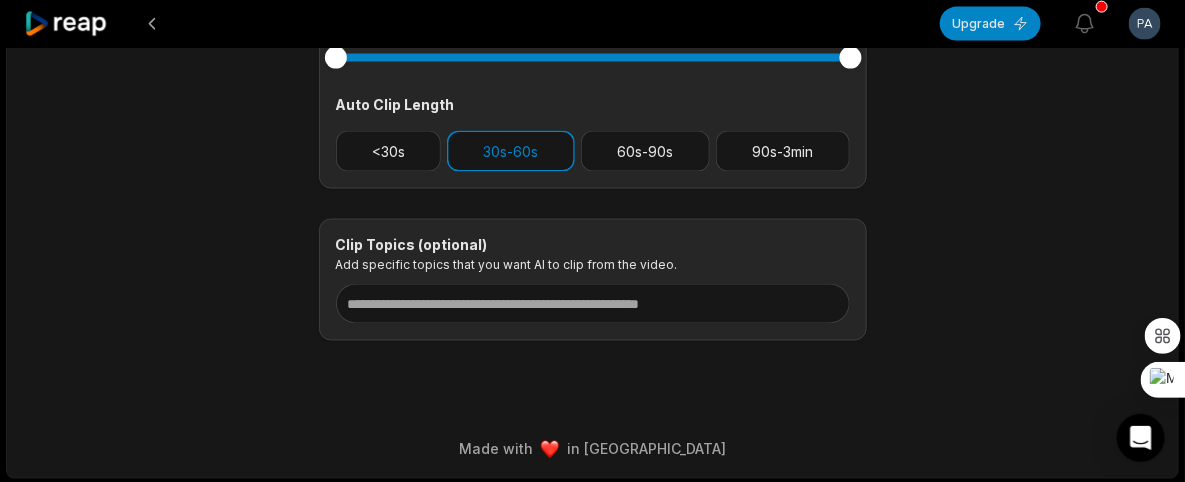 type 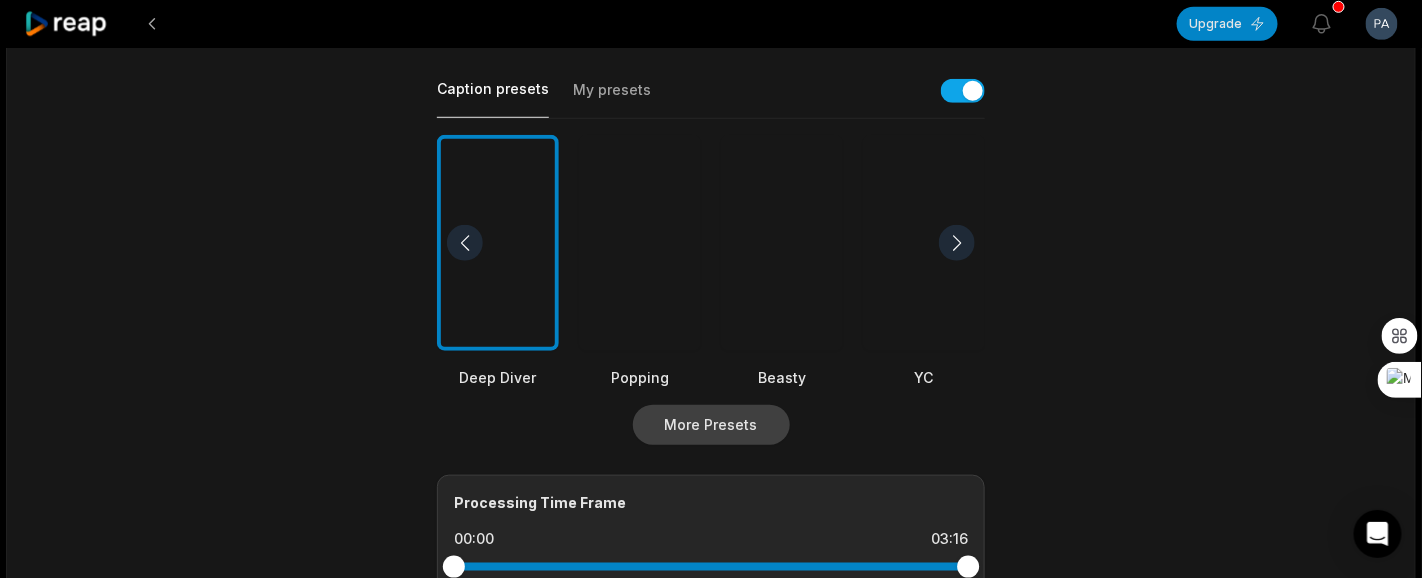 scroll, scrollTop: 411, scrollLeft: 0, axis: vertical 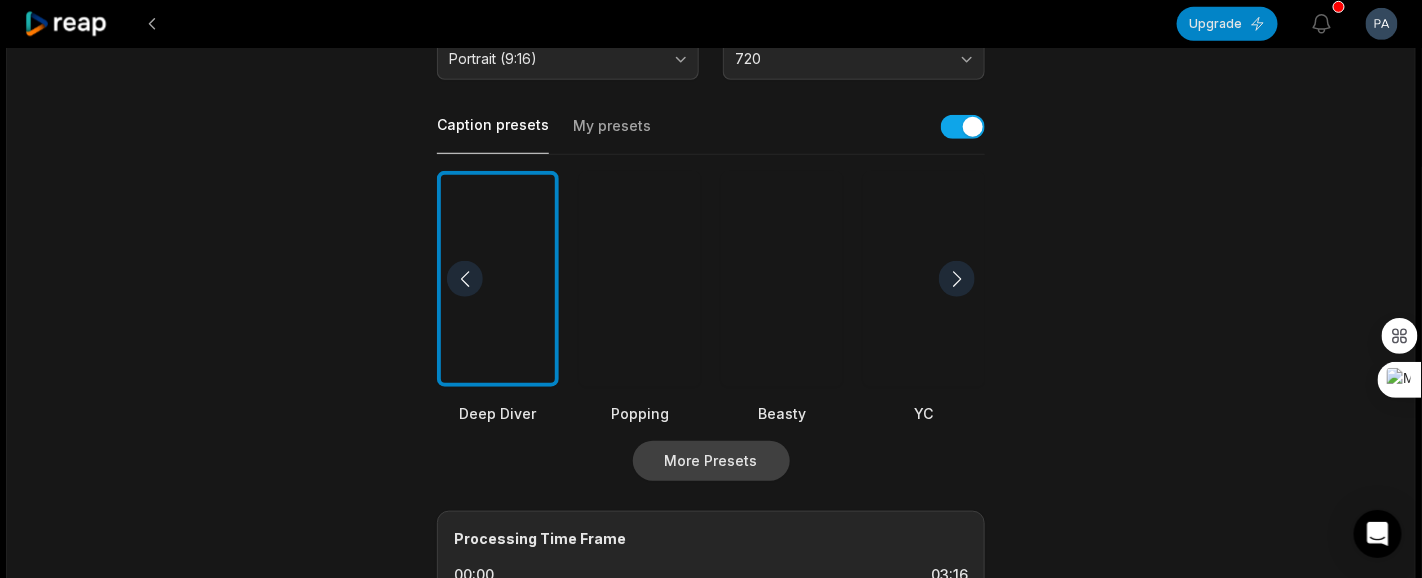 click at bounding box center (782, 279) 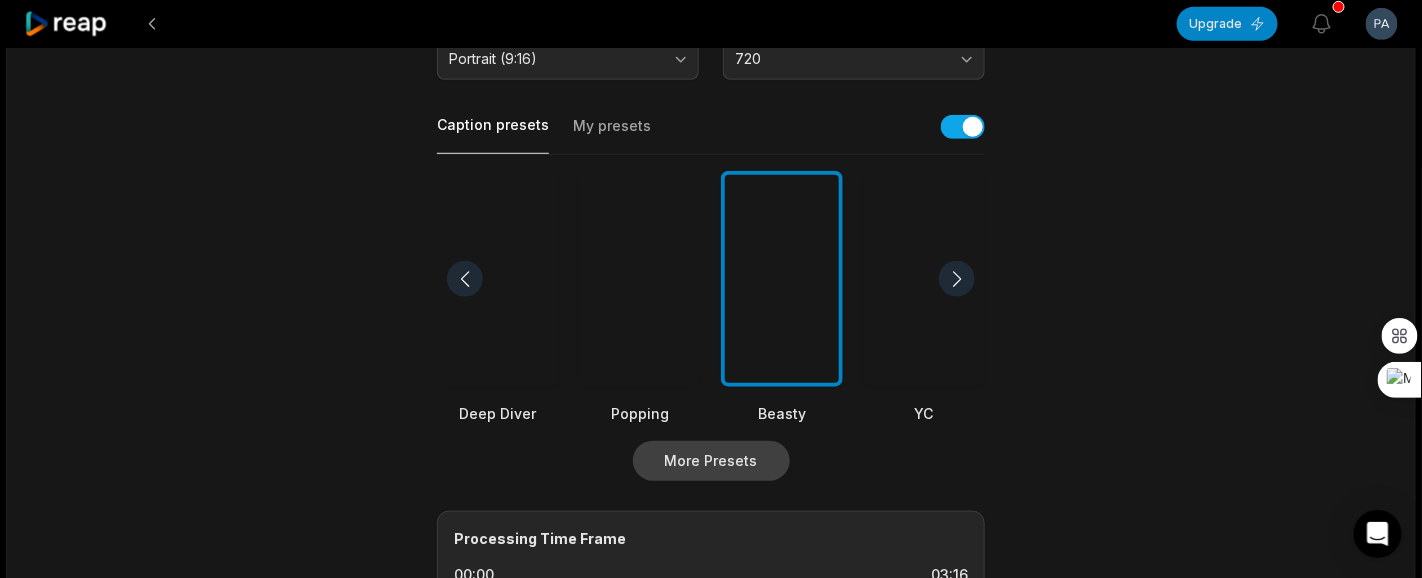 scroll, scrollTop: 110, scrollLeft: 0, axis: vertical 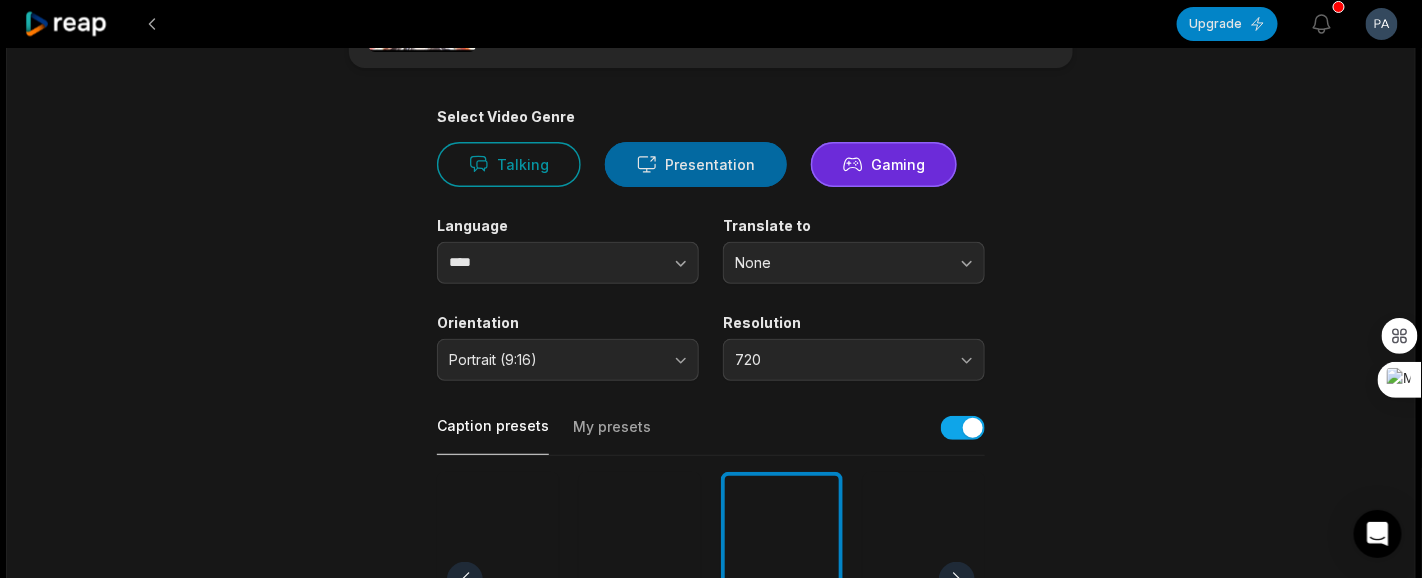 click on "Presentation" at bounding box center (696, 164) 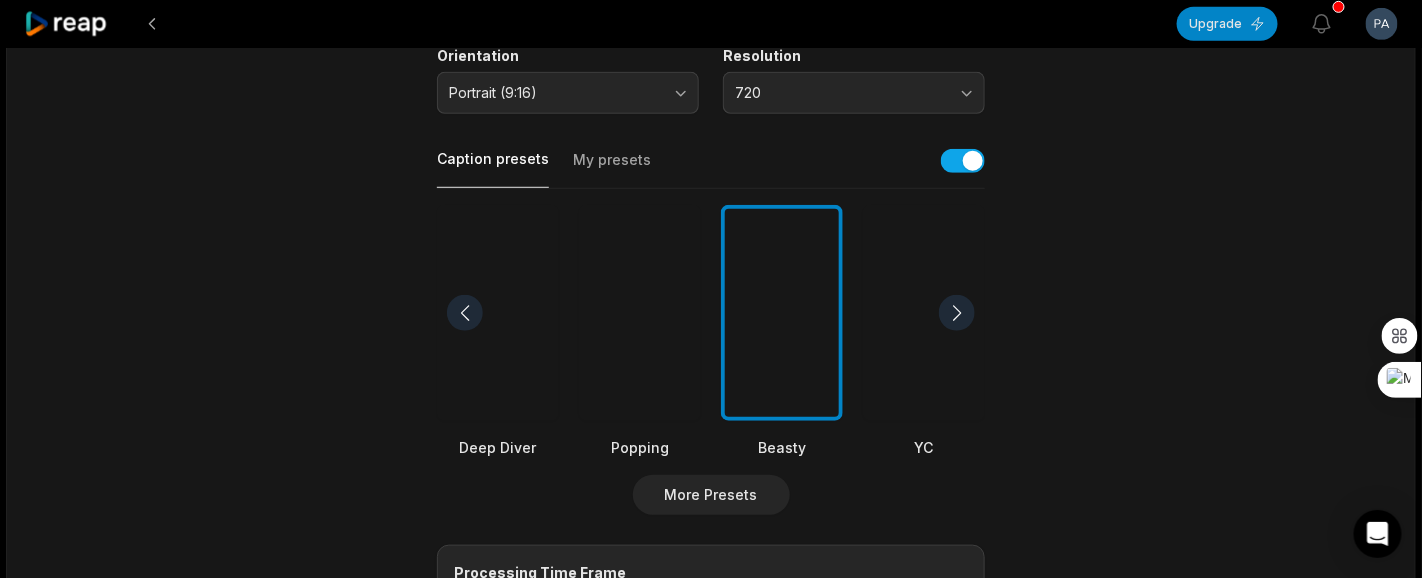 scroll, scrollTop: 0, scrollLeft: 0, axis: both 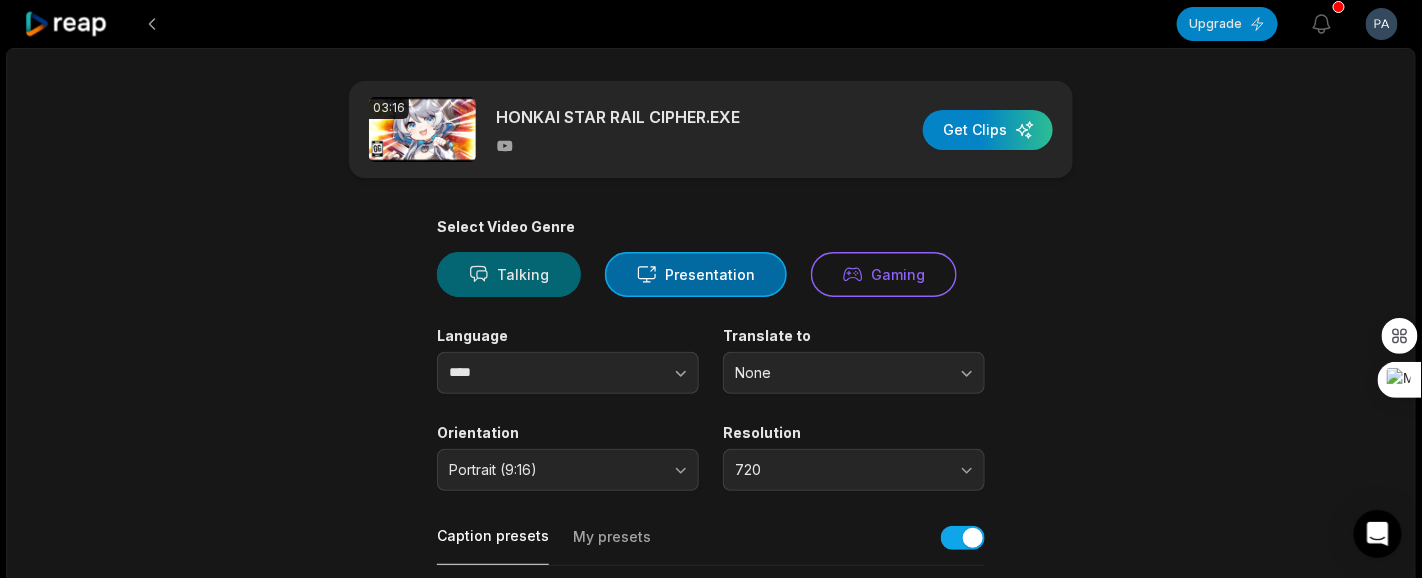 click on "Talking" at bounding box center [509, 274] 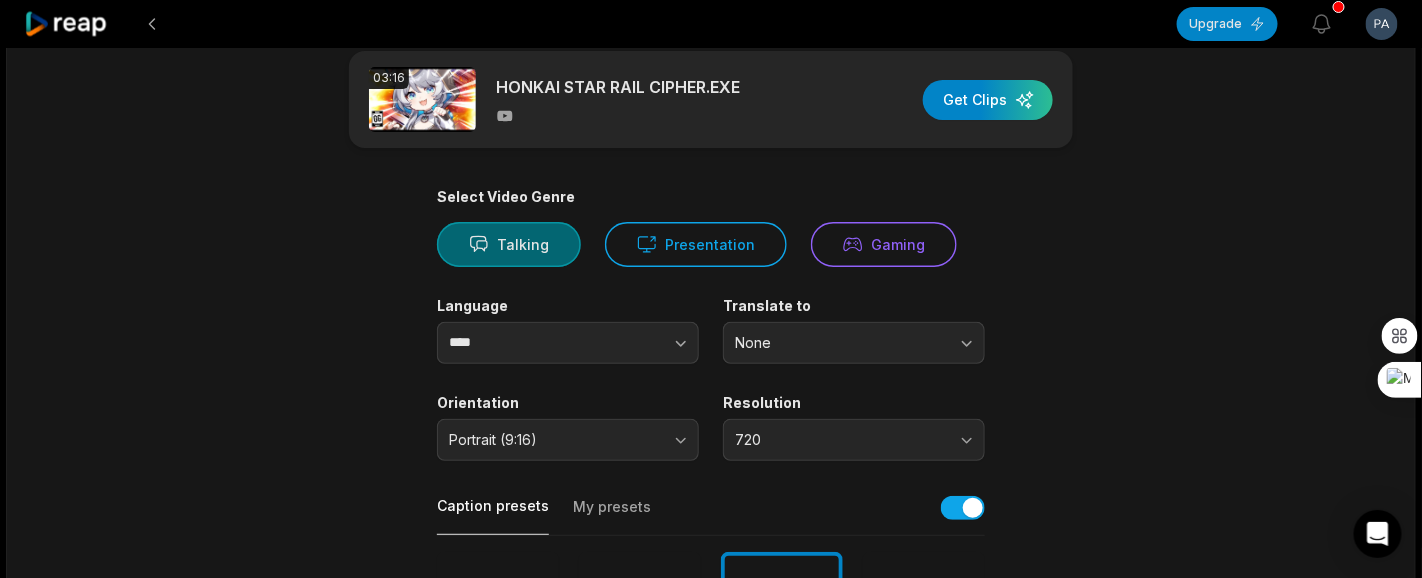 scroll, scrollTop: 0, scrollLeft: 0, axis: both 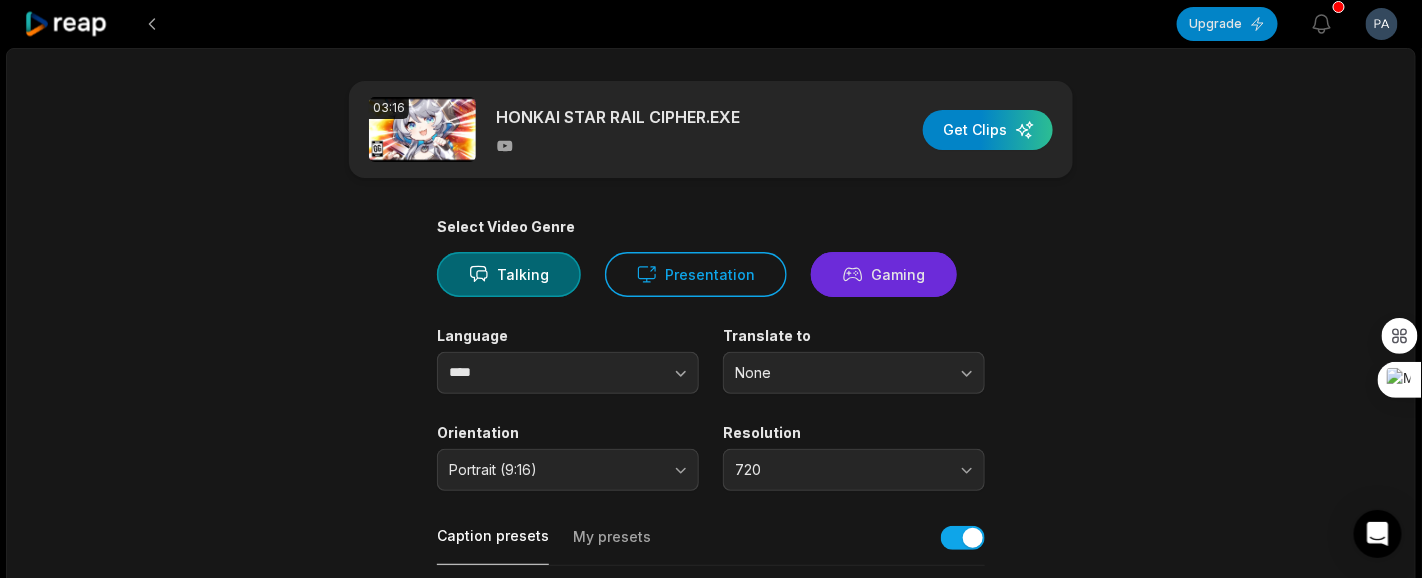 click on "Gaming" at bounding box center (884, 274) 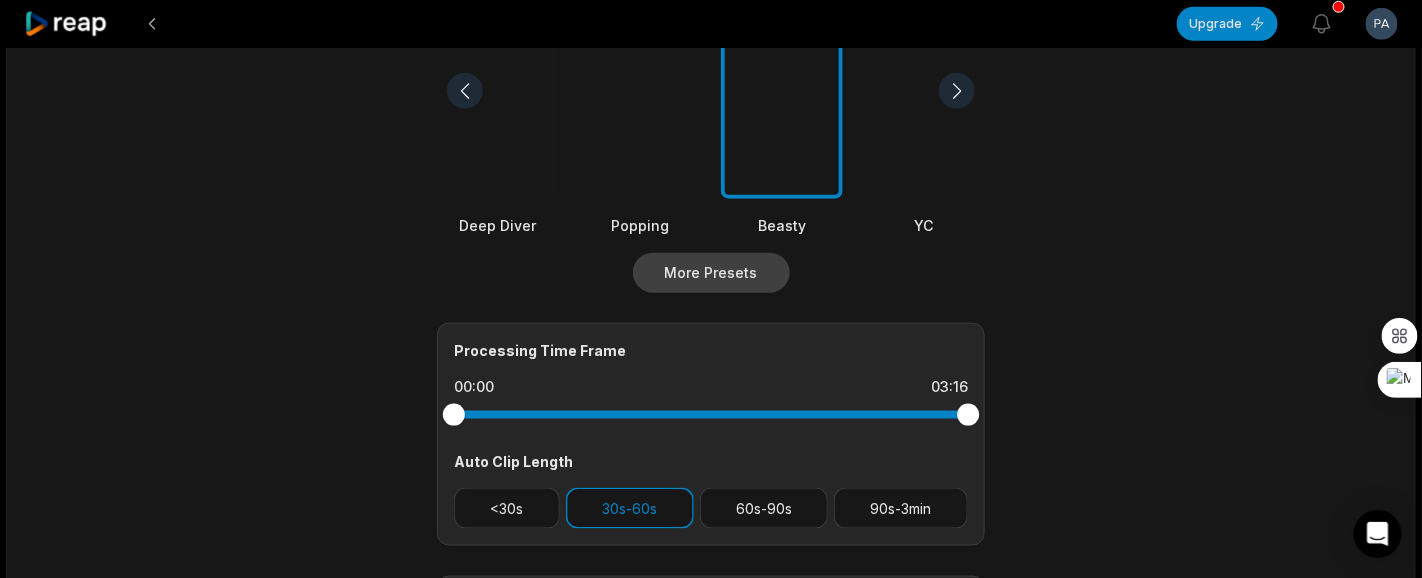 scroll, scrollTop: 750, scrollLeft: 0, axis: vertical 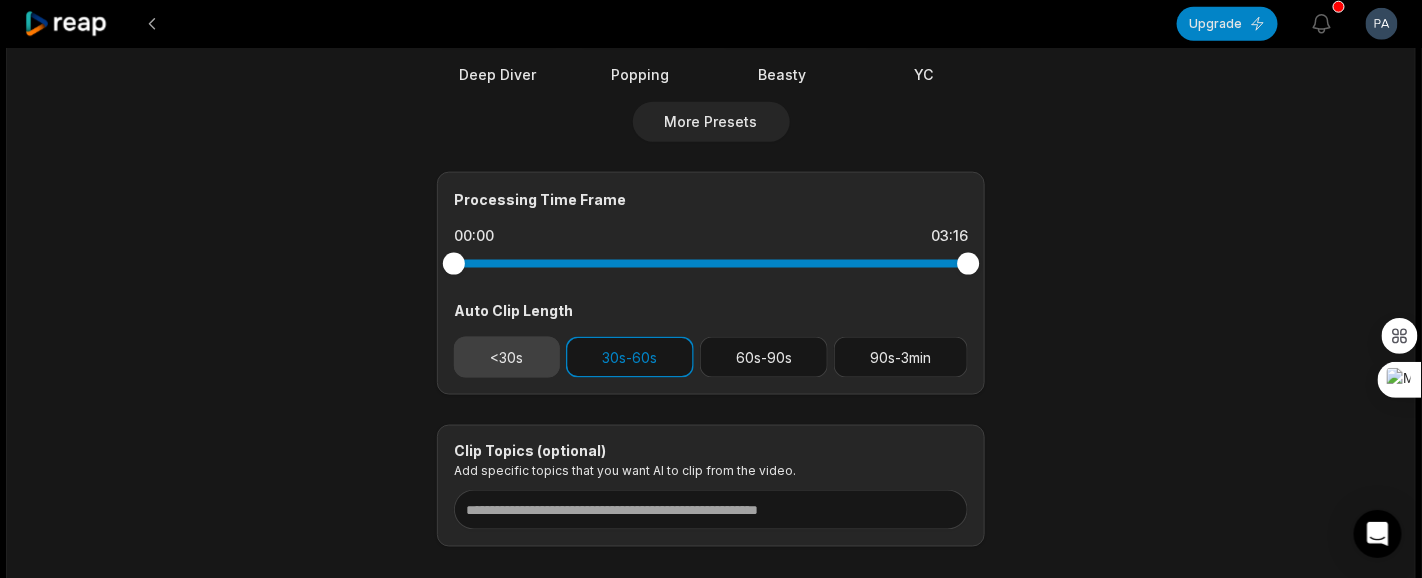 click on "<30s" at bounding box center [507, 357] 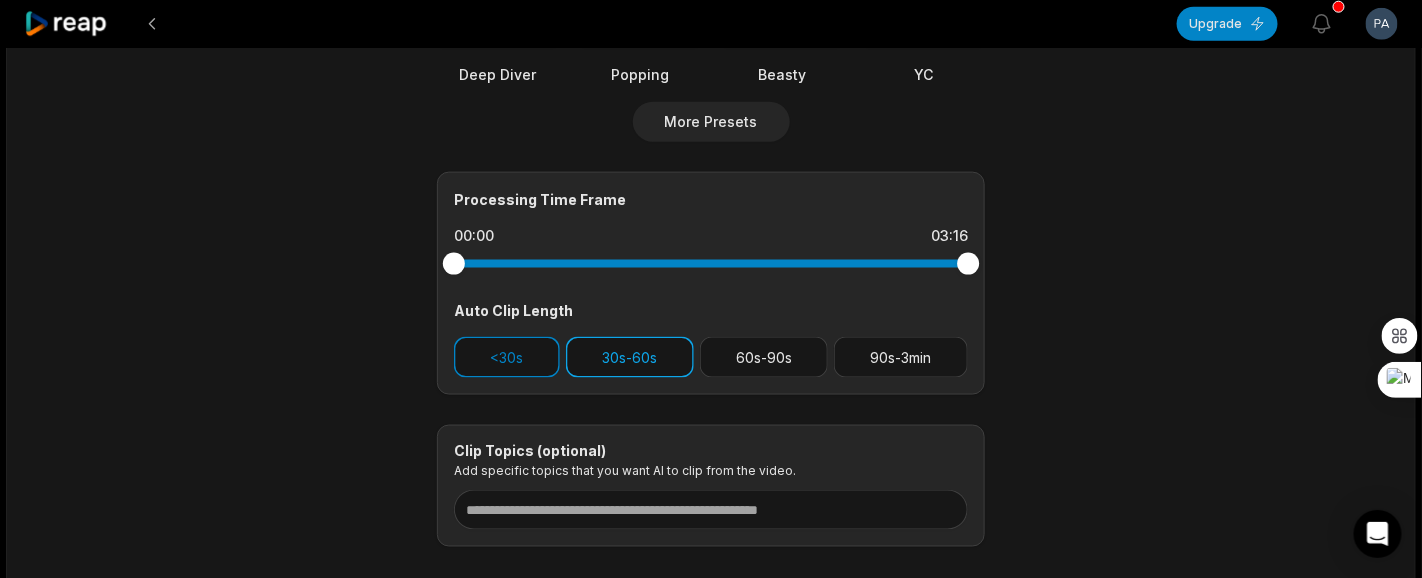 click on "30s-60s" at bounding box center [630, 357] 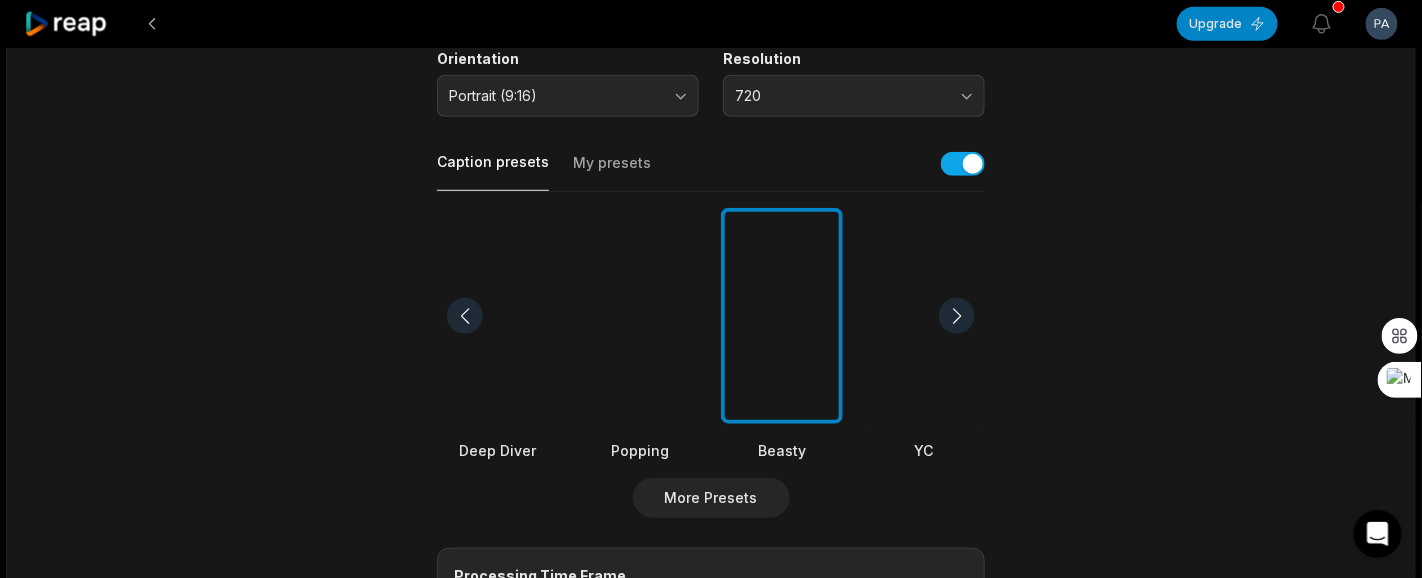 scroll, scrollTop: 411, scrollLeft: 0, axis: vertical 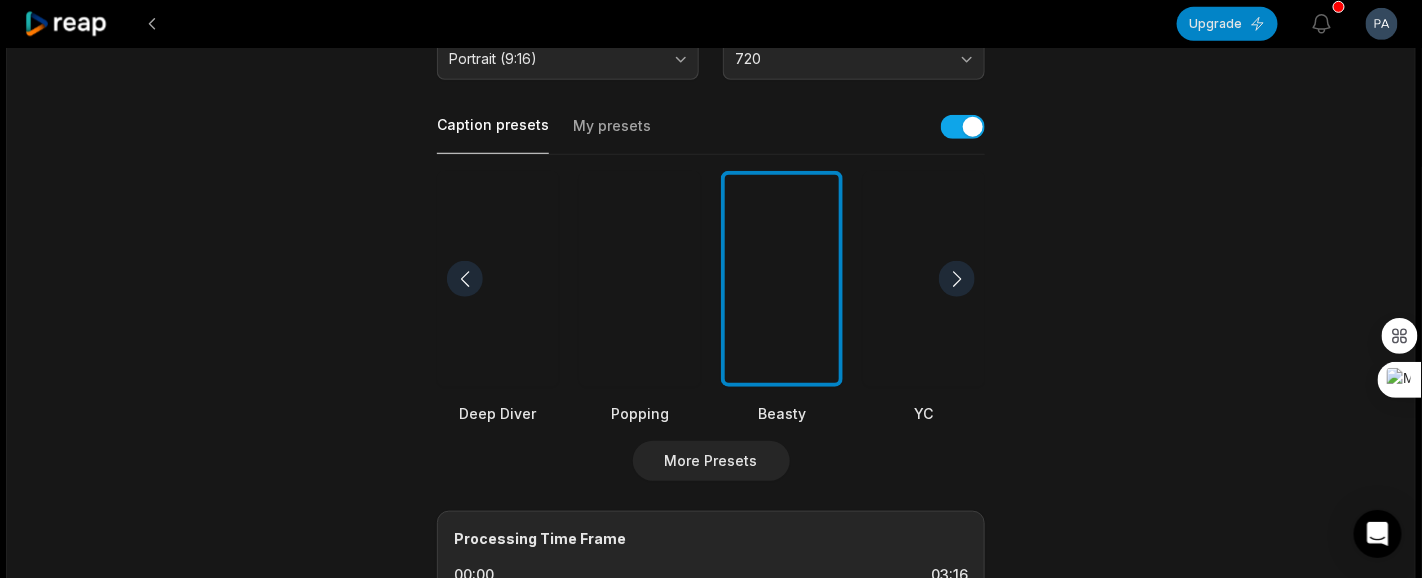 click at bounding box center (465, 279) 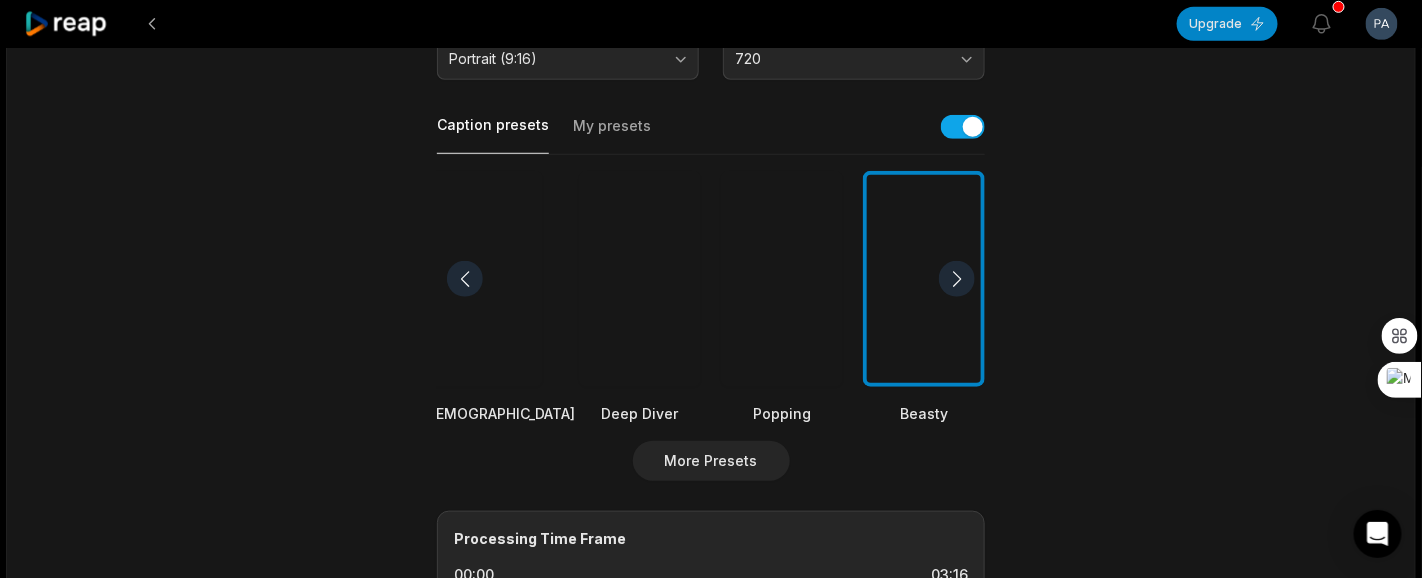 click at bounding box center [465, 279] 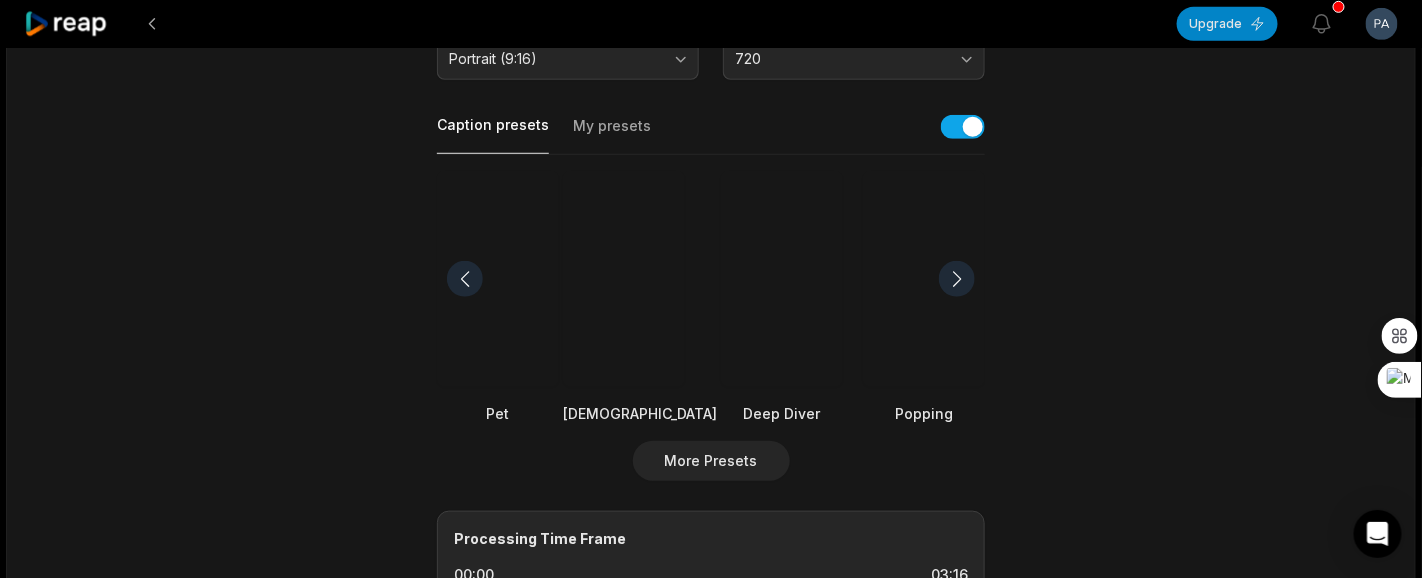 click at bounding box center (465, 279) 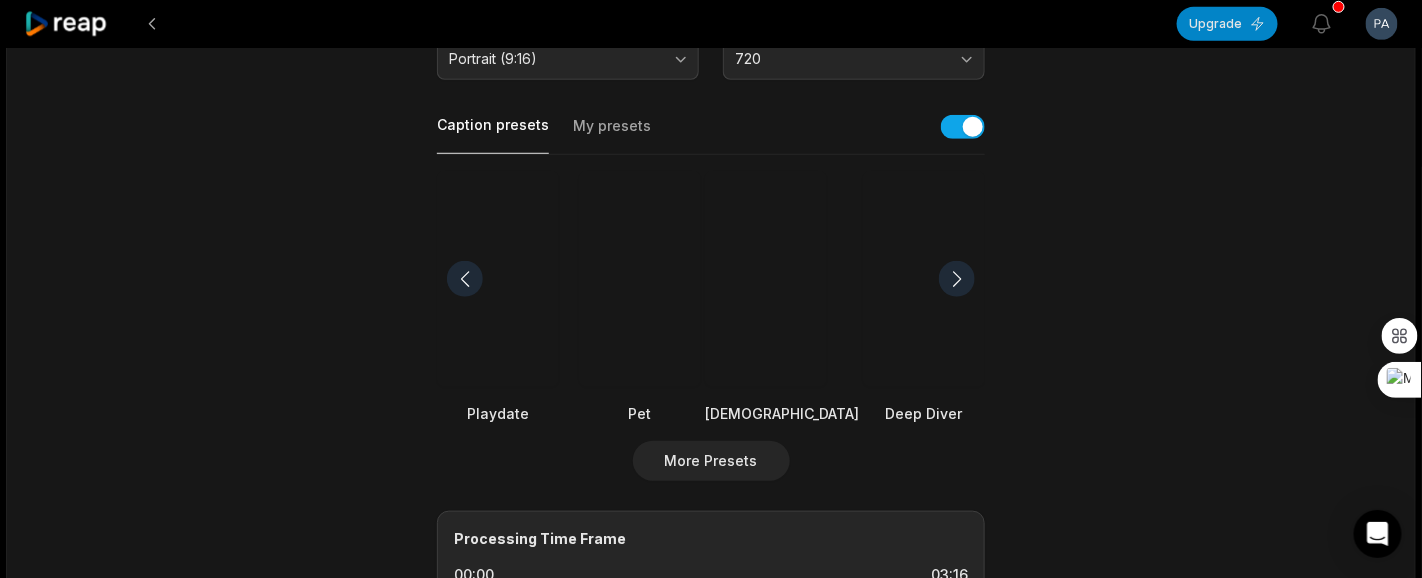 click at bounding box center (465, 279) 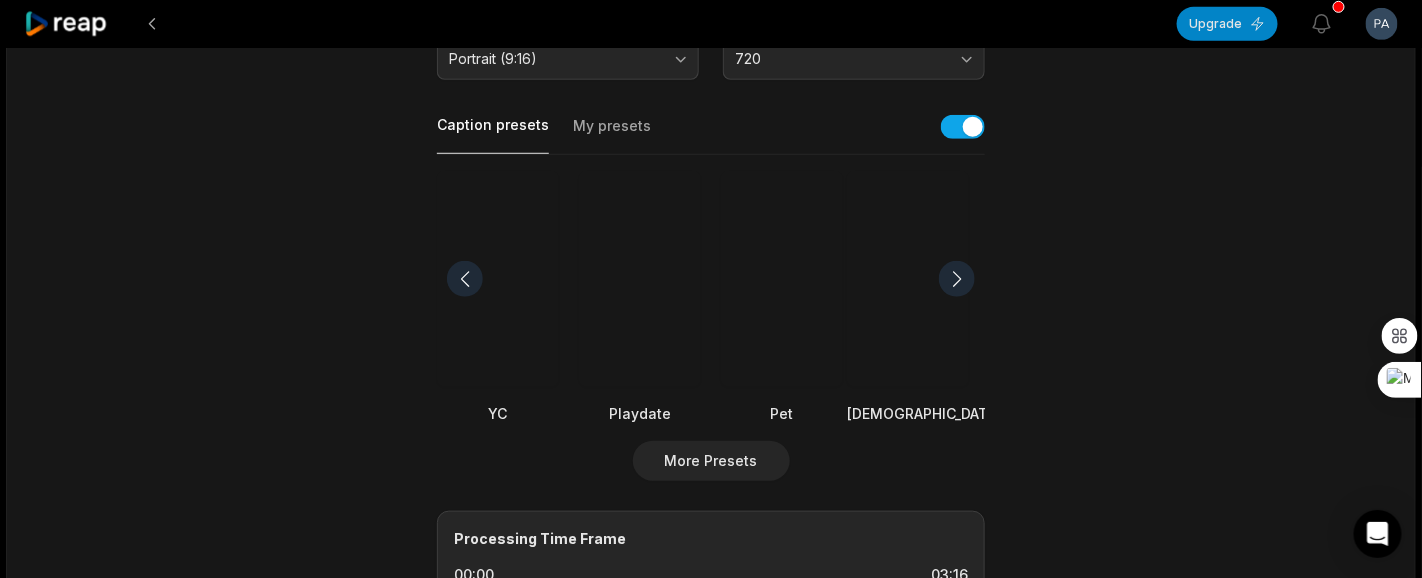 click at bounding box center [465, 279] 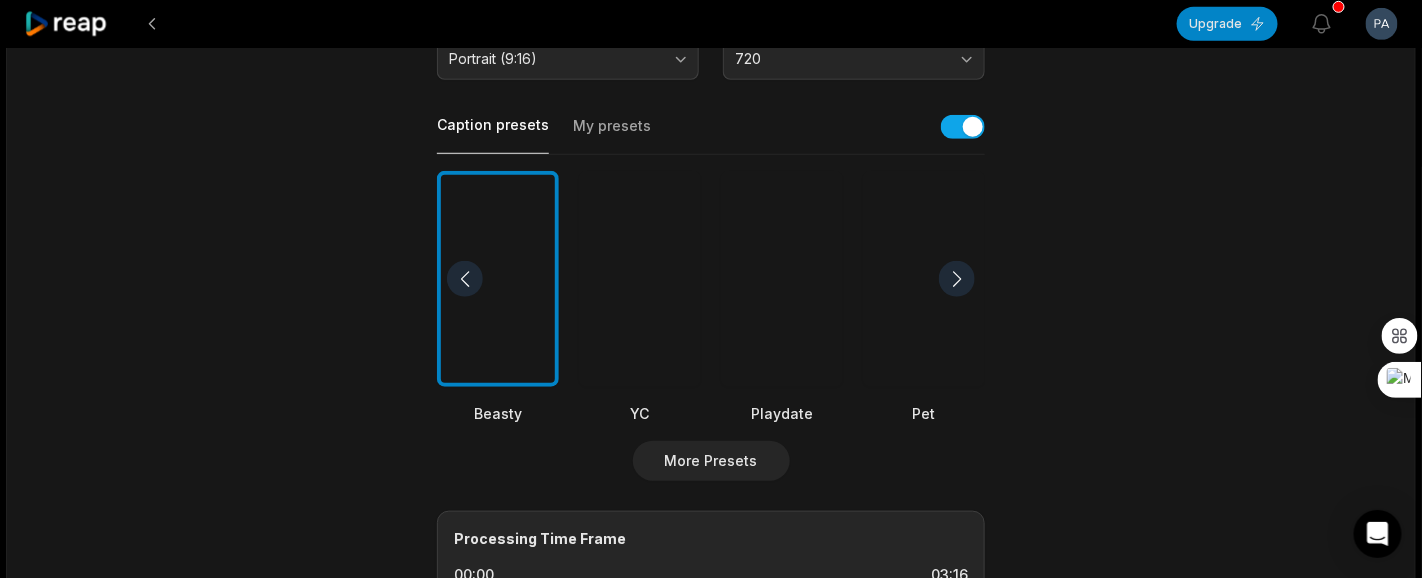 click at bounding box center [465, 279] 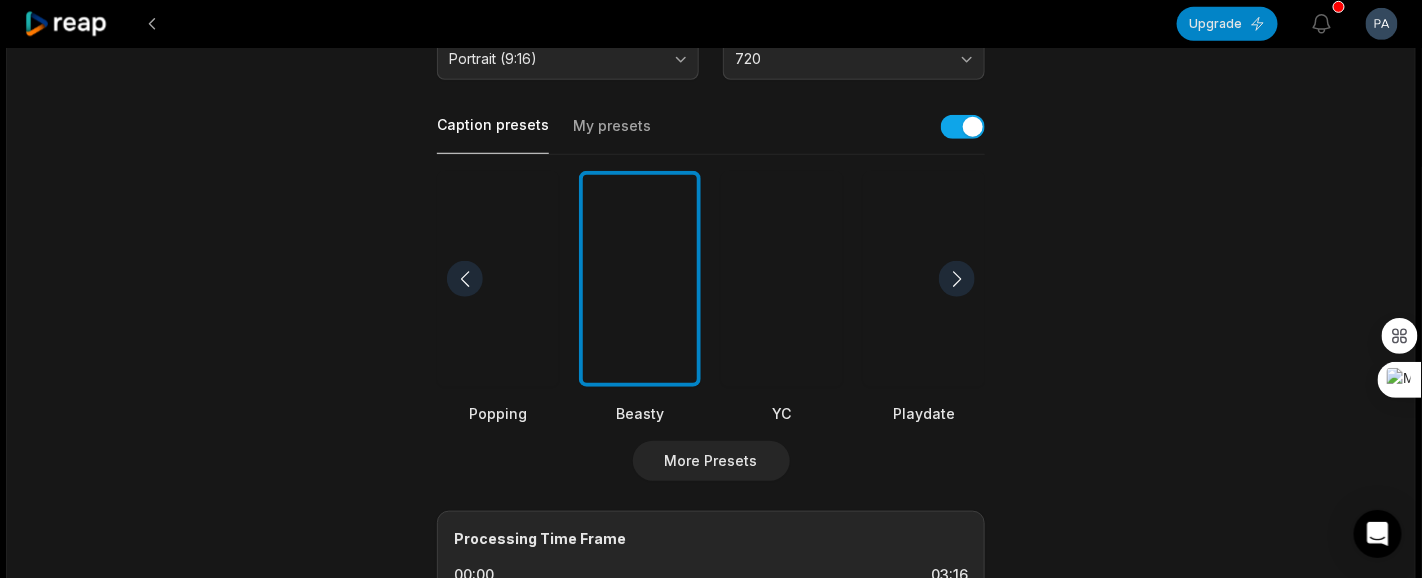 click at bounding box center [465, 279] 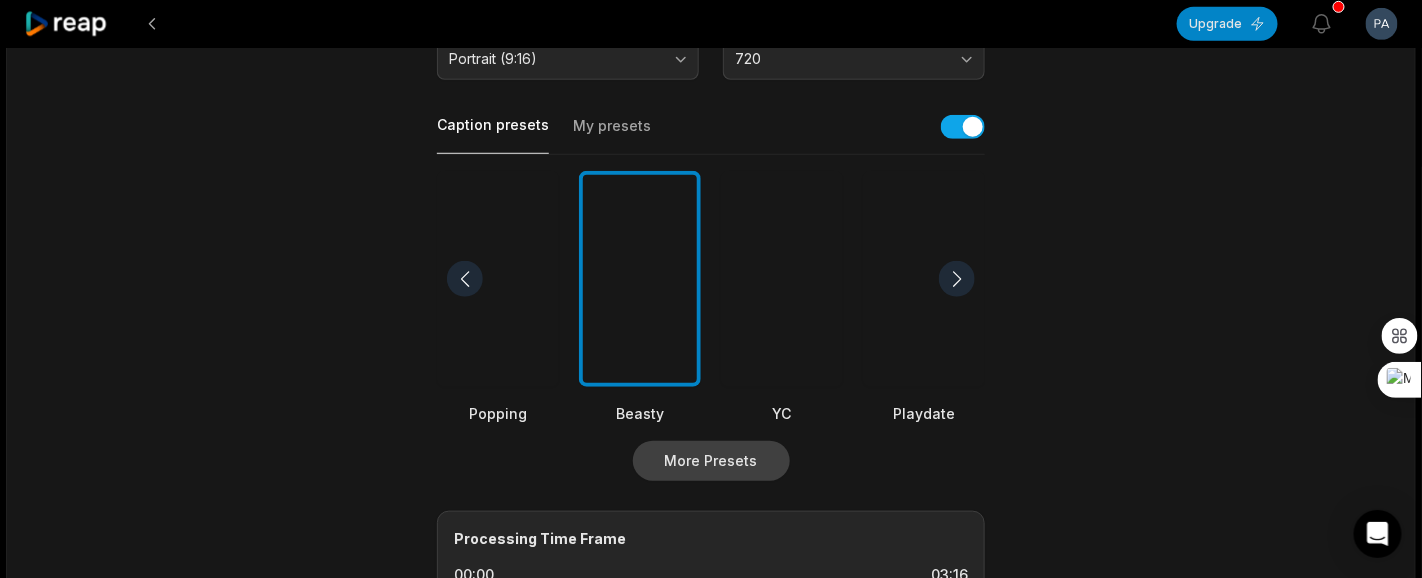 click on "More Presets" at bounding box center (711, 461) 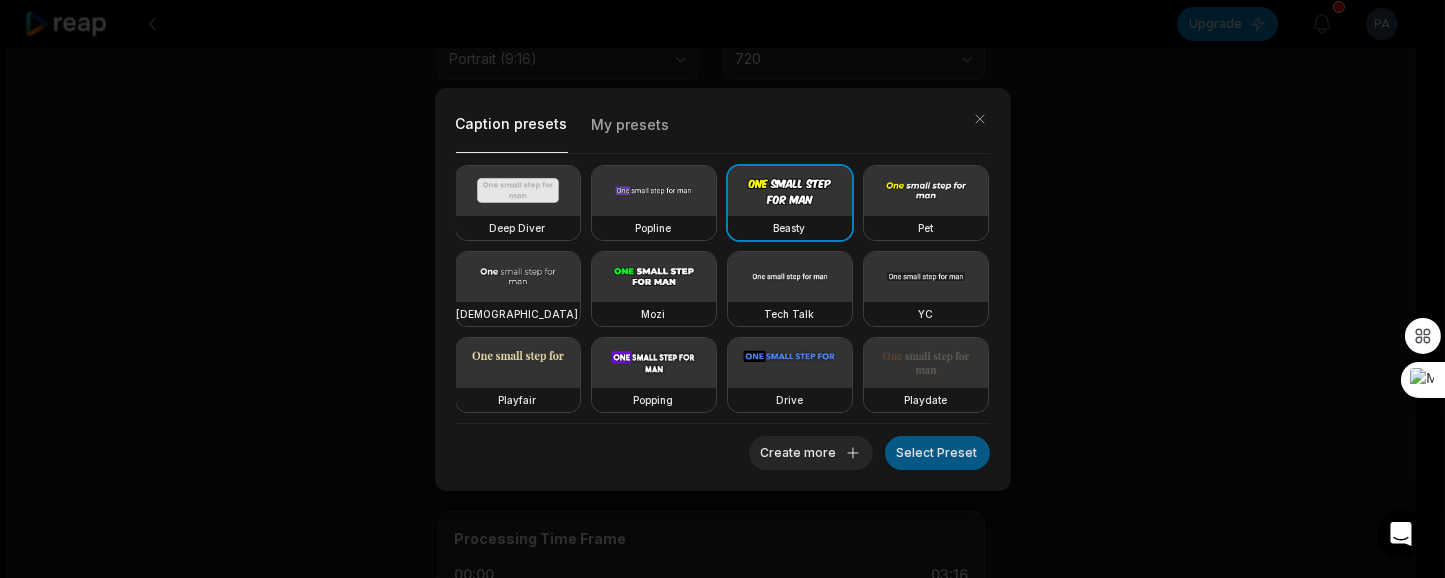 click on "Select Preset" at bounding box center [937, 453] 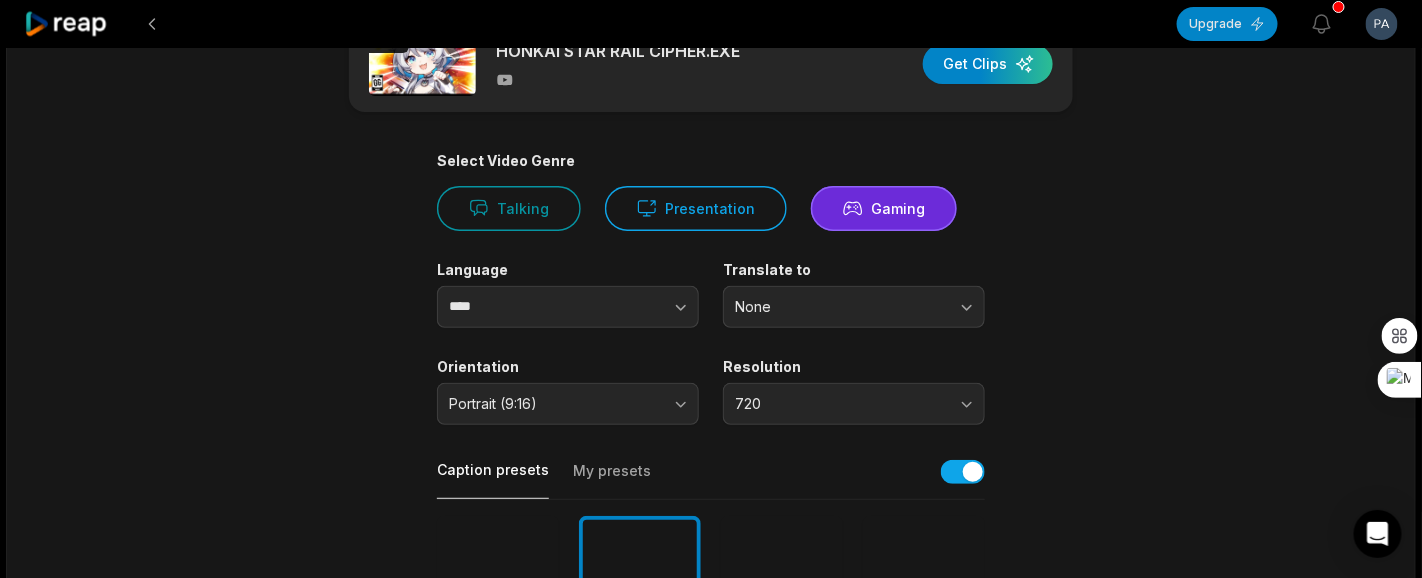 scroll, scrollTop: 0, scrollLeft: 0, axis: both 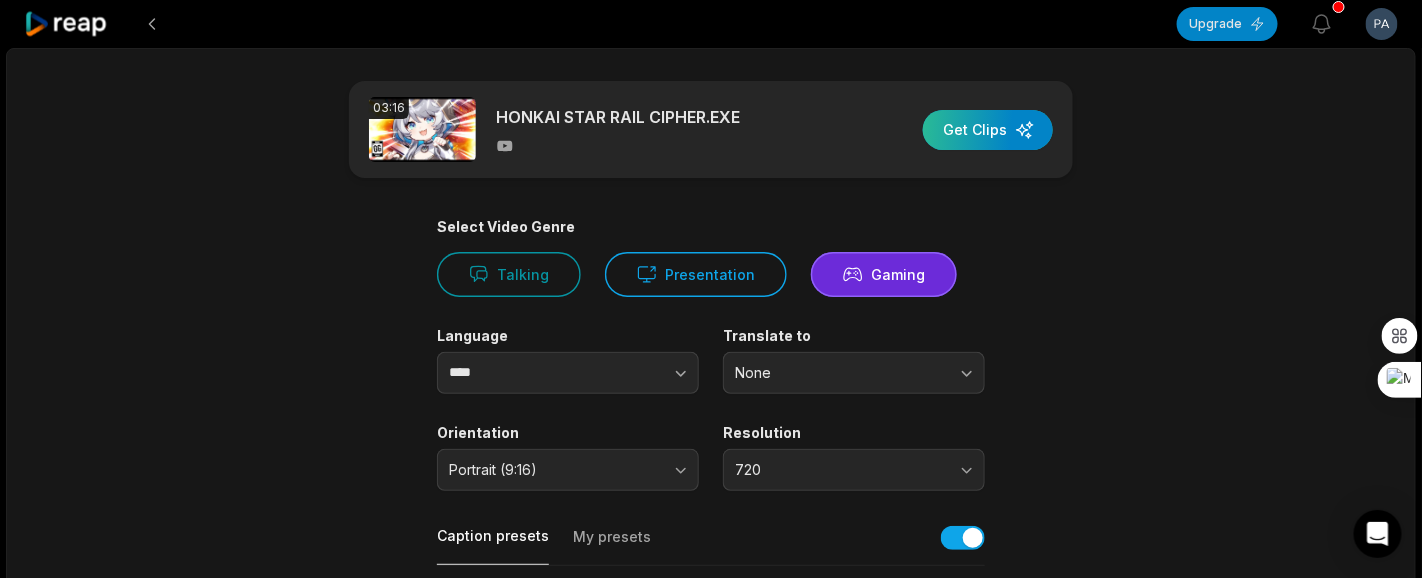 click at bounding box center [988, 130] 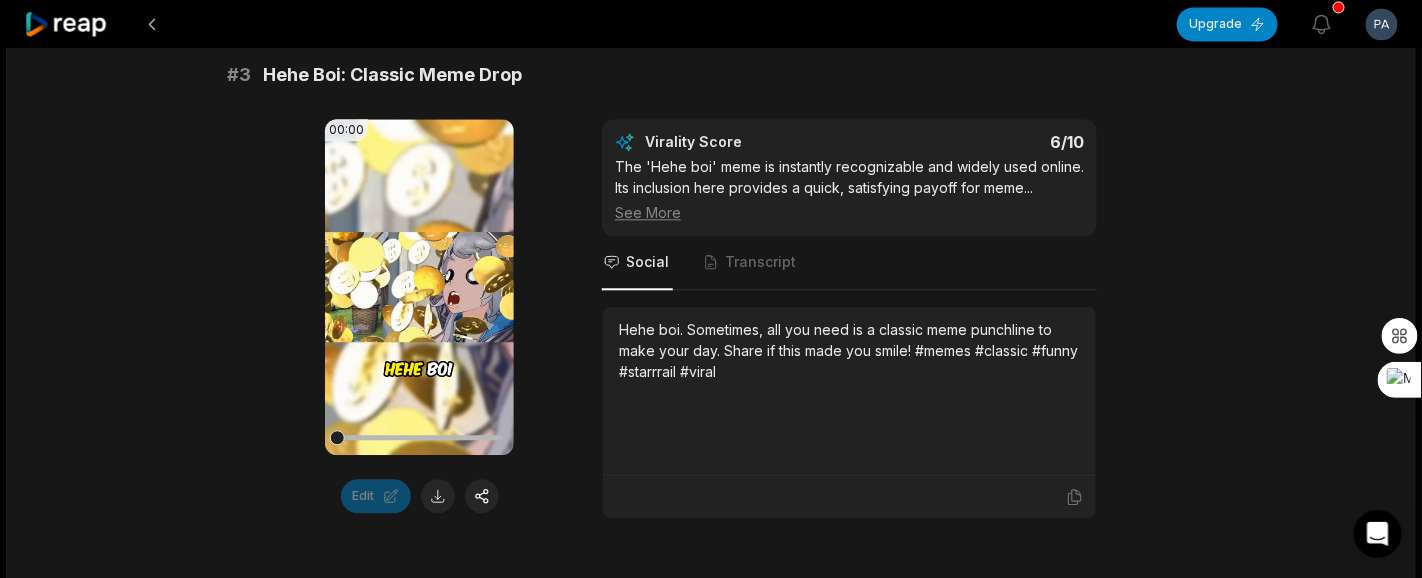 scroll, scrollTop: 1499, scrollLeft: 0, axis: vertical 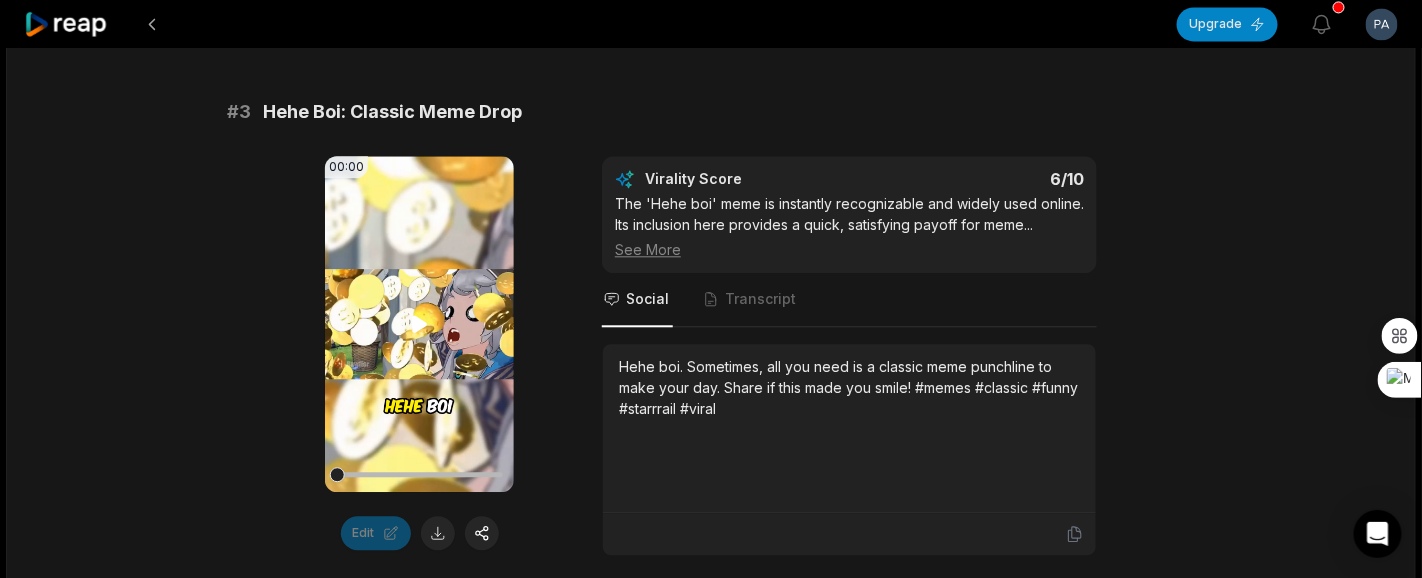 click 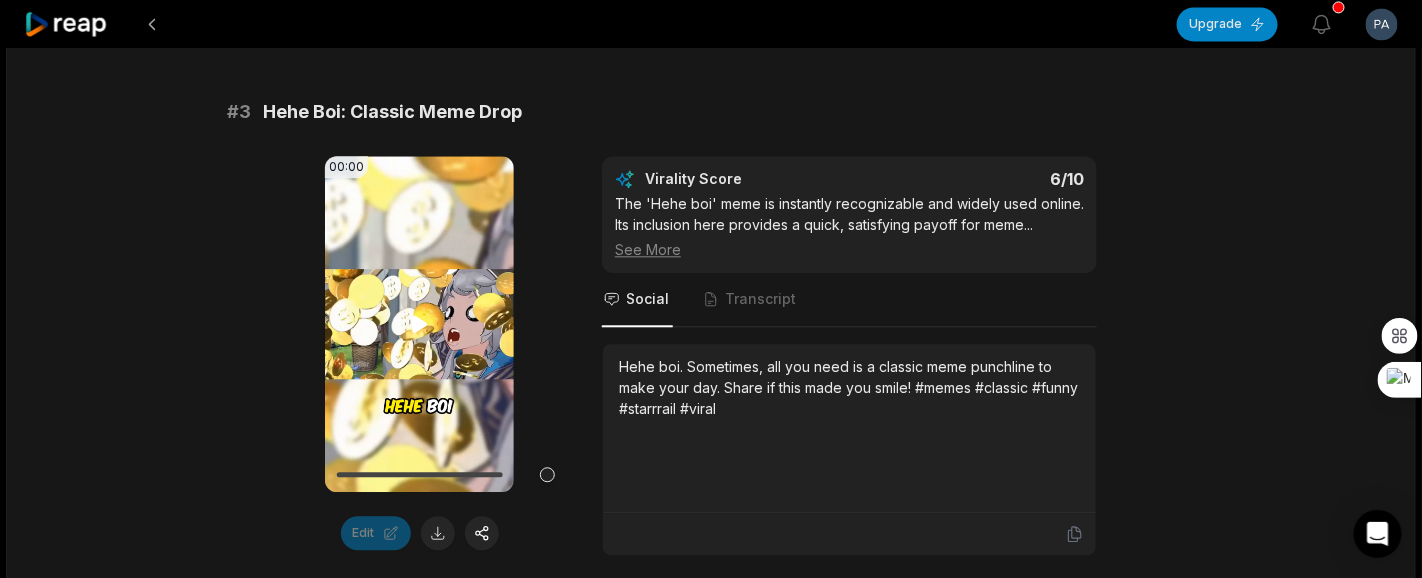 click 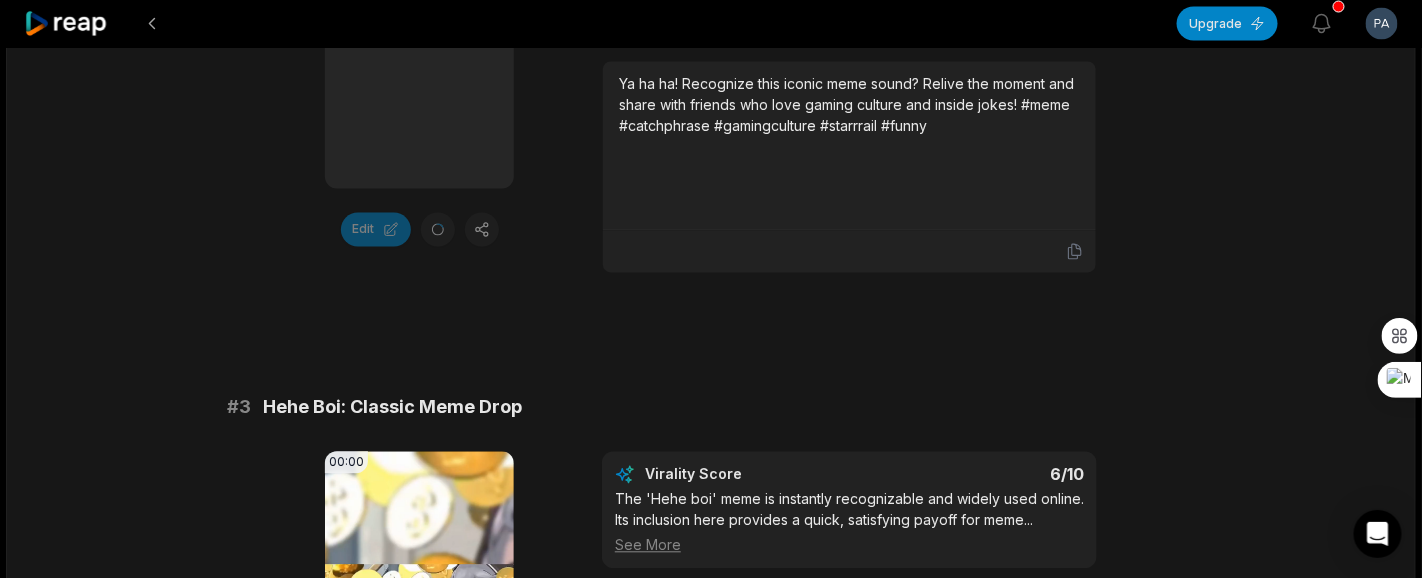 scroll, scrollTop: 1499, scrollLeft: 0, axis: vertical 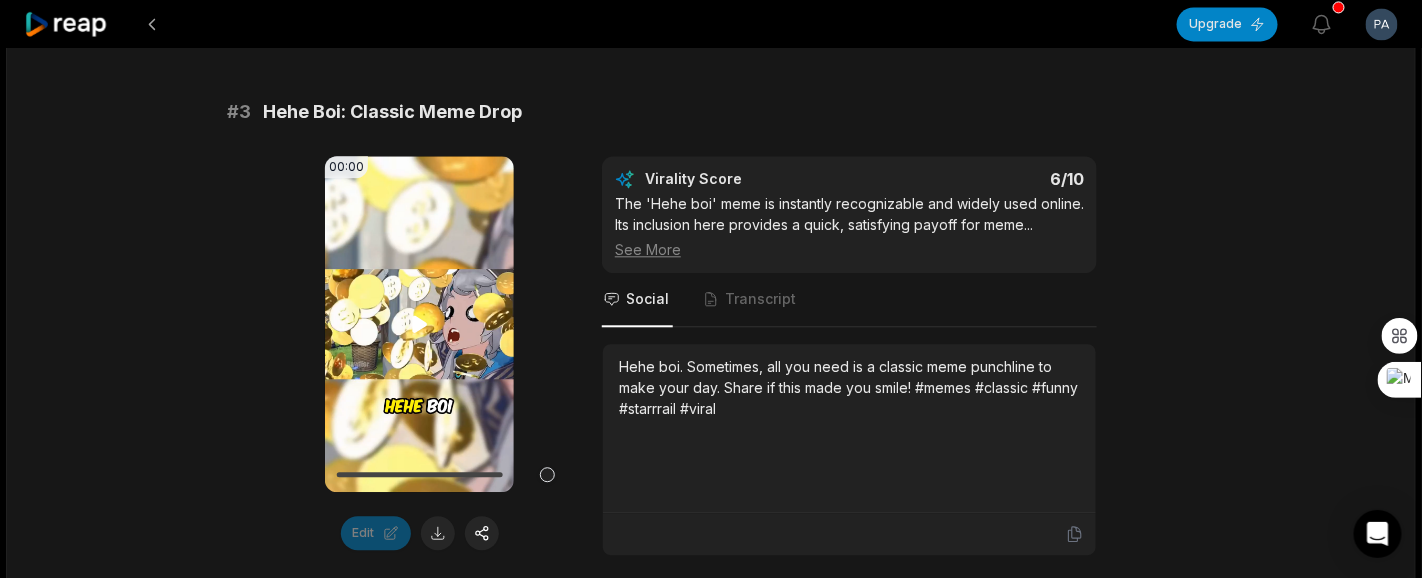 click 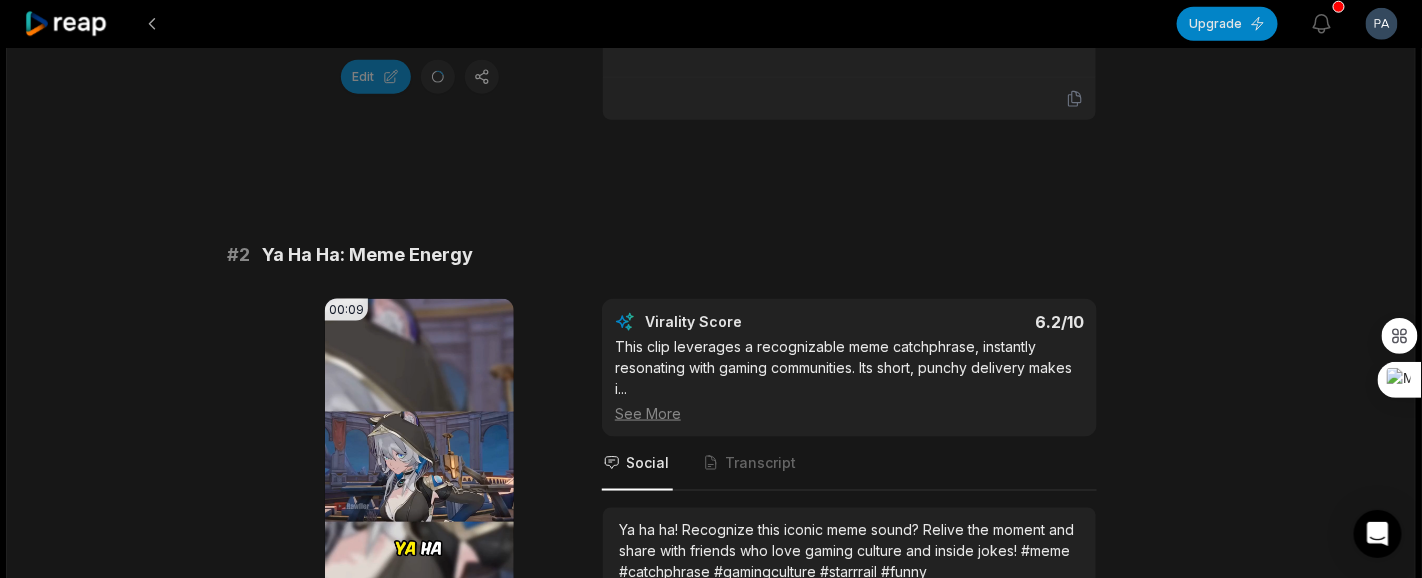 scroll, scrollTop: 899, scrollLeft: 0, axis: vertical 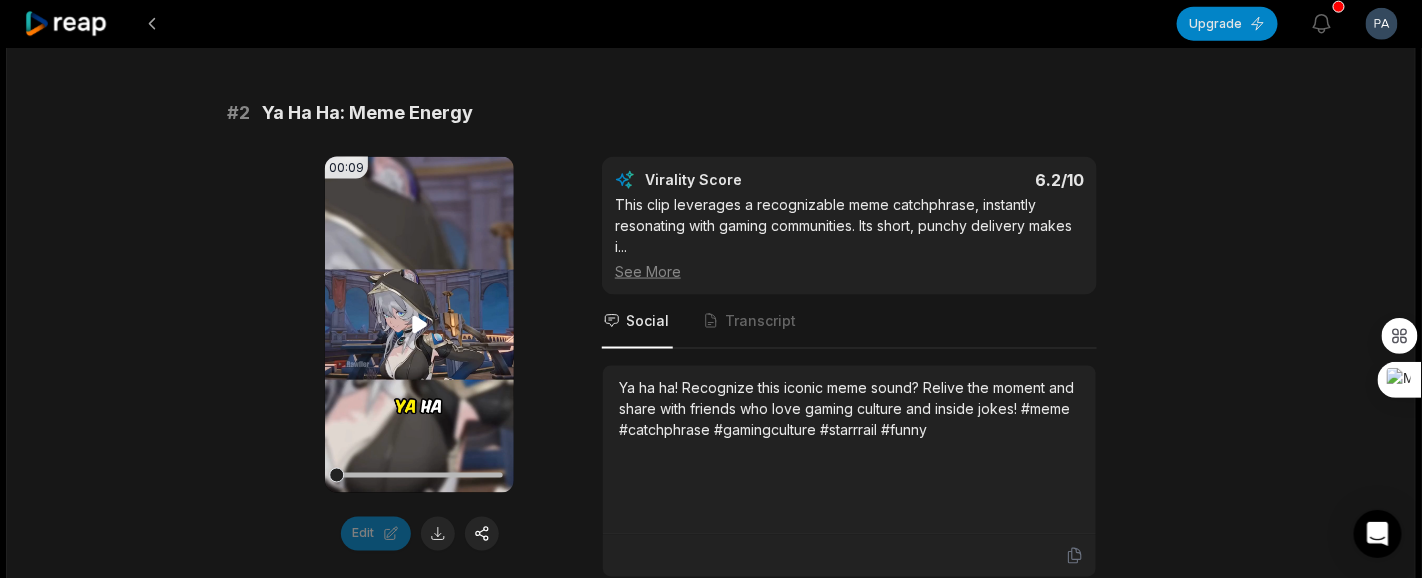 click 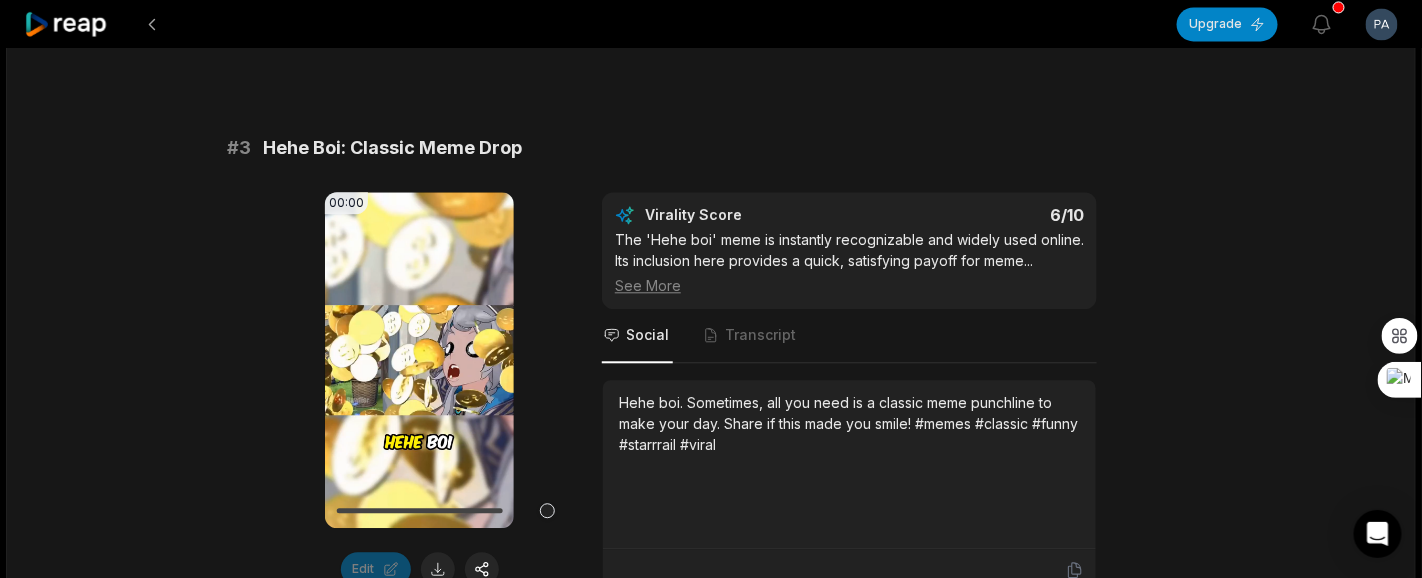 scroll, scrollTop: 1499, scrollLeft: 0, axis: vertical 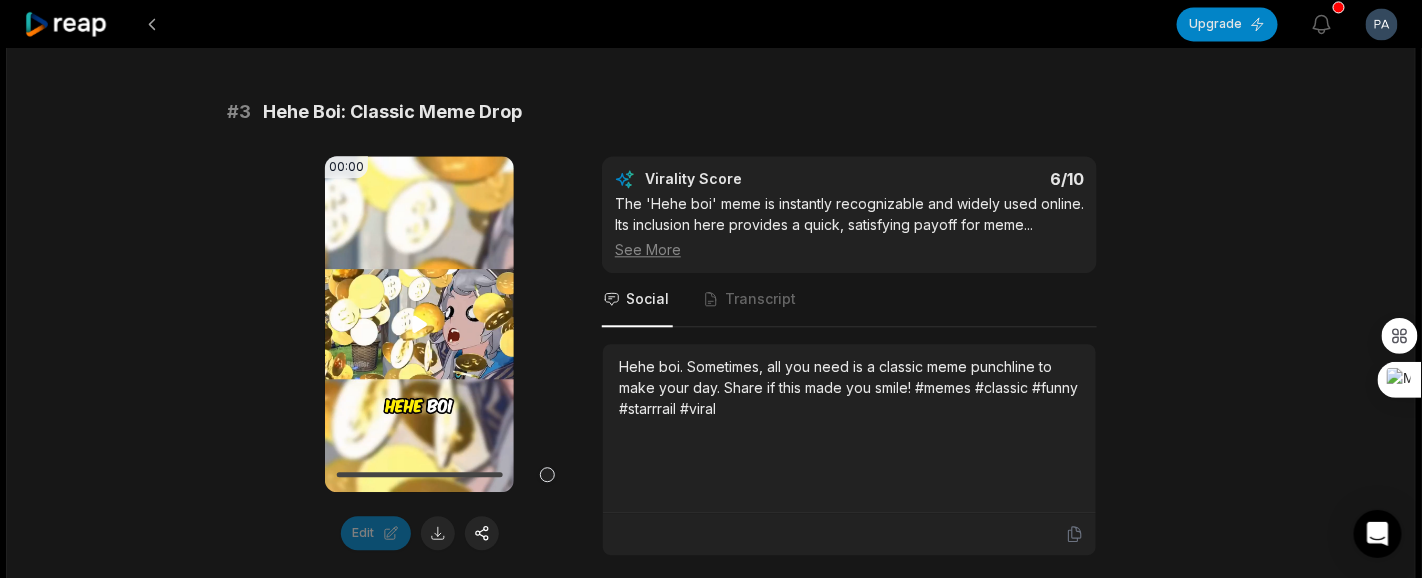 click 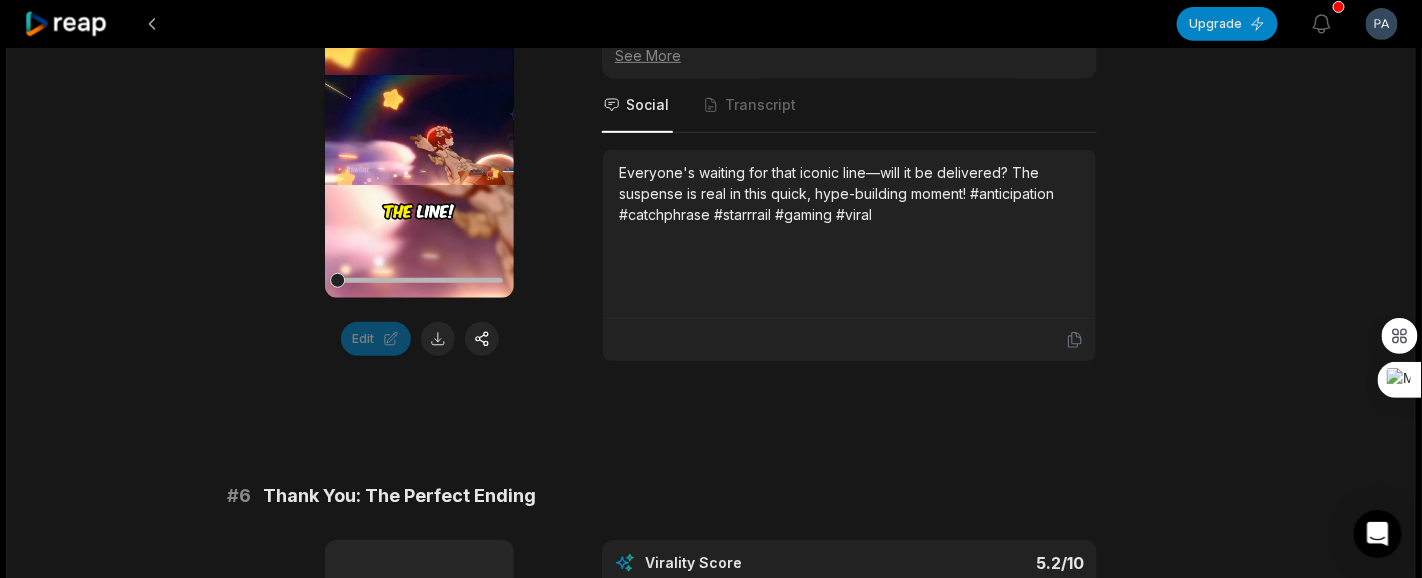 scroll, scrollTop: 2850, scrollLeft: 0, axis: vertical 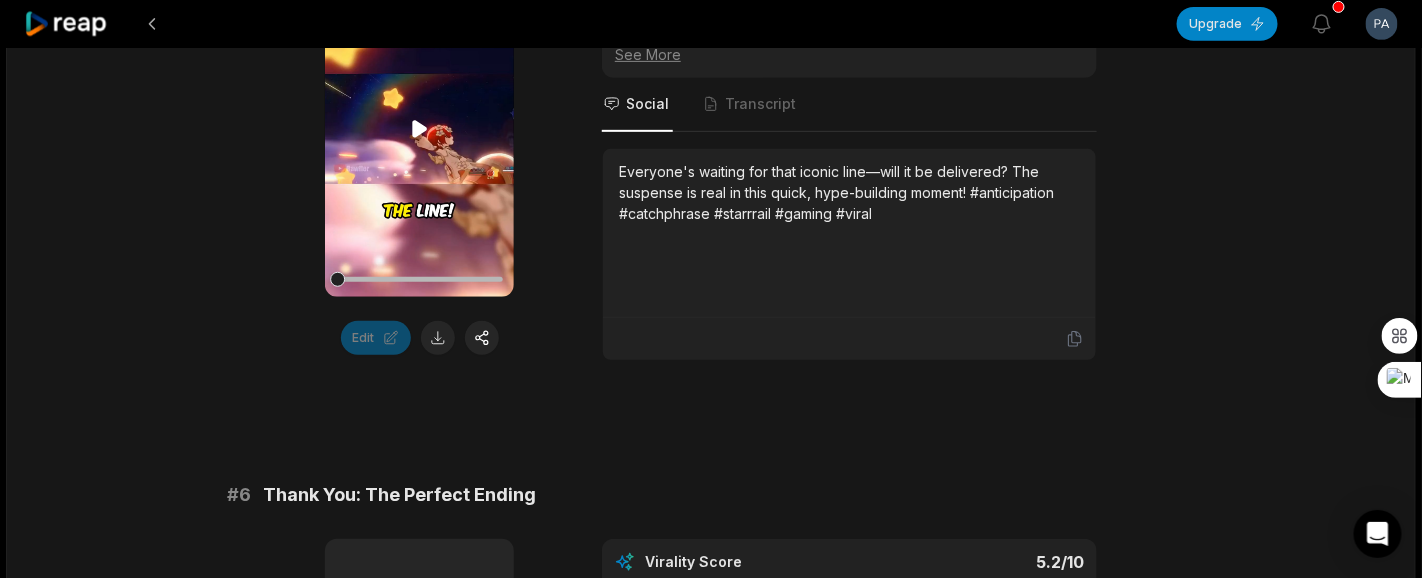 click 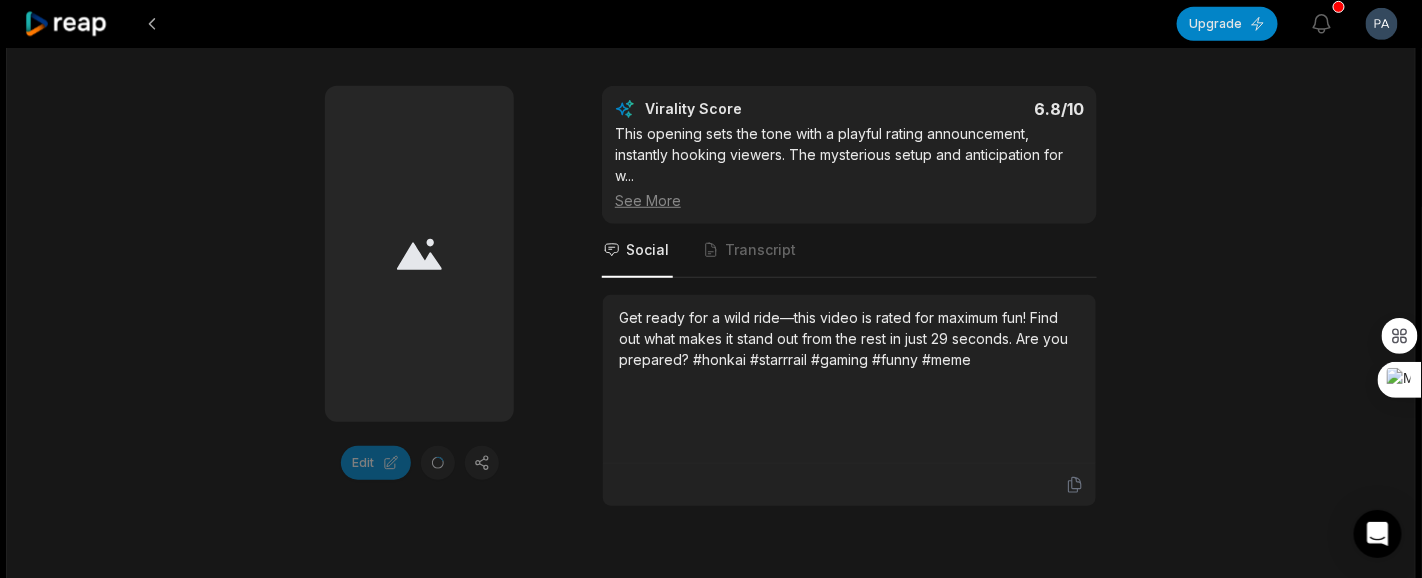 scroll, scrollTop: 0, scrollLeft: 0, axis: both 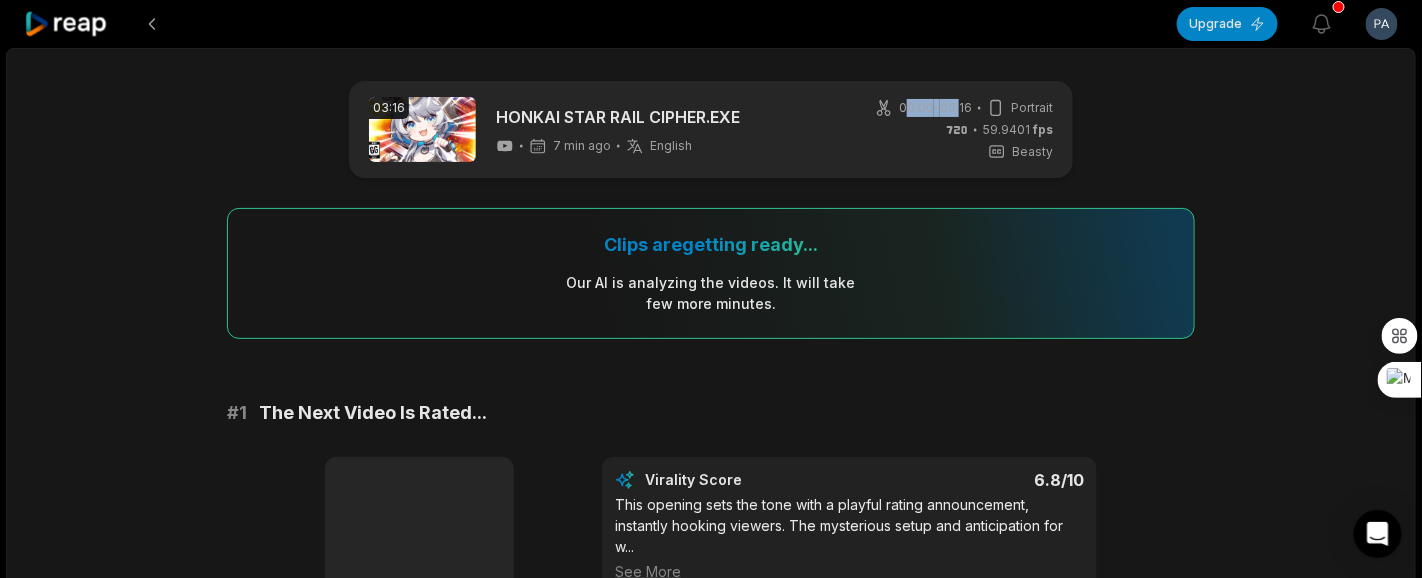 drag, startPoint x: 902, startPoint y: 107, endPoint x: 962, endPoint y: 104, distance: 60.074955 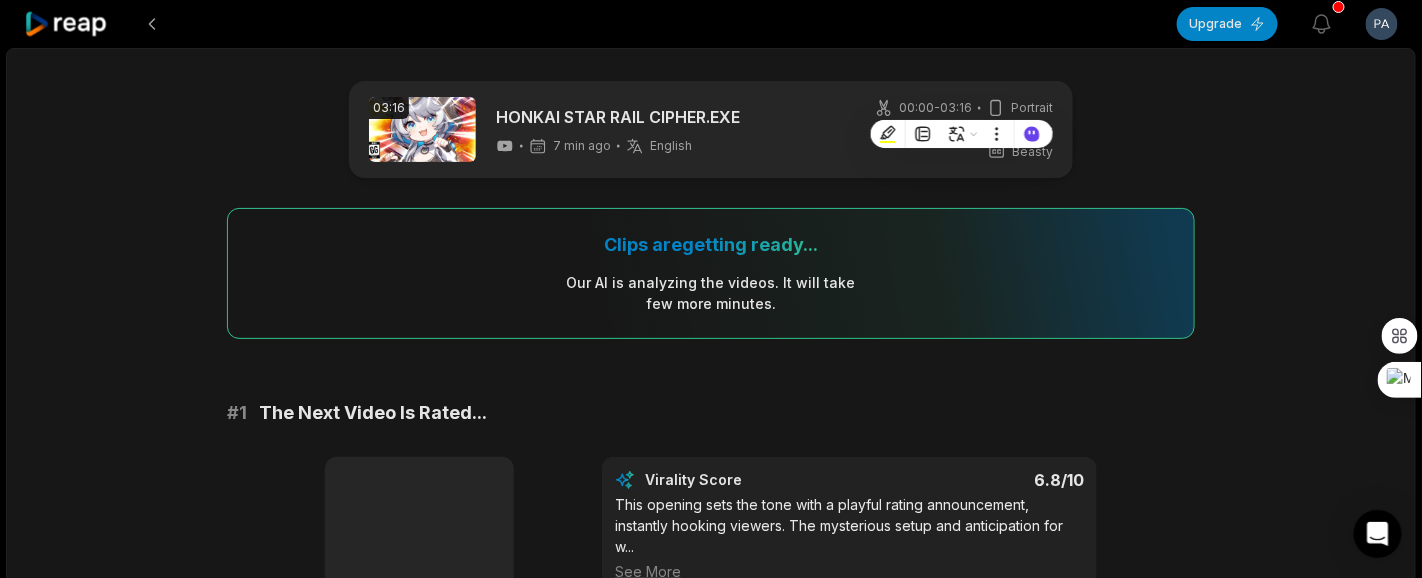 click on "03:16 HONKAI STAR RAIL CIPHER.EXE 7 min ago English en 00:00  -  03:16 Portrait 59.9401   fps Beasty Clips are  getting ready... Our AI is analyzing the video s . It will take few more minutes. # 1 The Next Video Is Rated... Edit Virality Score 6.8 /10 This opening sets the tone with a playful rating announcement, instantly hooking viewers. The mysterious setup and anticipation for w ...   See More Social Transcript Get ready for a wild ride—this video is rated for maximum fun! Find out what makes it stand out from the rest in just 29 seconds. Are you prepared? #honkai #starrrail #gaming #funny #meme # 2 Ya Ha Ha: Meme Energy 00:09 Your browser does not support mp4 format. Edit Virality Score 6.2 /10 This clip leverages a recognizable meme catchphrase, instantly resonating with gaming communities. Its short, punchy delivery makes i ...   See More Social Transcript # 3 Hehe Boi: Classic Meme Drop 00:00 Your browser does not support mp4 format. Edit Virality Score 6 /10 ...   See More Social Transcript # 4" at bounding box center (711, 1945) 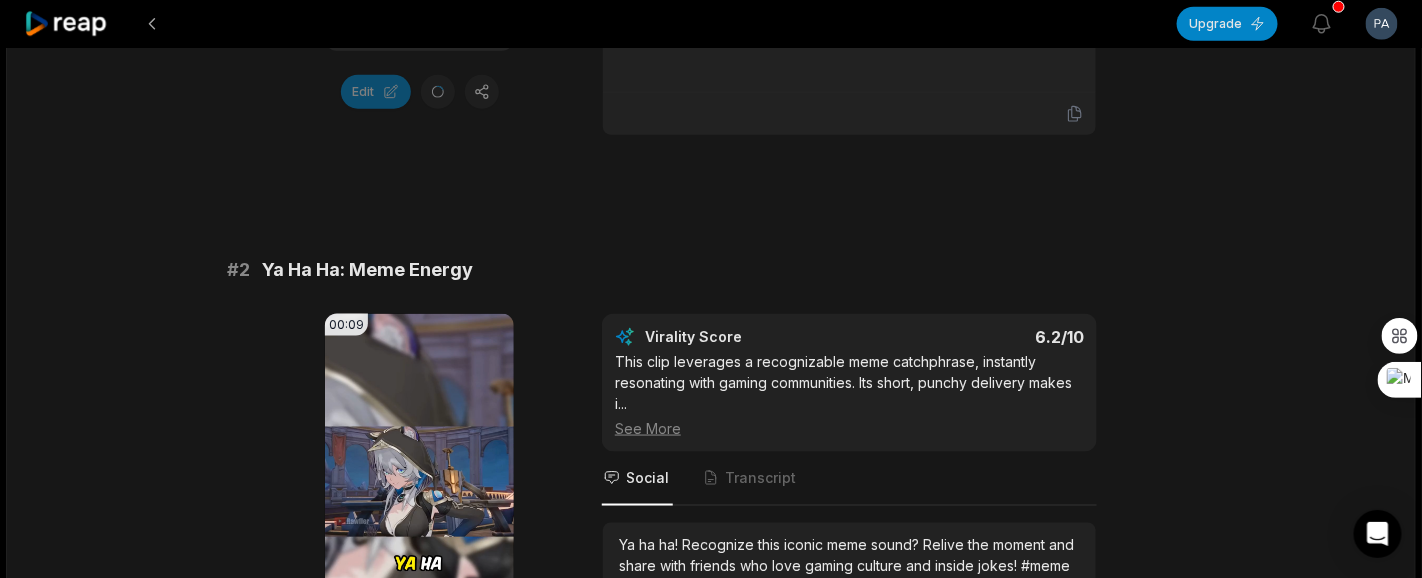 scroll, scrollTop: 899, scrollLeft: 0, axis: vertical 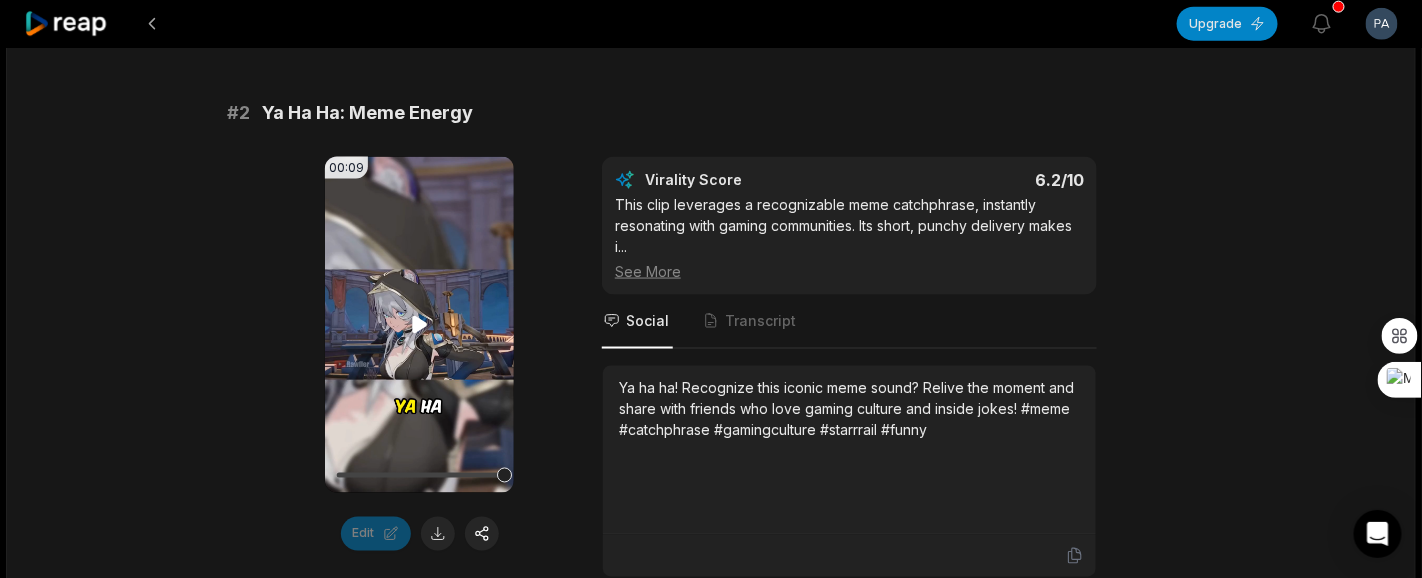 click 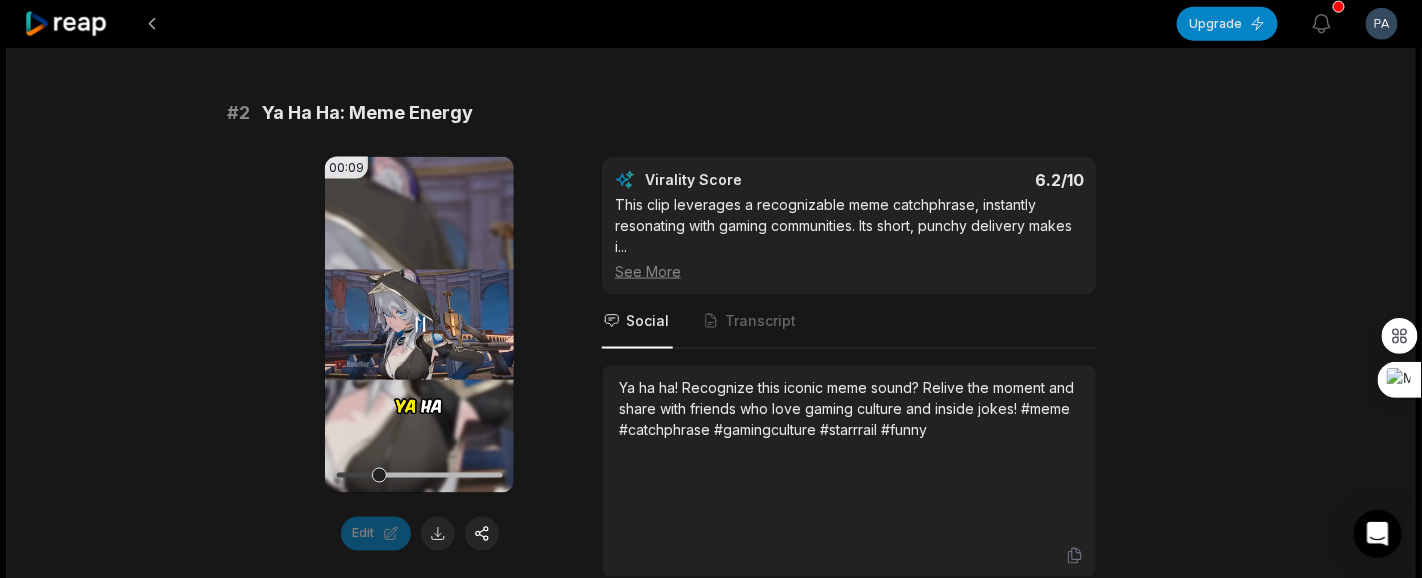 click 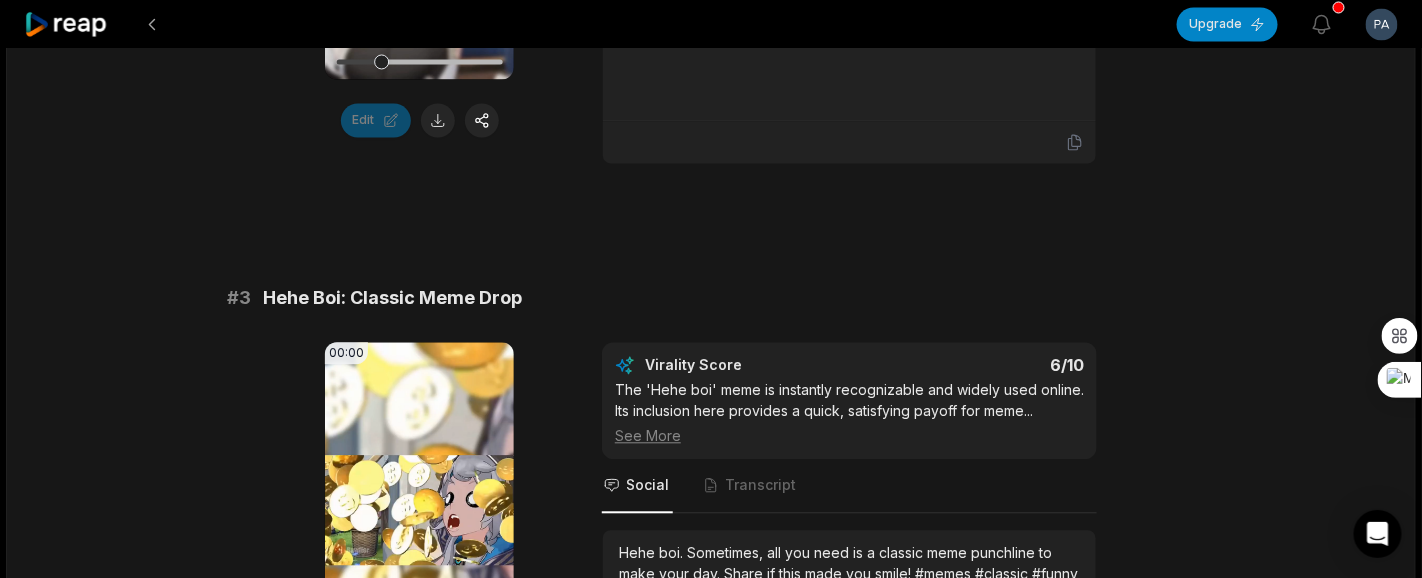 scroll, scrollTop: 1350, scrollLeft: 0, axis: vertical 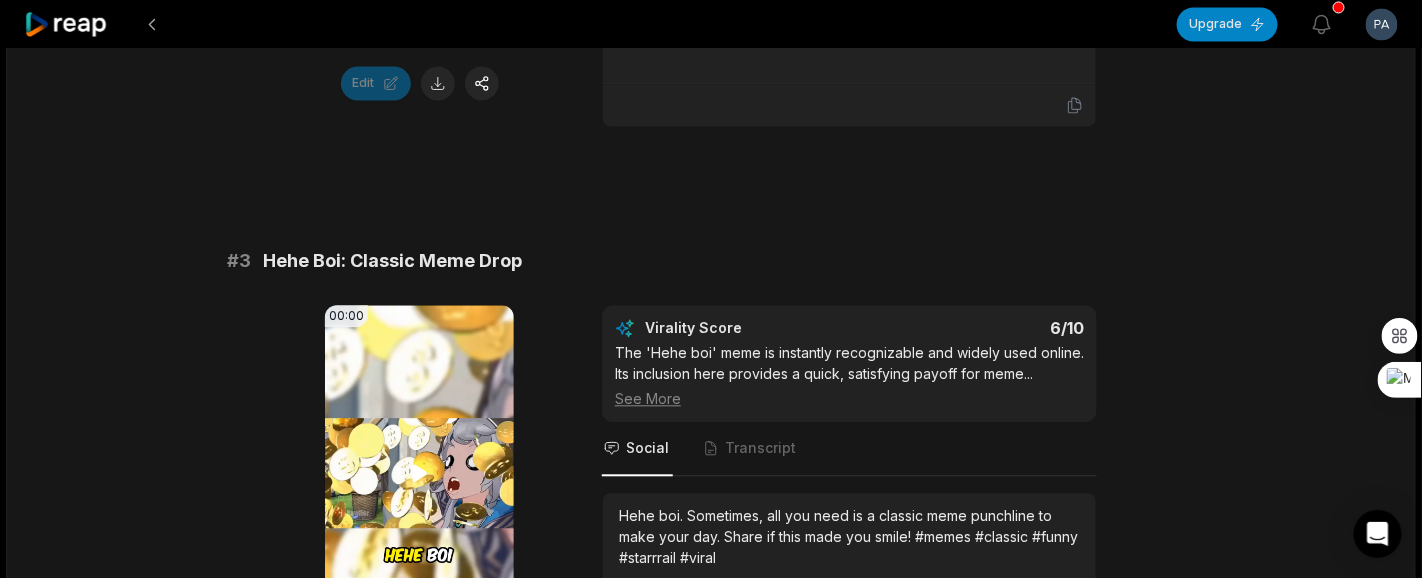 click on "Your browser does not support mp4 format." at bounding box center (419, 473) 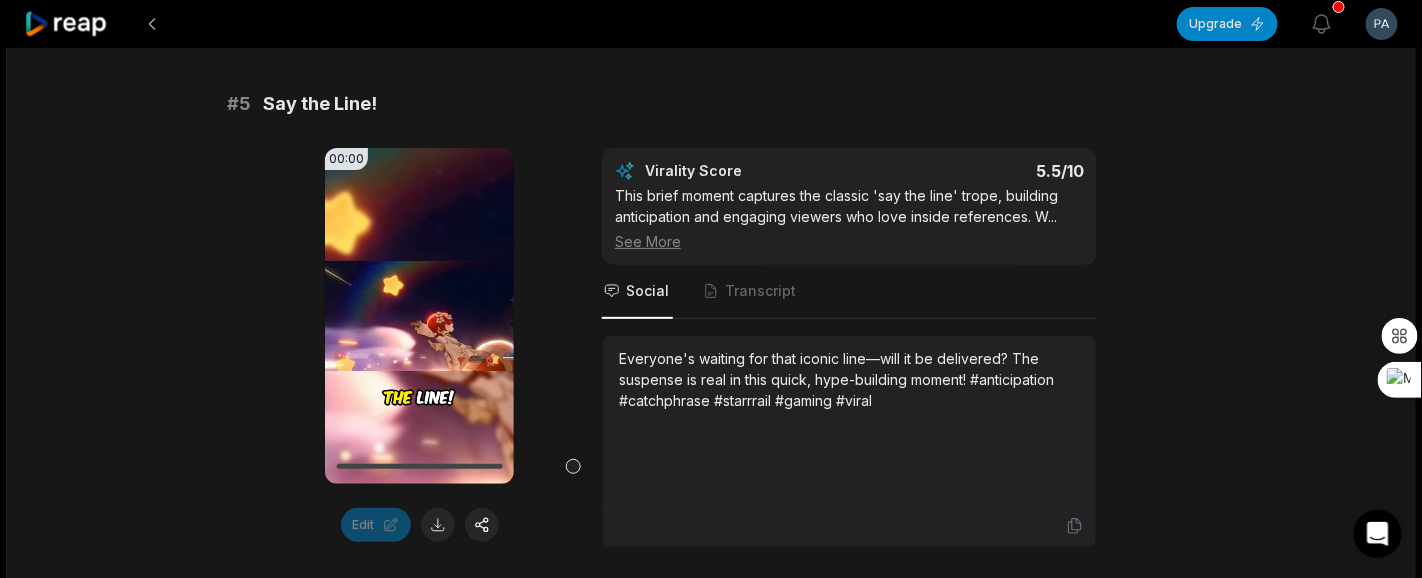 scroll, scrollTop: 2699, scrollLeft: 0, axis: vertical 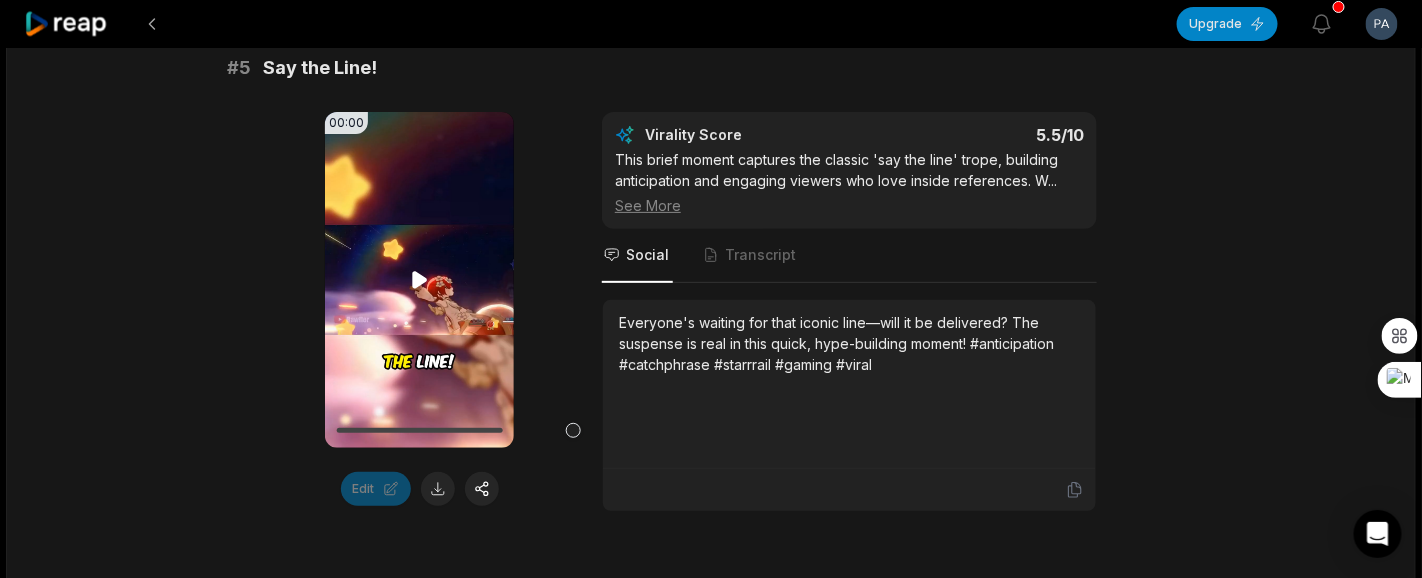 click 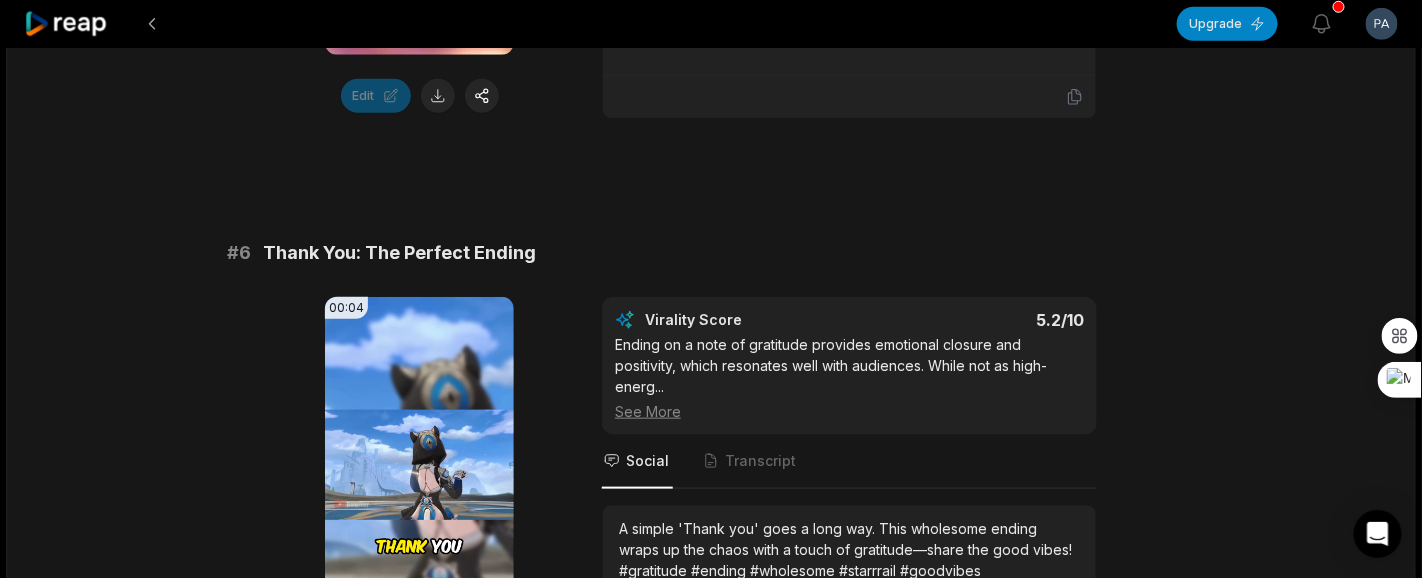 scroll, scrollTop: 3299, scrollLeft: 0, axis: vertical 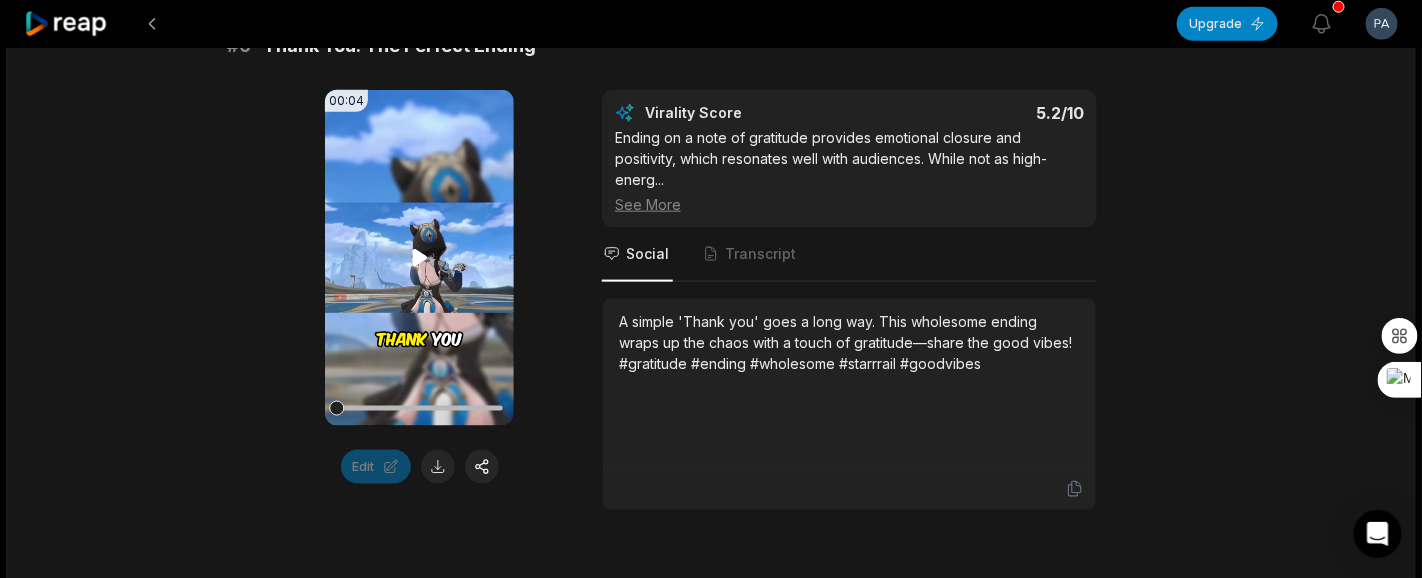 click 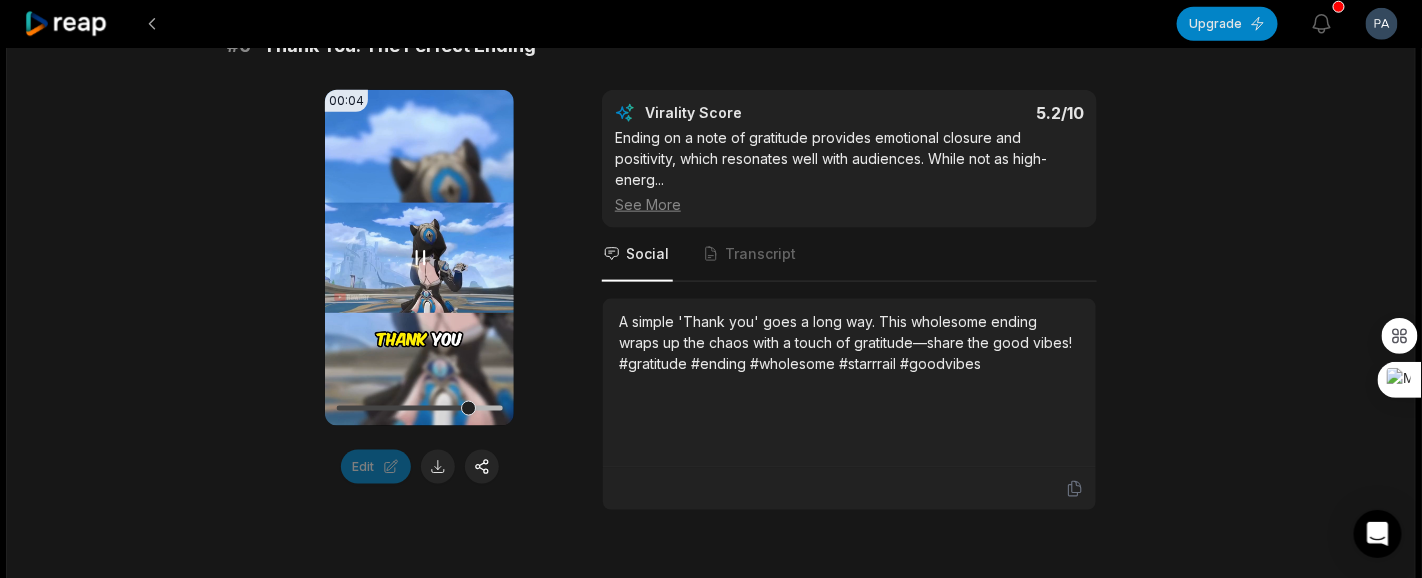 click 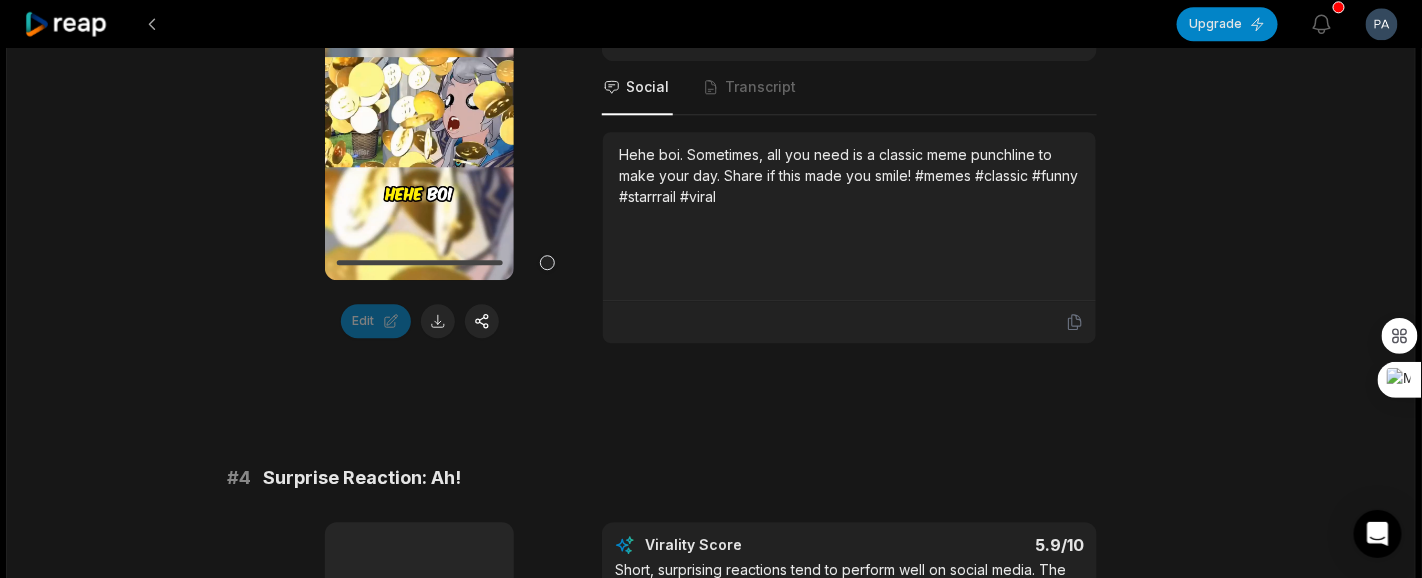 scroll, scrollTop: 1650, scrollLeft: 0, axis: vertical 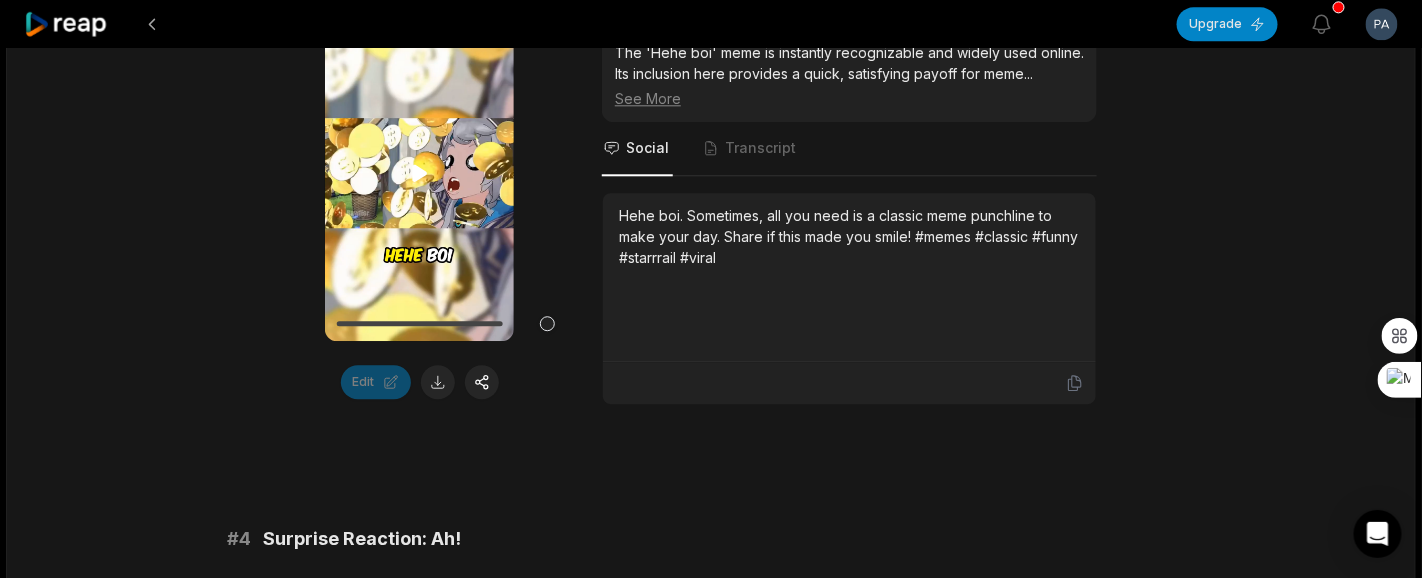 click on "Your browser does not support mp4 format." at bounding box center (419, 173) 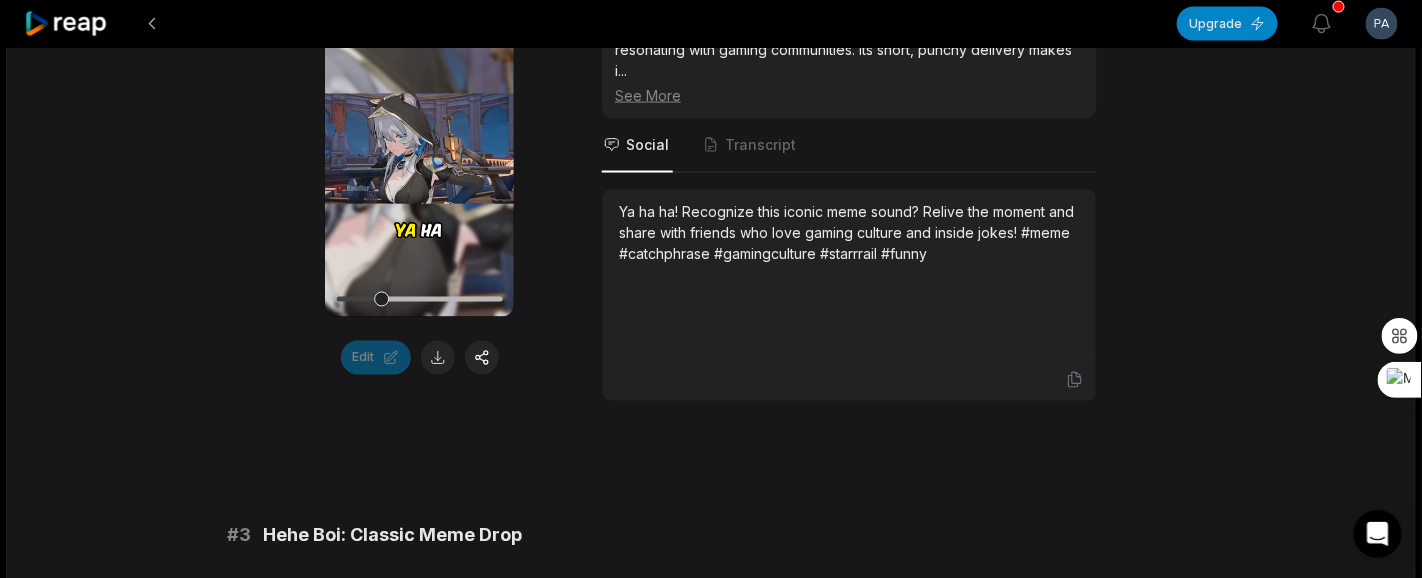 scroll, scrollTop: 899, scrollLeft: 0, axis: vertical 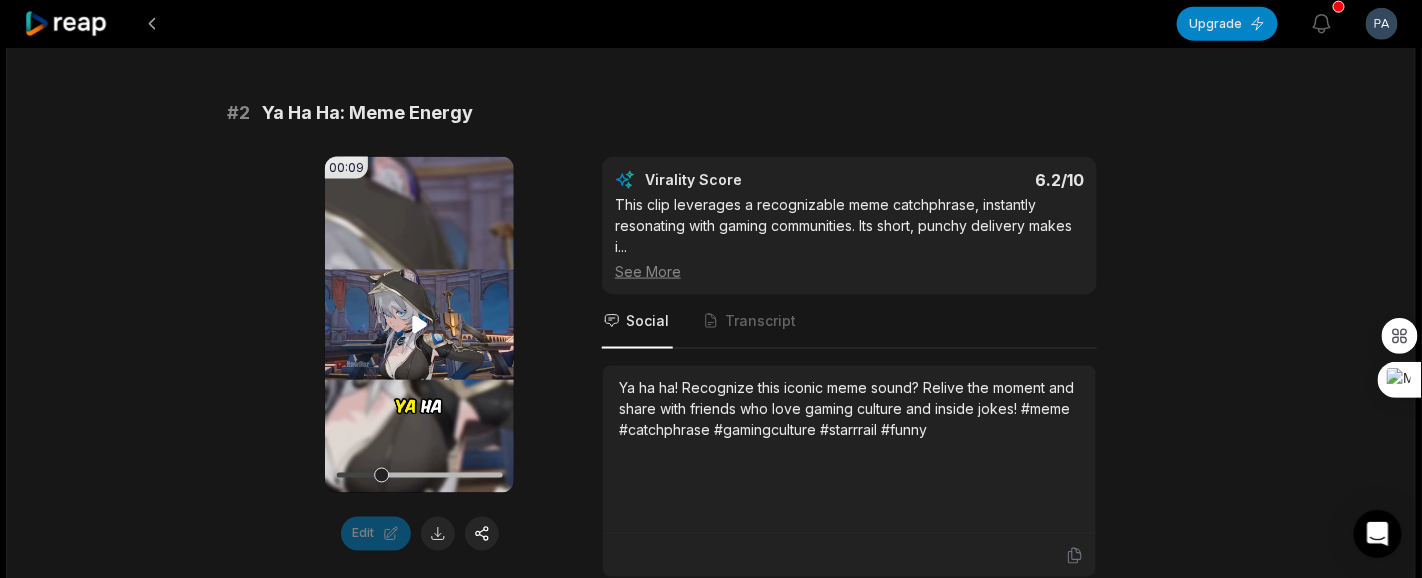 click 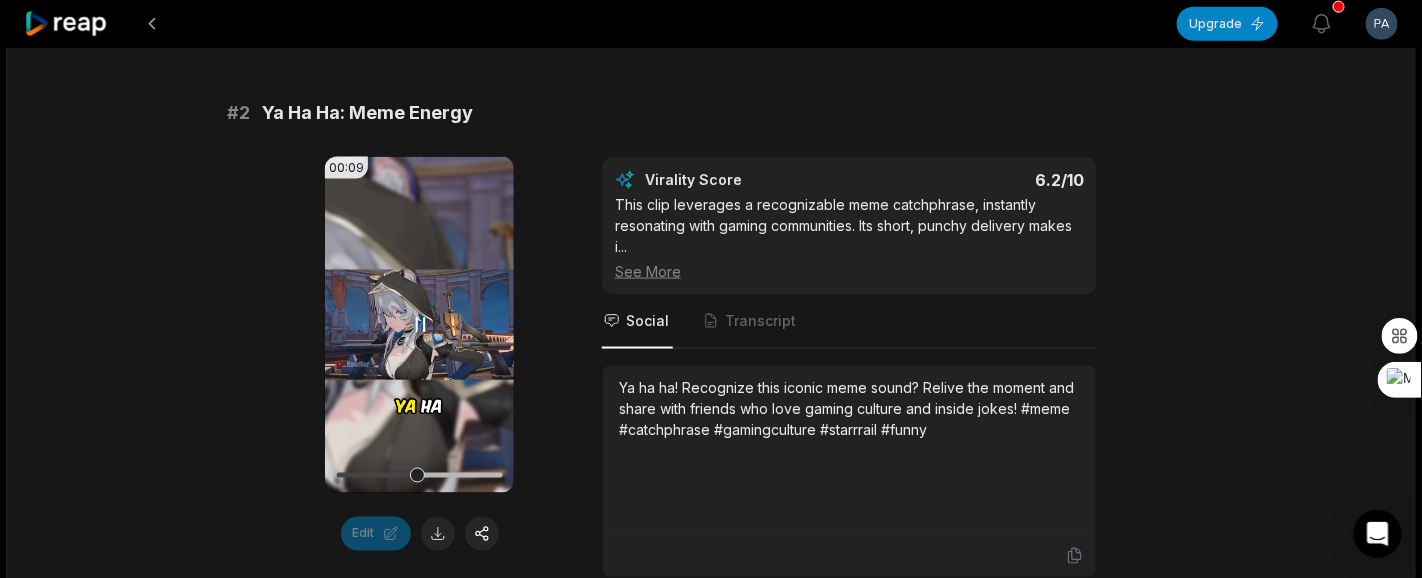 click 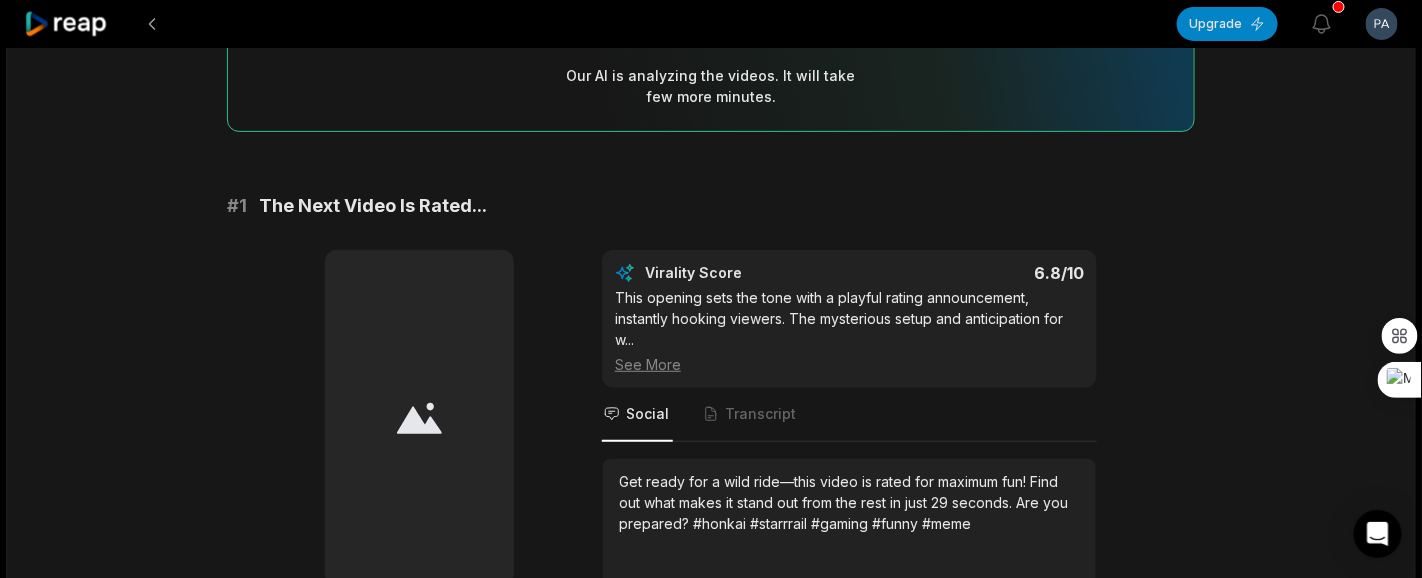 scroll, scrollTop: 150, scrollLeft: 0, axis: vertical 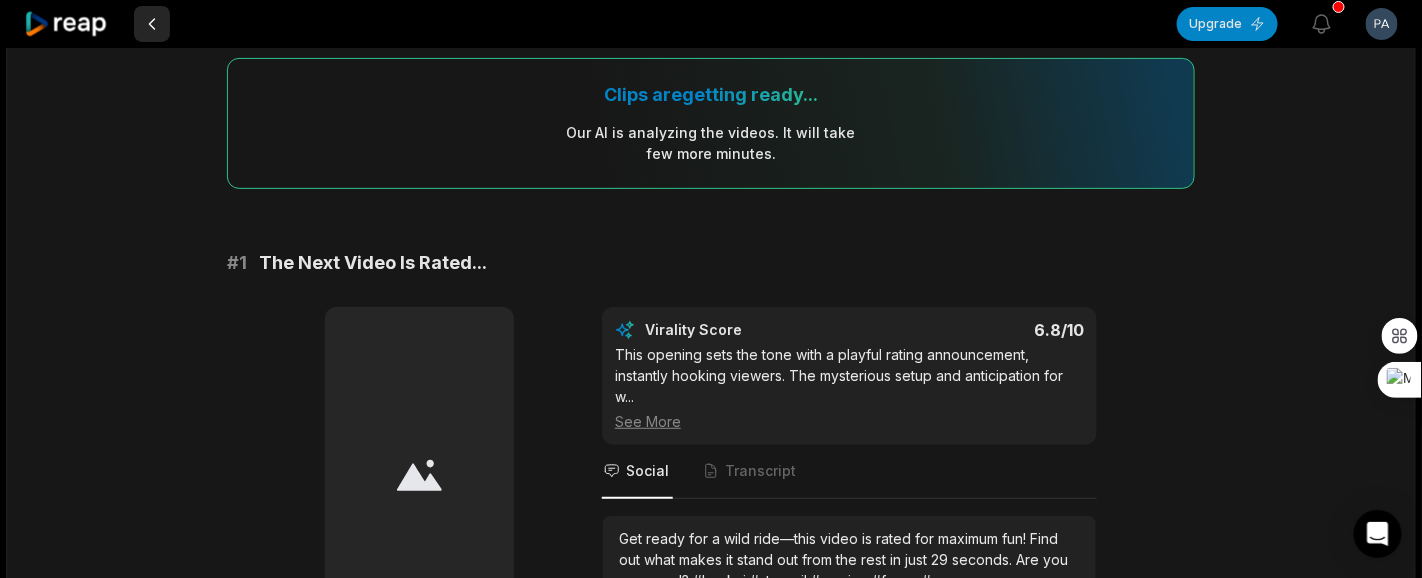 click at bounding box center (152, 24) 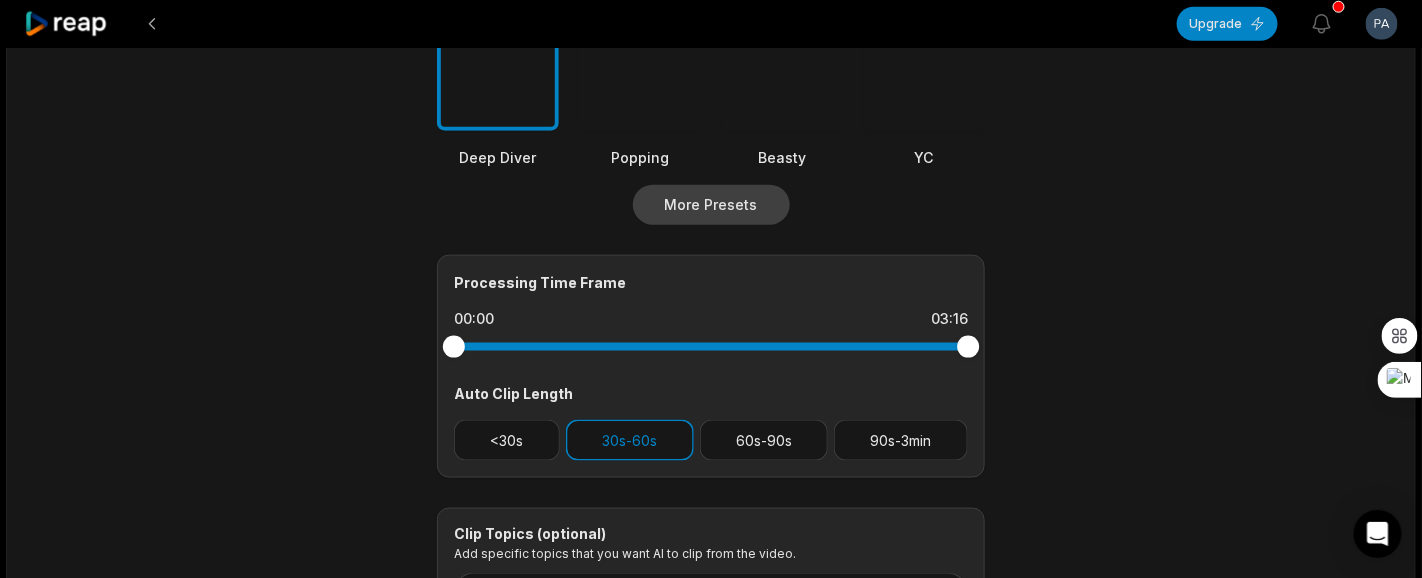 scroll, scrollTop: 750, scrollLeft: 0, axis: vertical 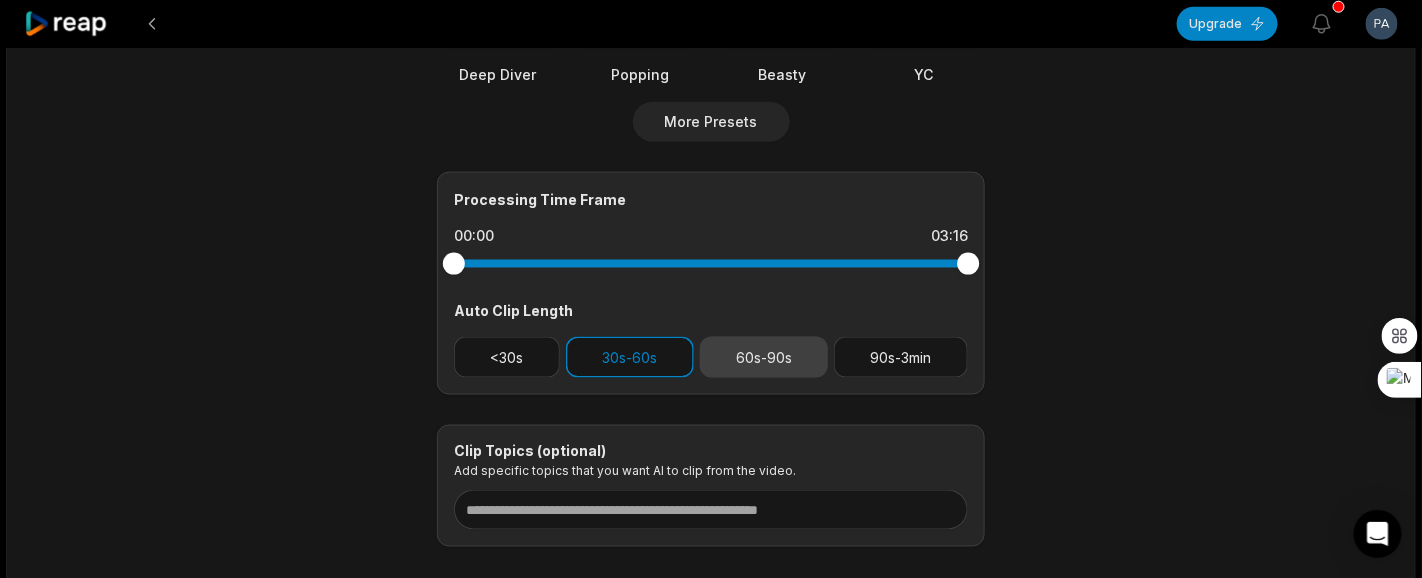 click on "60s-90s" at bounding box center [764, 357] 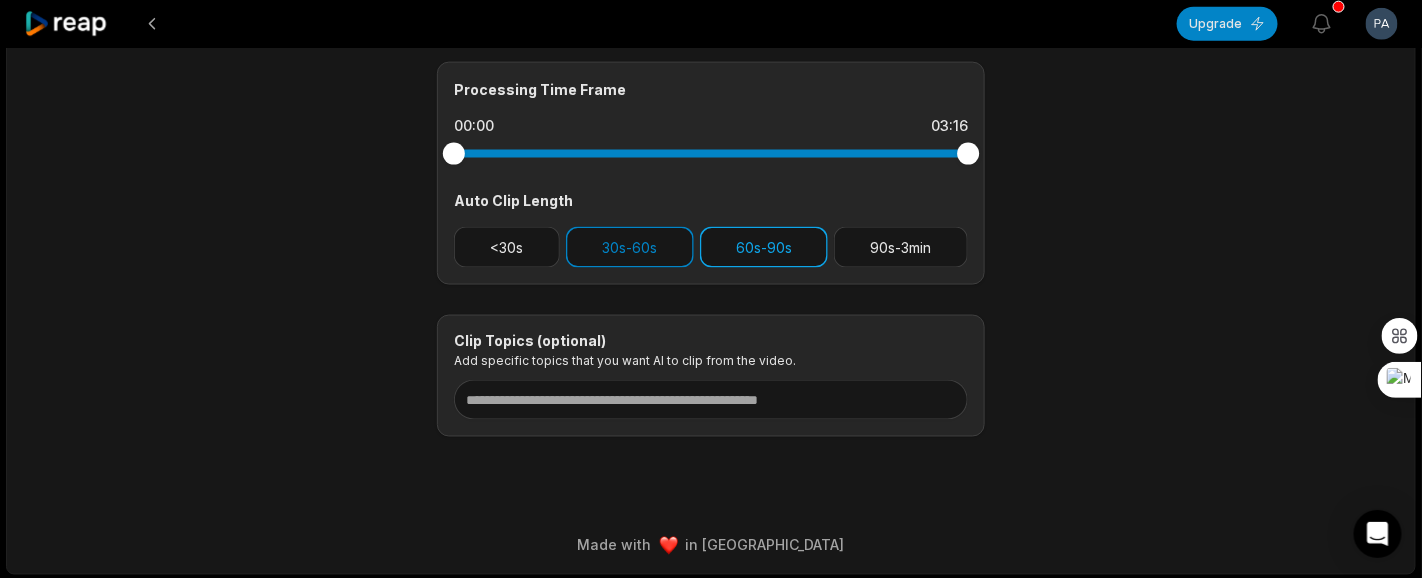 scroll, scrollTop: 260, scrollLeft: 0, axis: vertical 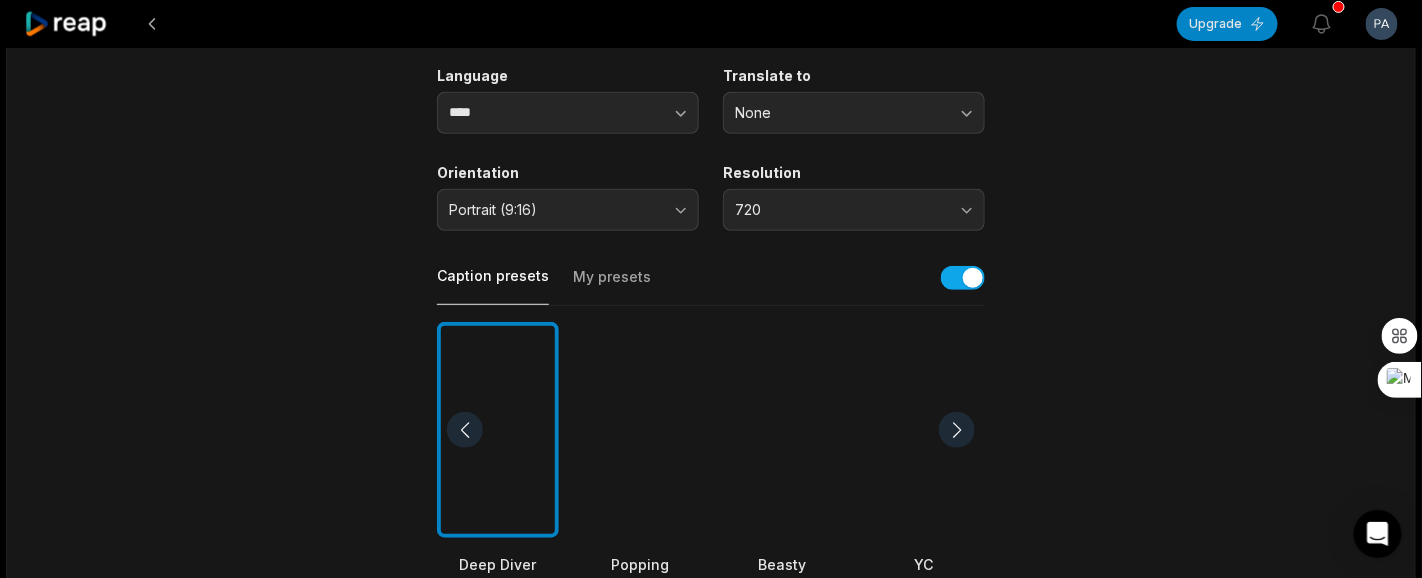 click on "My presets" at bounding box center (612, 286) 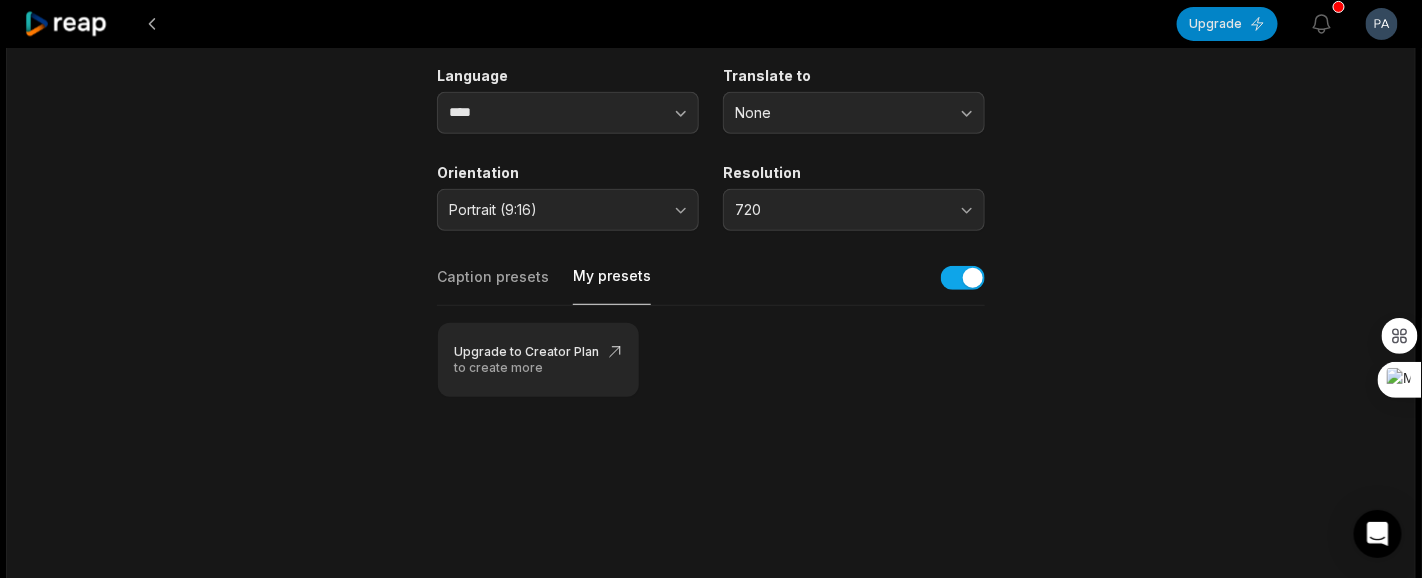 click on "Caption presets" at bounding box center [493, 286] 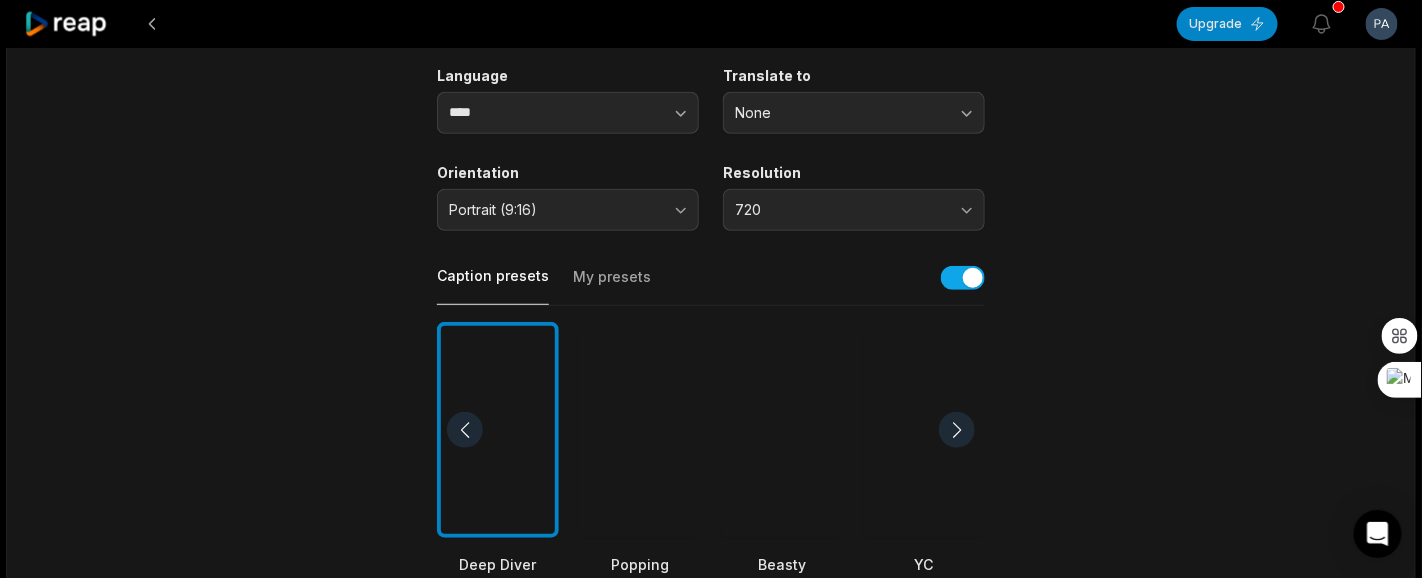 click at bounding box center (957, 430) 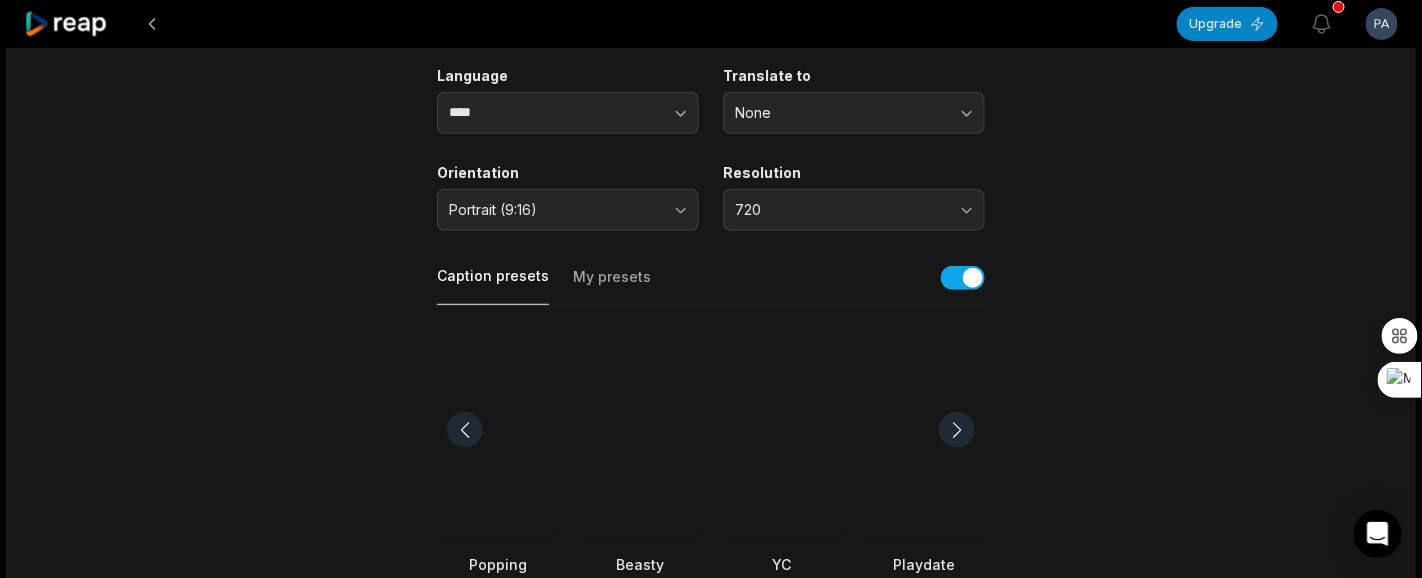 click at bounding box center [957, 430] 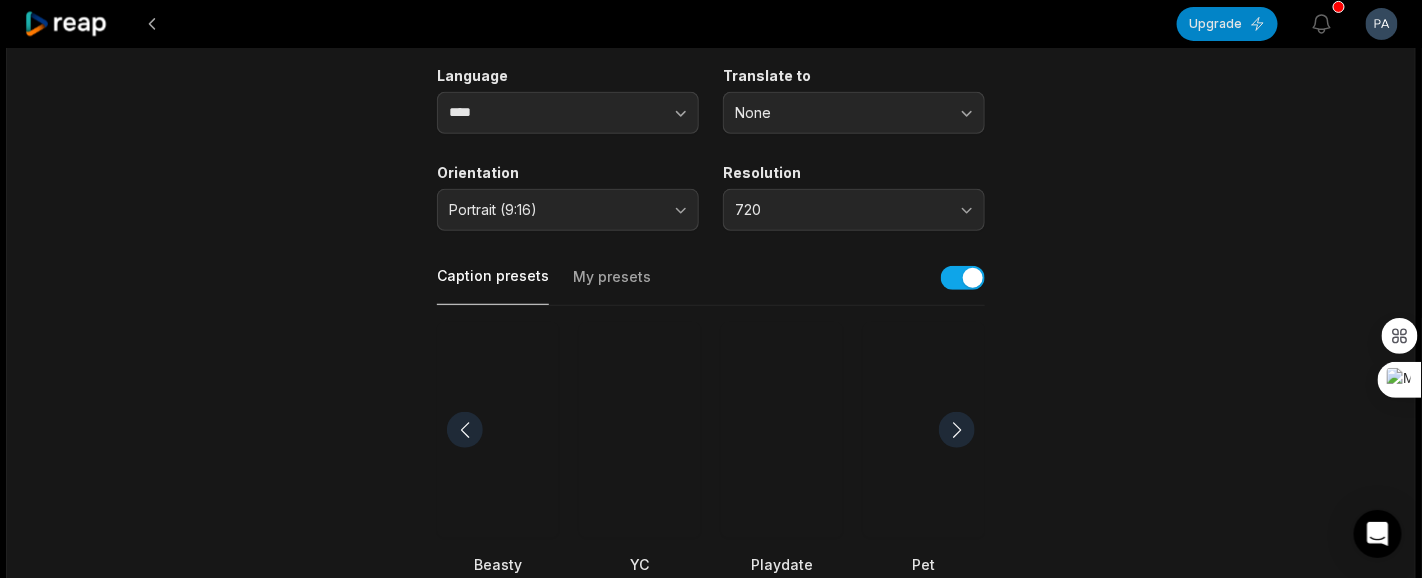 click at bounding box center (957, 430) 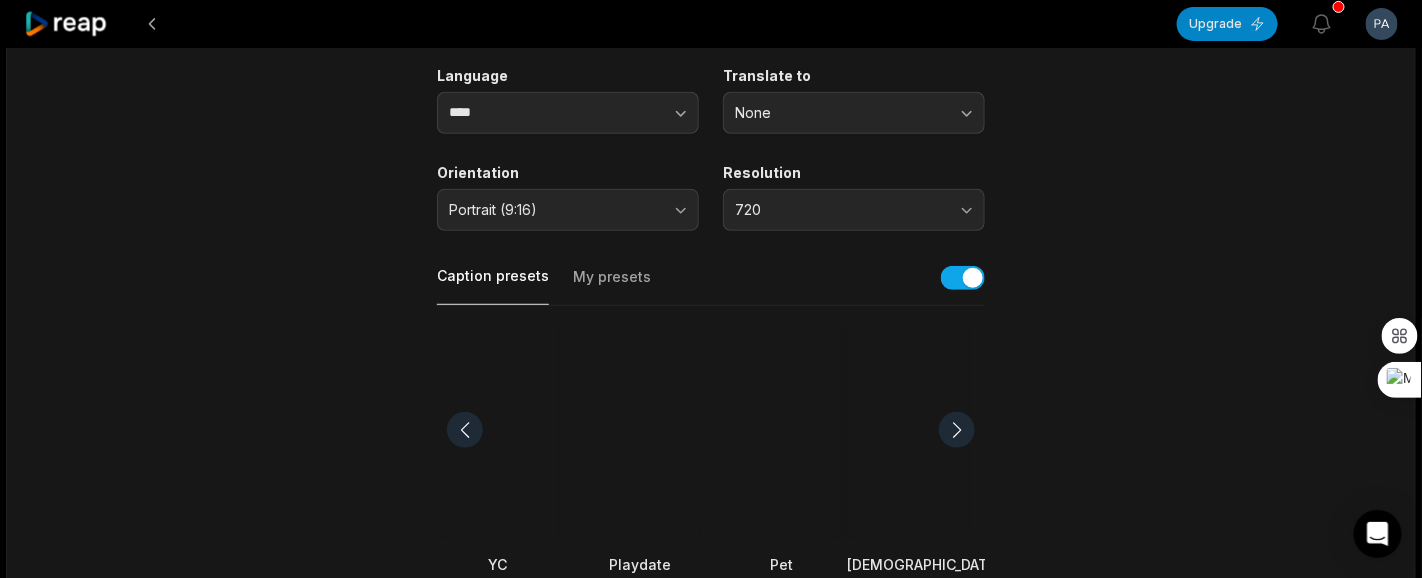 click at bounding box center [957, 430] 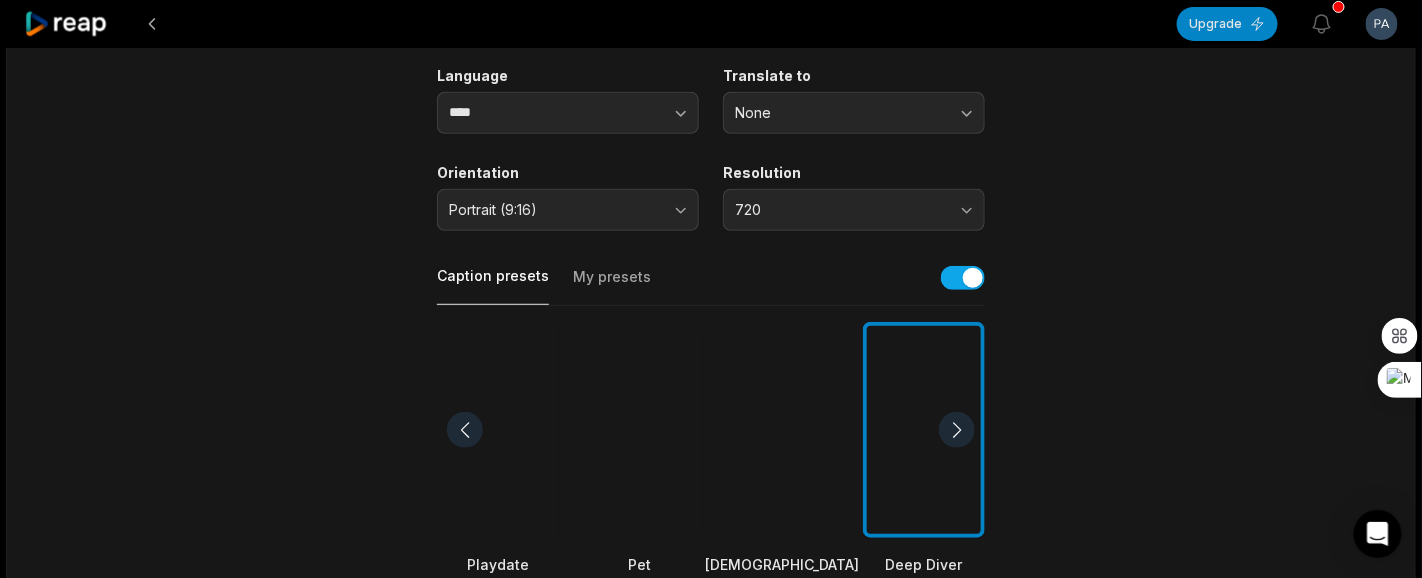 click at bounding box center [957, 430] 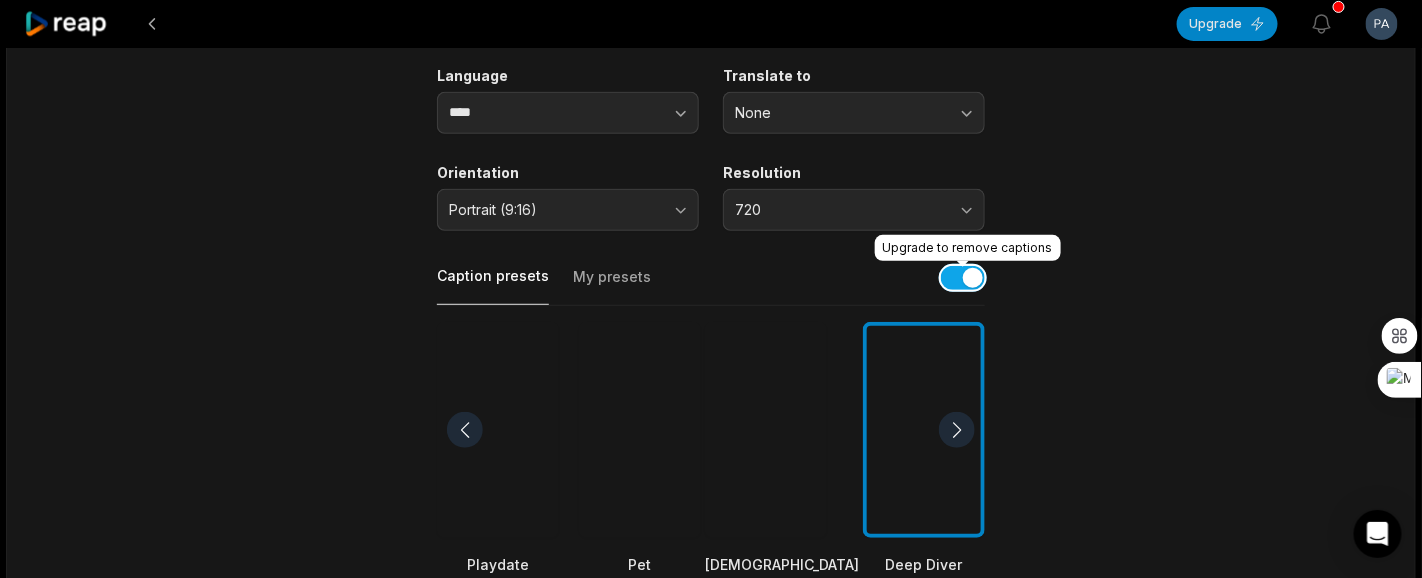 click at bounding box center [963, 278] 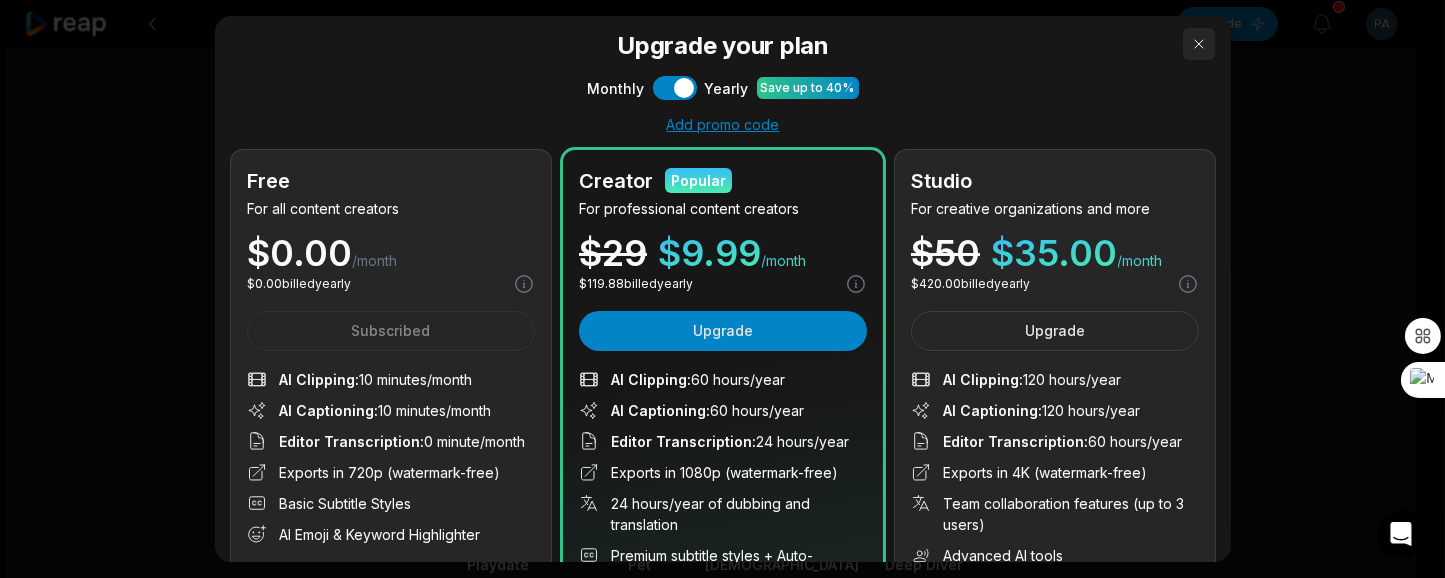 click at bounding box center [1199, 44] 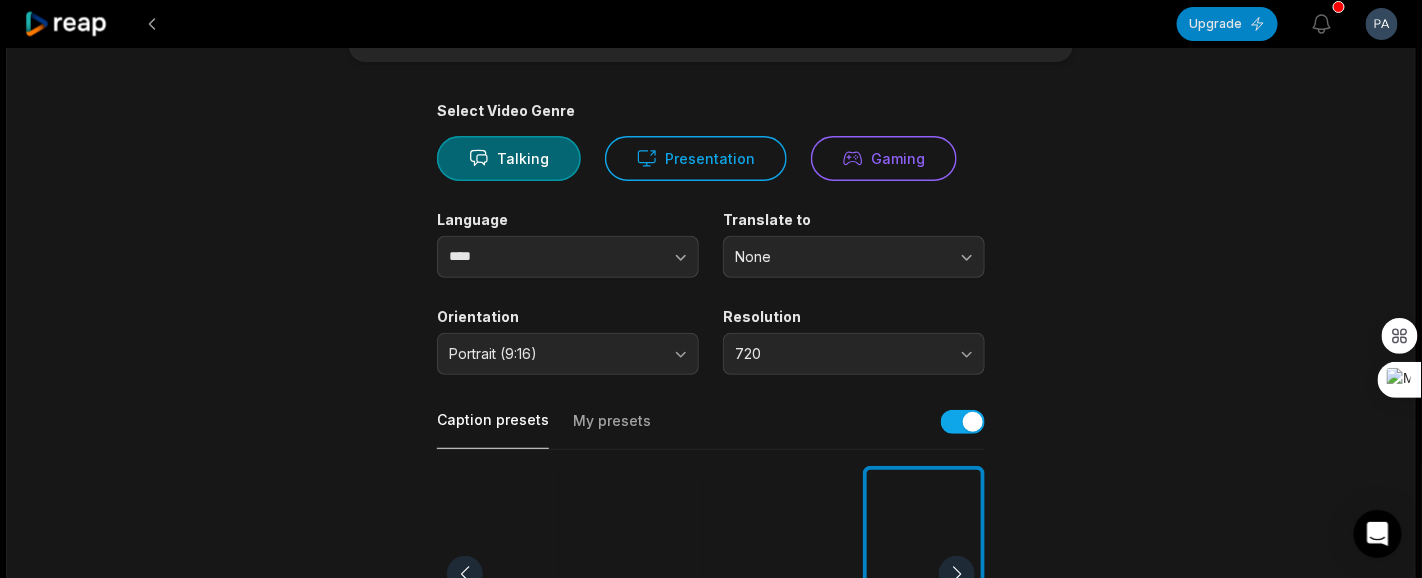 scroll, scrollTop: 0, scrollLeft: 0, axis: both 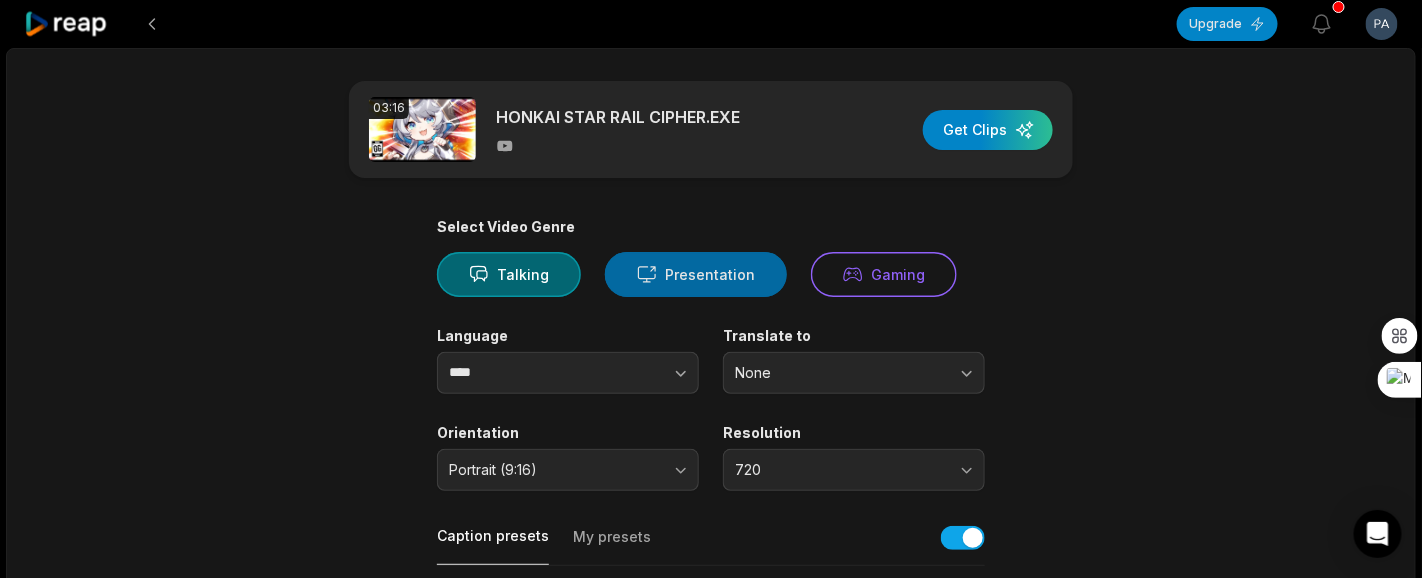 click on "Presentation" at bounding box center (696, 274) 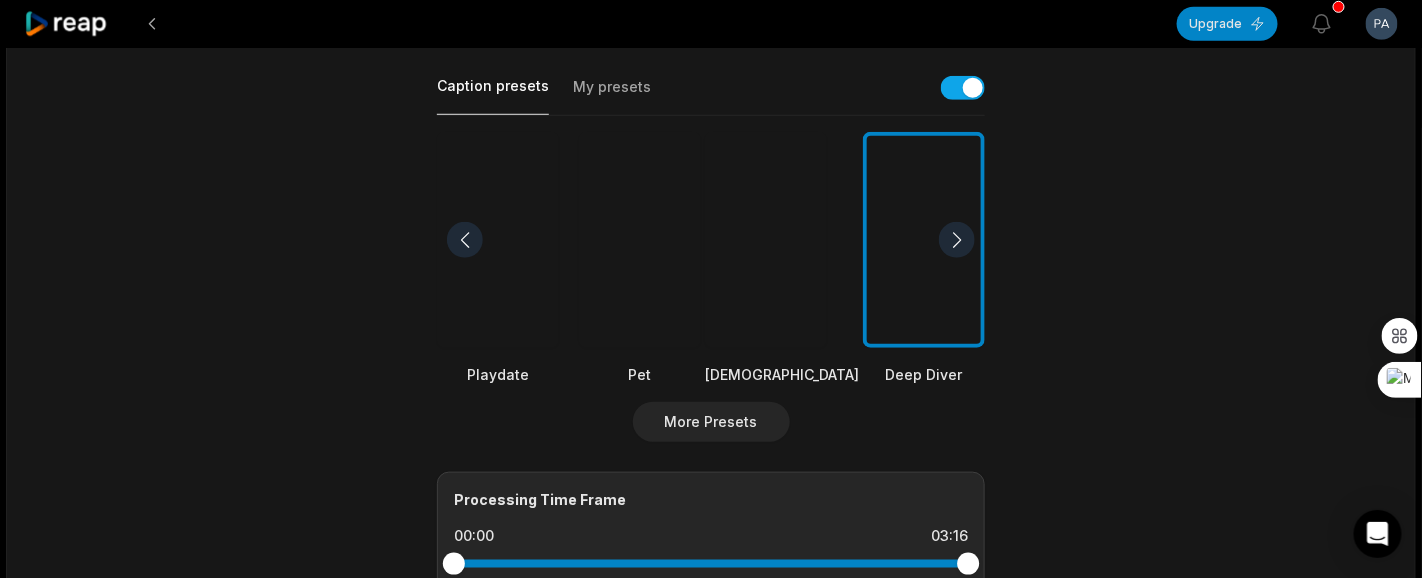 scroll, scrollTop: 150, scrollLeft: 0, axis: vertical 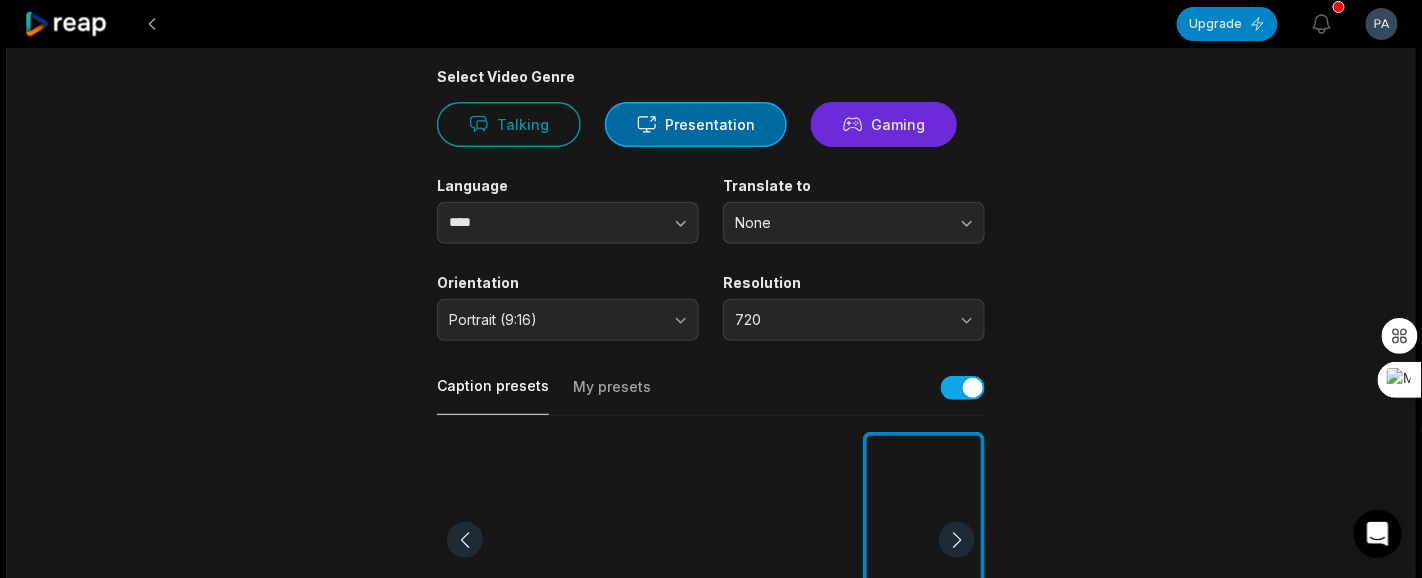 click on "Gaming" at bounding box center (884, 124) 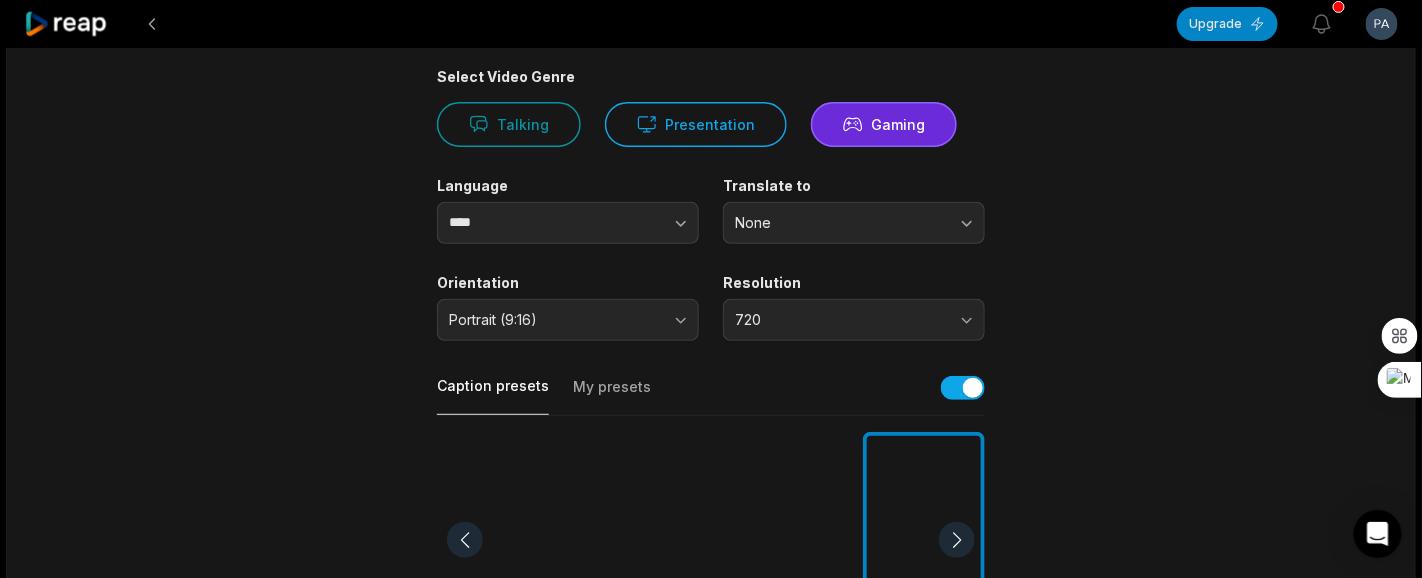 click on "Select Video Genre Talking Presentation Gaming Language **** Translate to None Orientation Portrait (9:16) Resolution 720 Caption presets My presets Popping Beasty YC Playdate Pet Zen Deep Diver More Presets Processing Time Frame 00:00 03:16 Auto Clip Length <30s 30s-60s 60s-90s 90s-3min Clip Topics (optional) Add specific topics that you want AI to clip from the video." at bounding box center (711, 607) 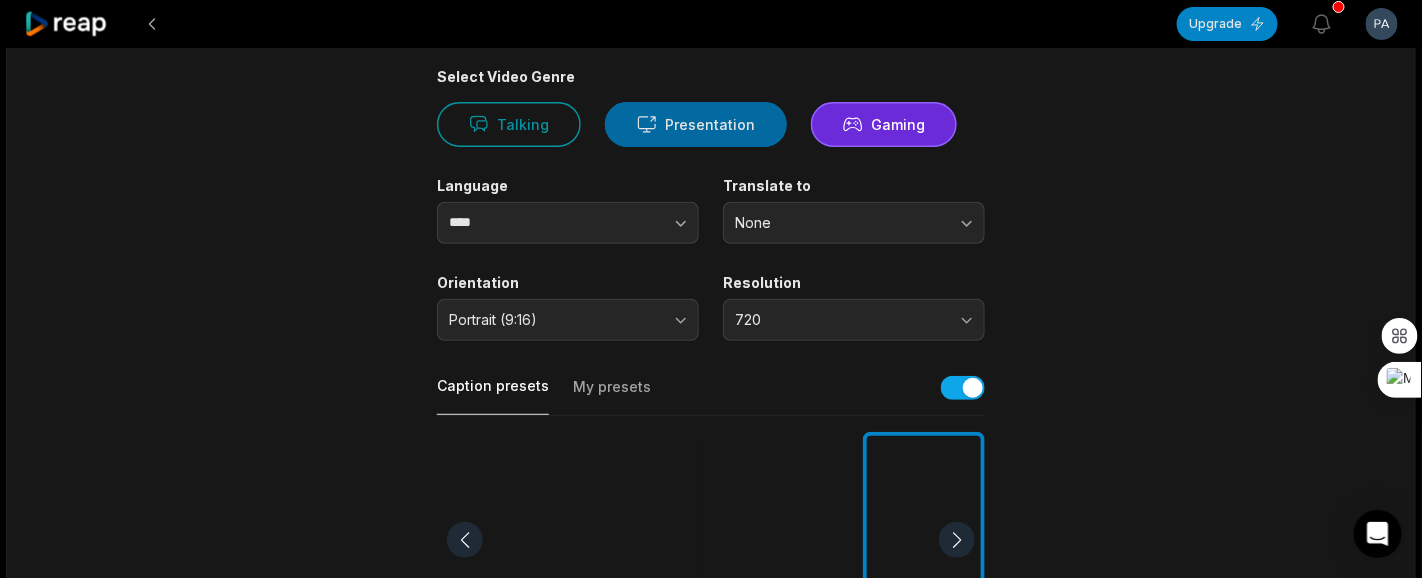 click on "Presentation" at bounding box center [696, 124] 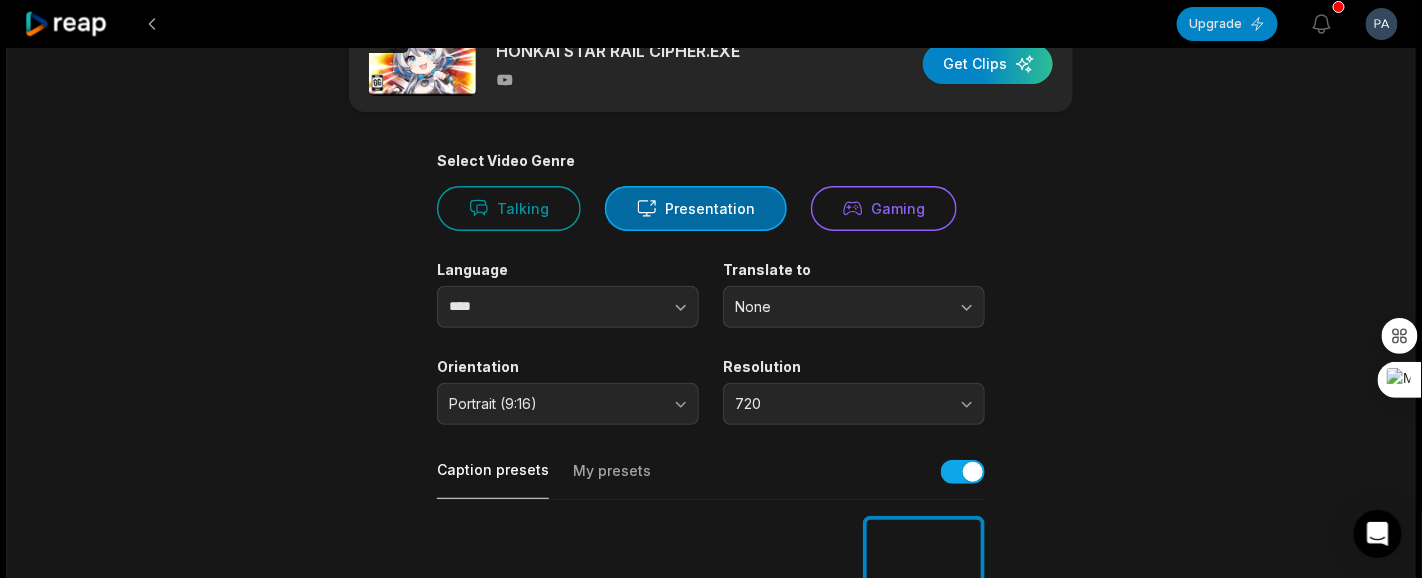 scroll, scrollTop: 0, scrollLeft: 0, axis: both 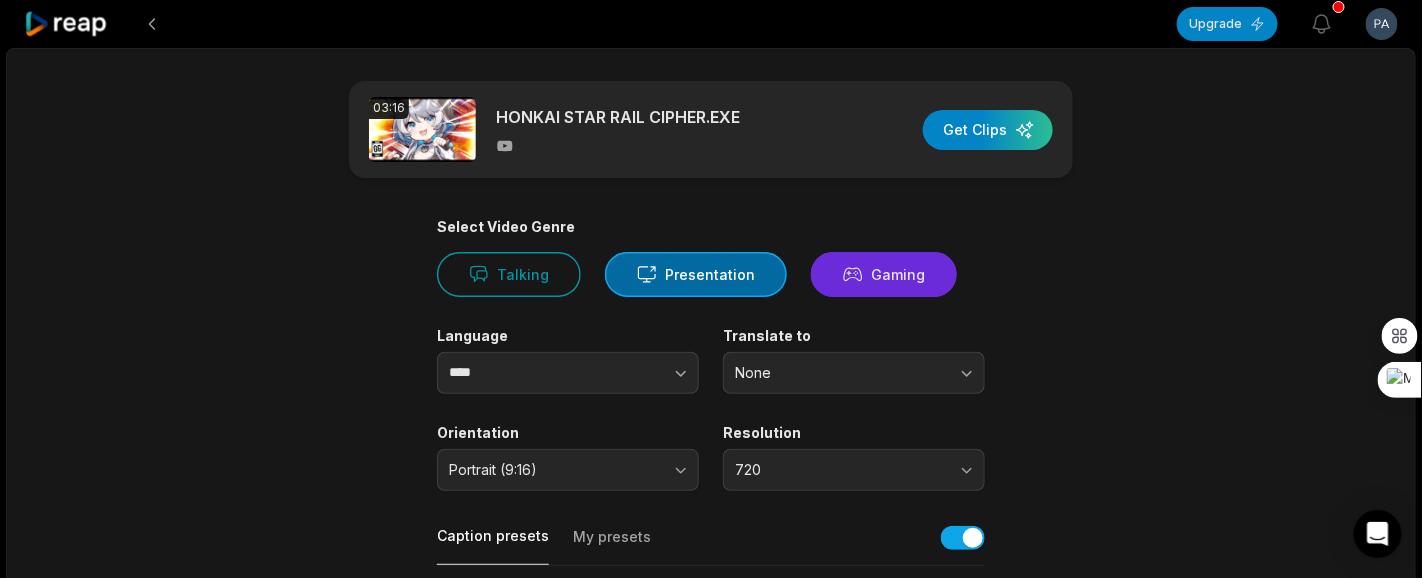 click on "Gaming" at bounding box center [884, 274] 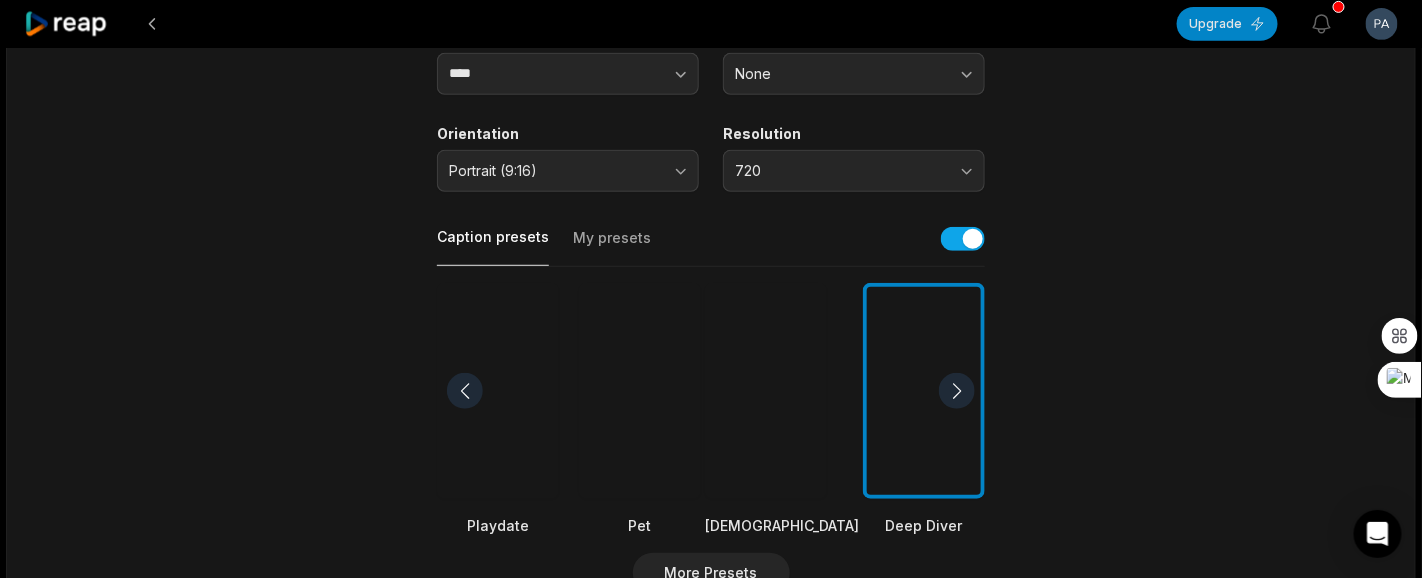 scroll, scrollTop: 599, scrollLeft: 0, axis: vertical 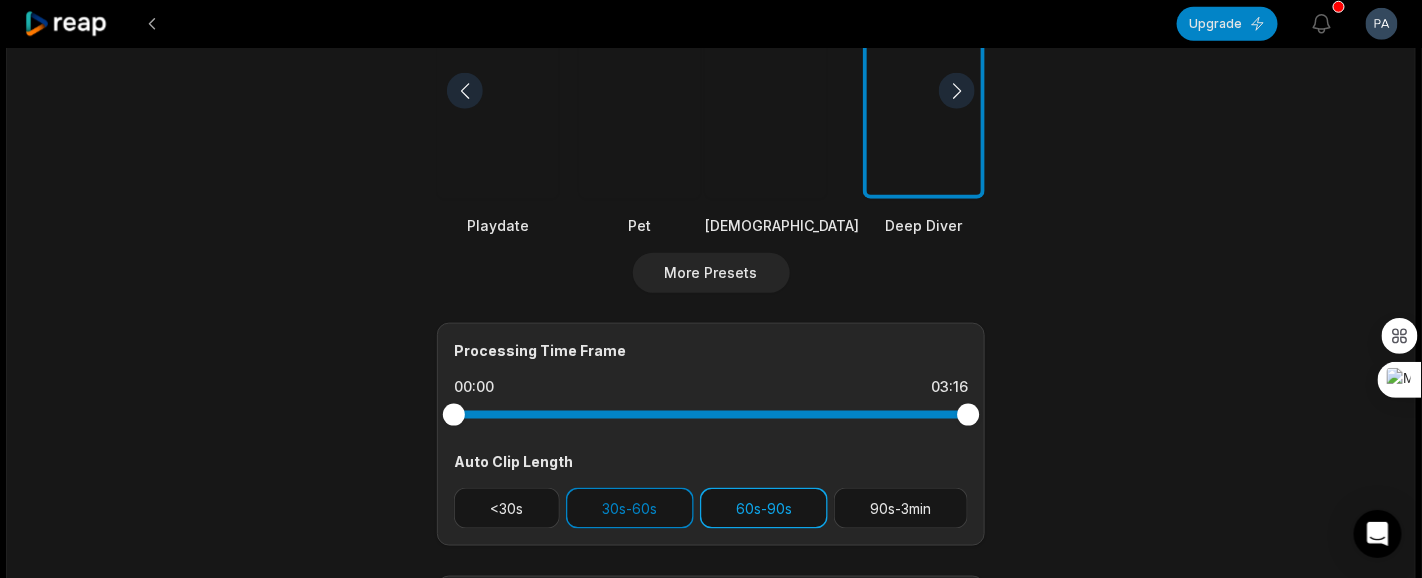 click on "60s-90s" at bounding box center (764, 508) 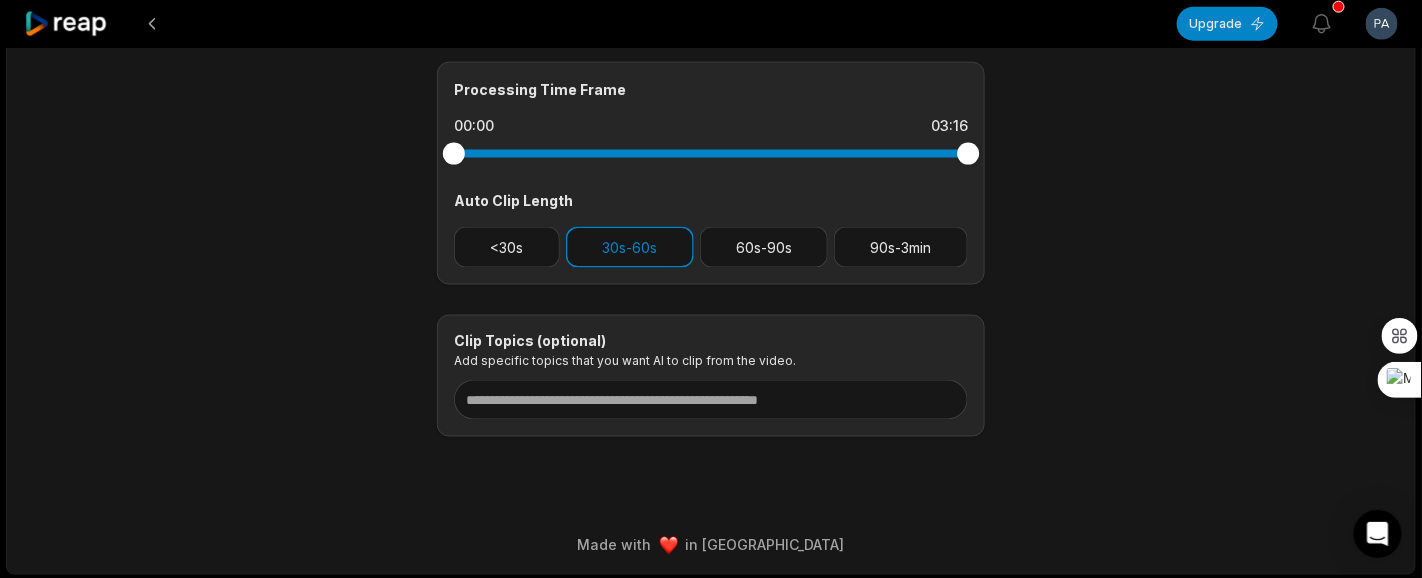 scroll, scrollTop: 0, scrollLeft: 0, axis: both 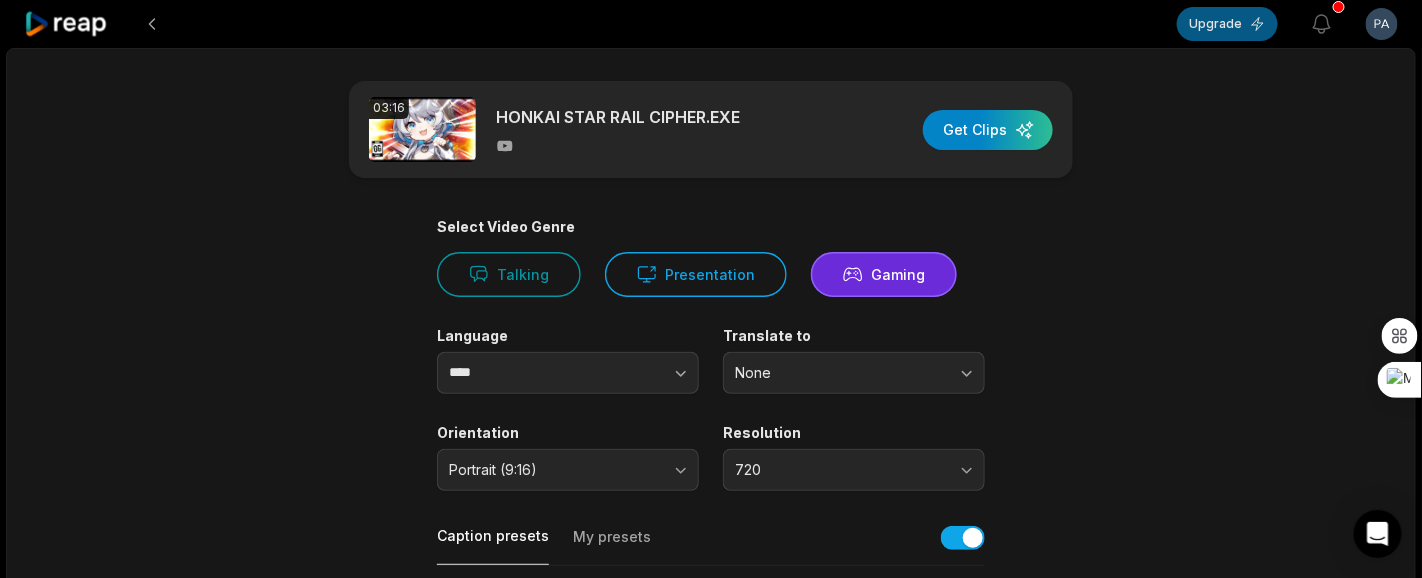click on "Upgrade" at bounding box center [1227, 24] 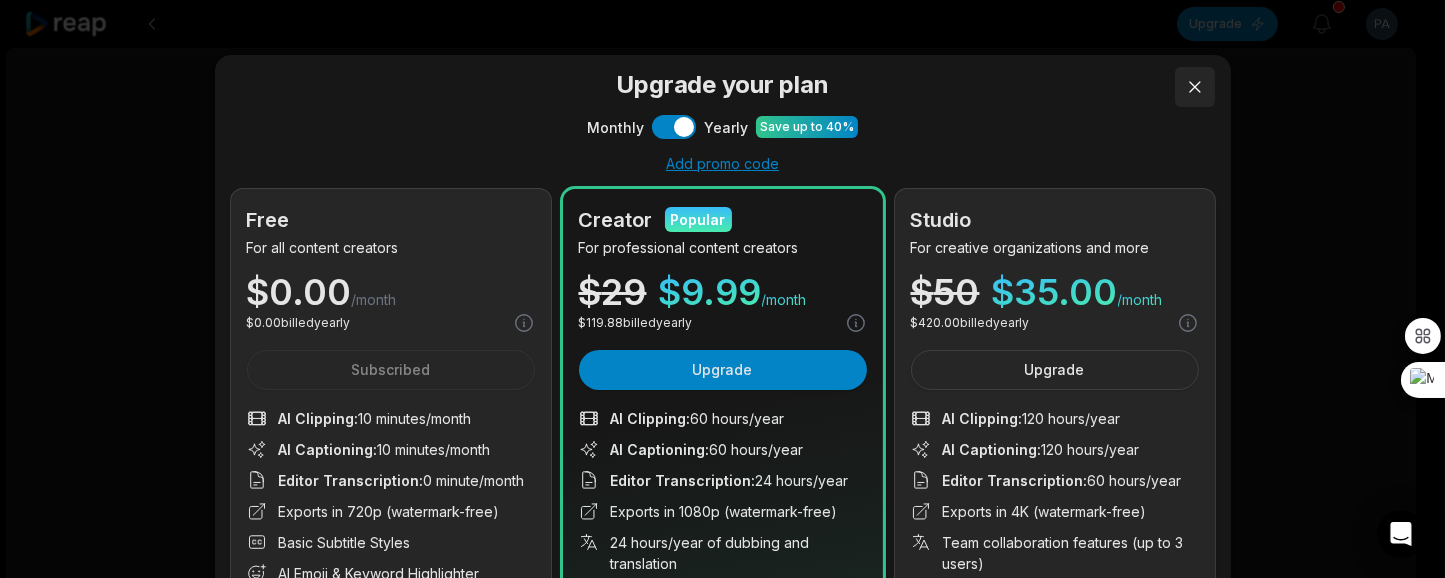 click at bounding box center [1195, 87] 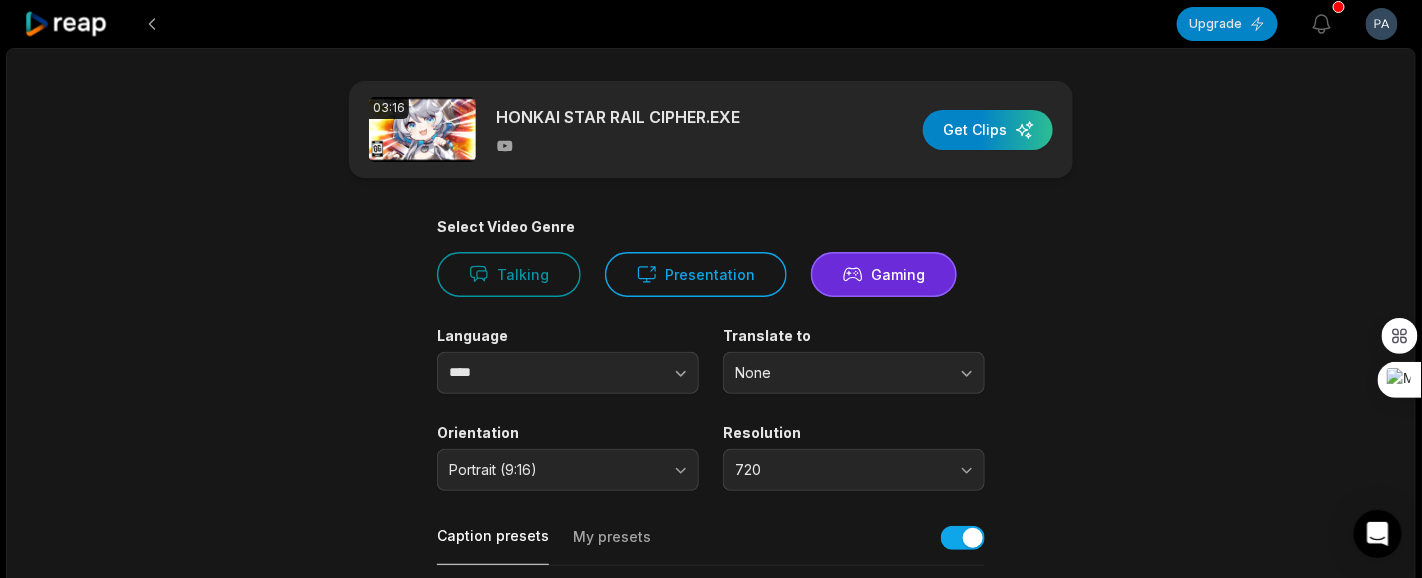 click on "03:16 HONKAI STAR RAIL CIPHER.EXE Get Clips" at bounding box center (711, 129) 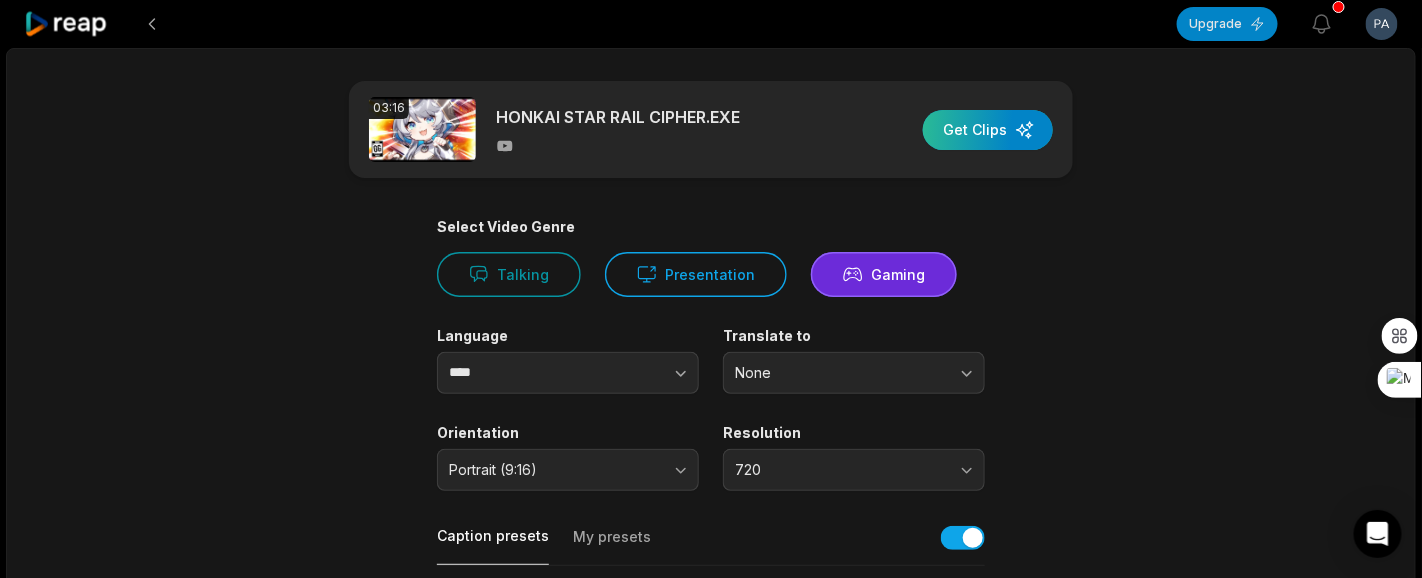 click at bounding box center [988, 130] 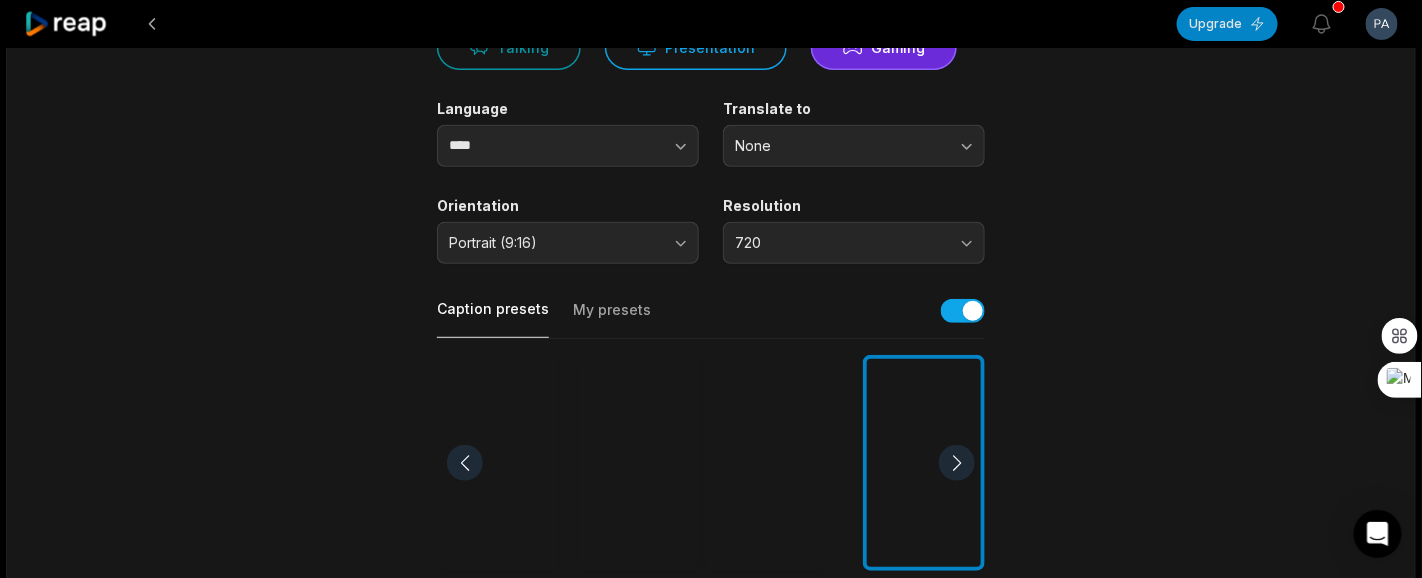 scroll, scrollTop: 450, scrollLeft: 0, axis: vertical 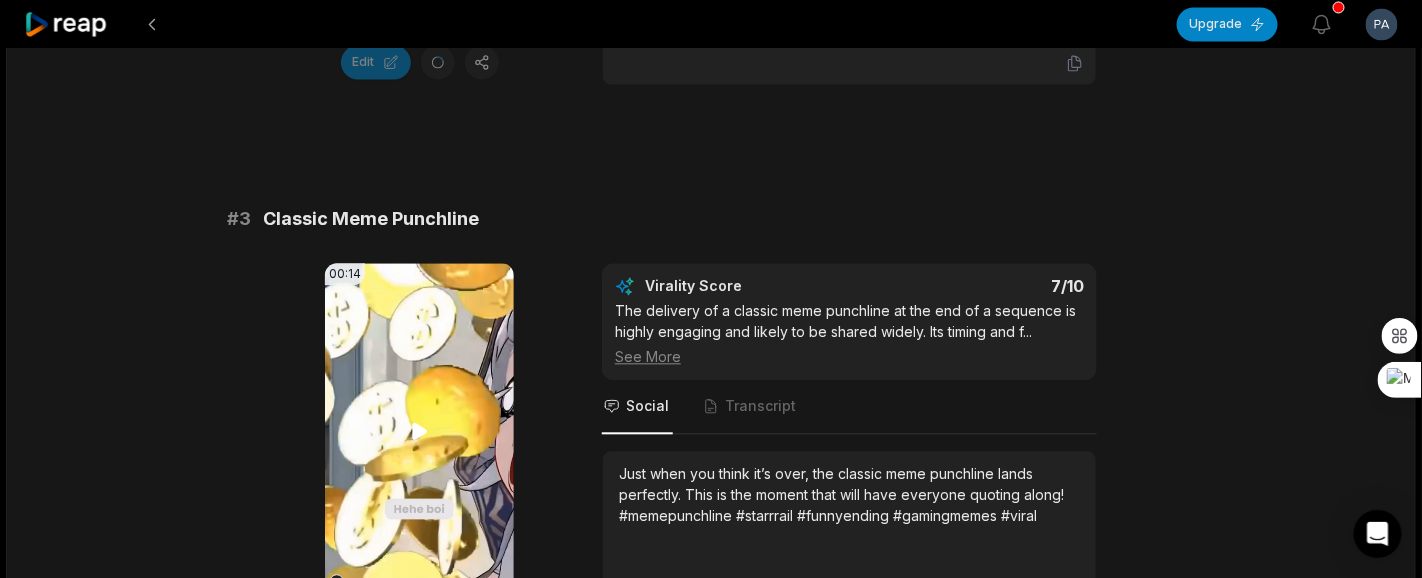 click 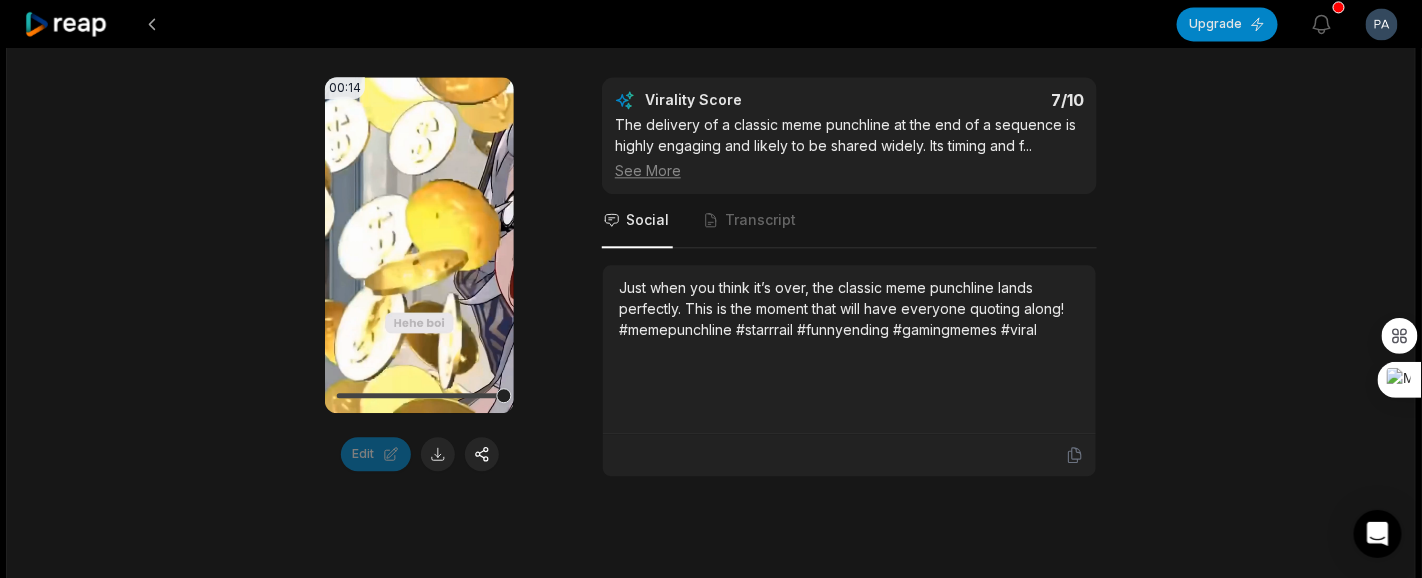 scroll, scrollTop: 1499, scrollLeft: 0, axis: vertical 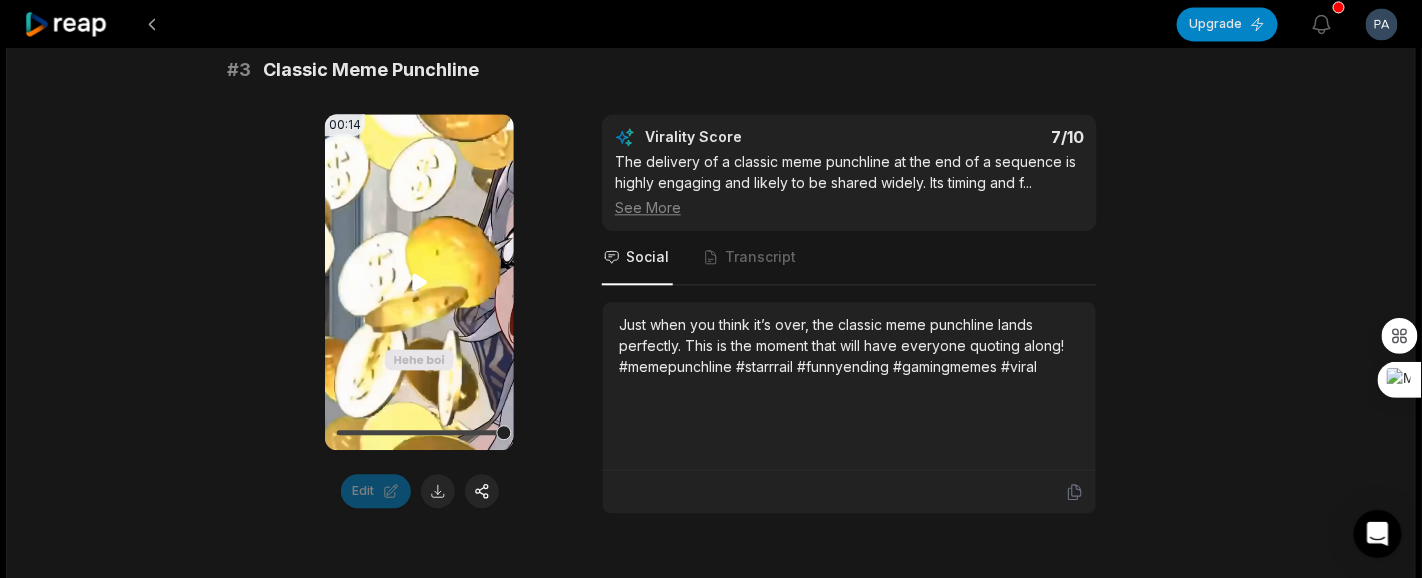 click 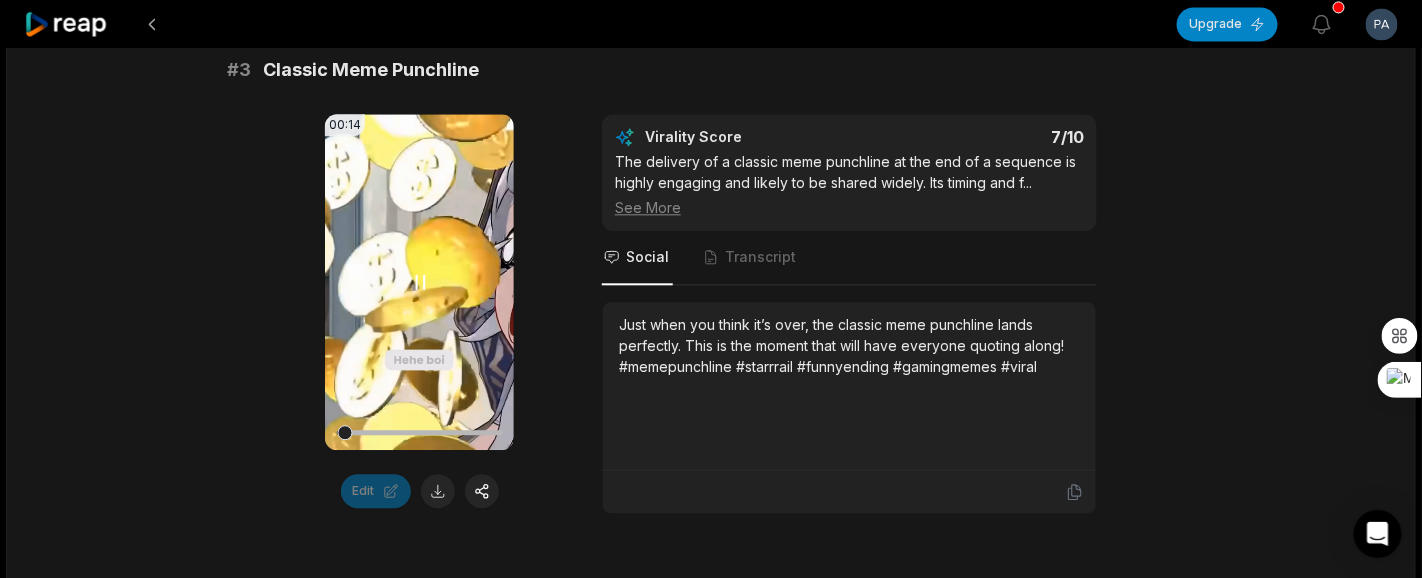 click 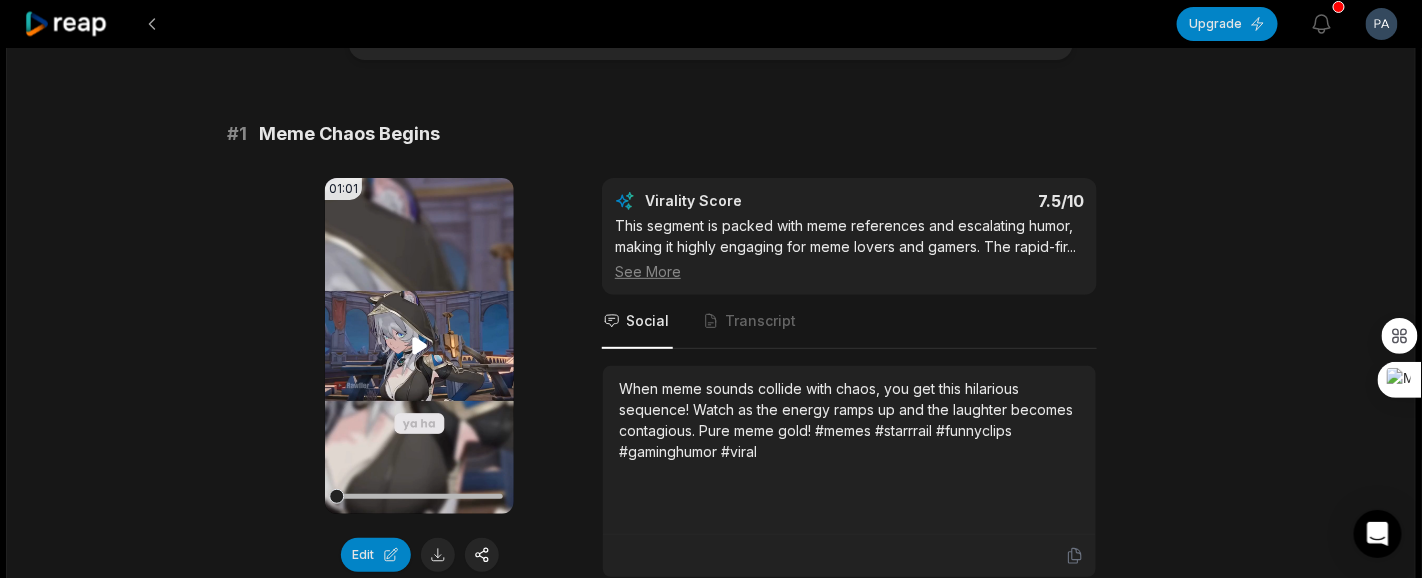 scroll, scrollTop: 150, scrollLeft: 0, axis: vertical 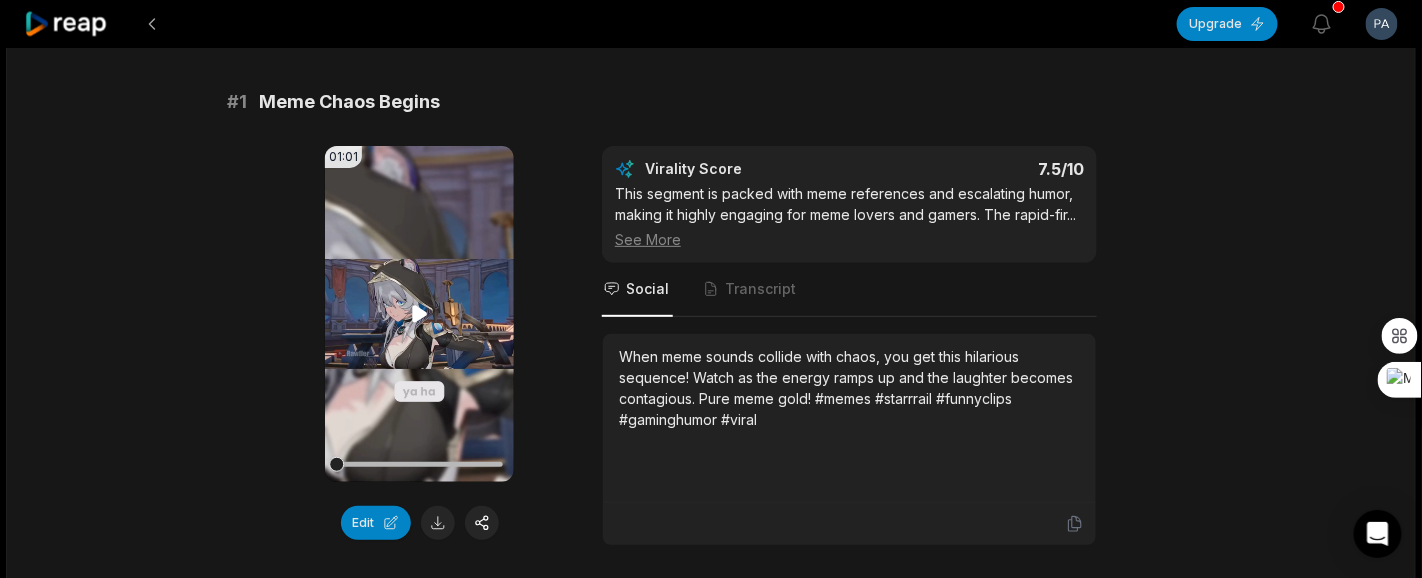 click on "Your browser does not support mp4 format." at bounding box center [419, 314] 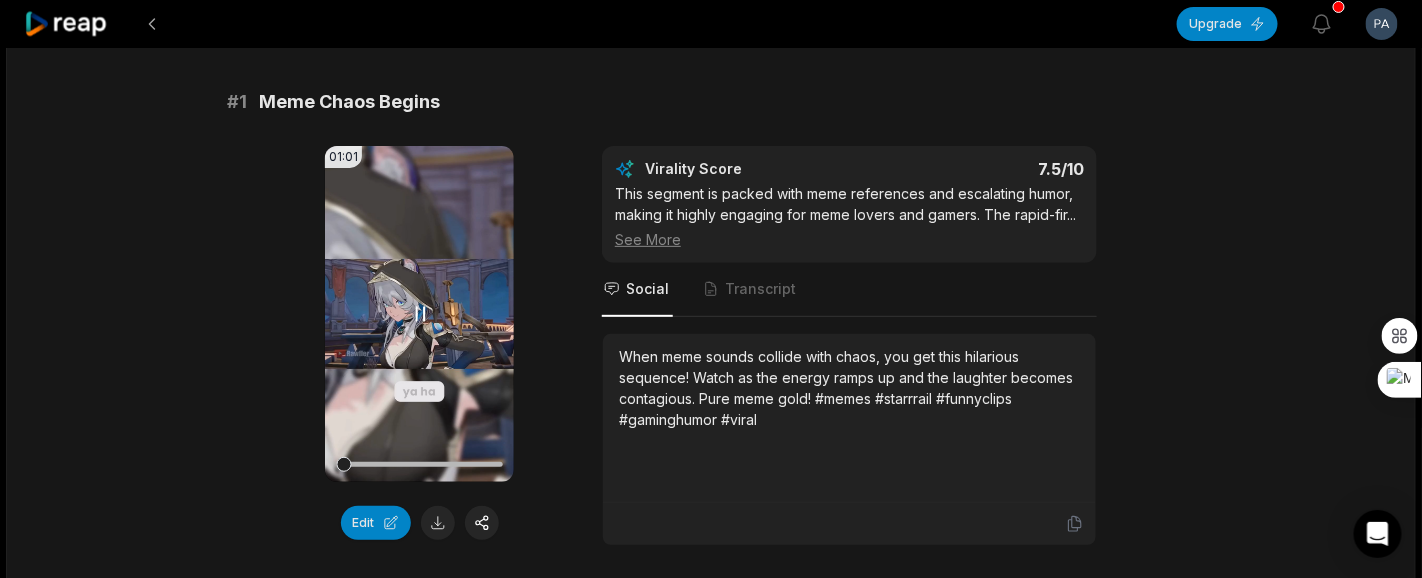 click 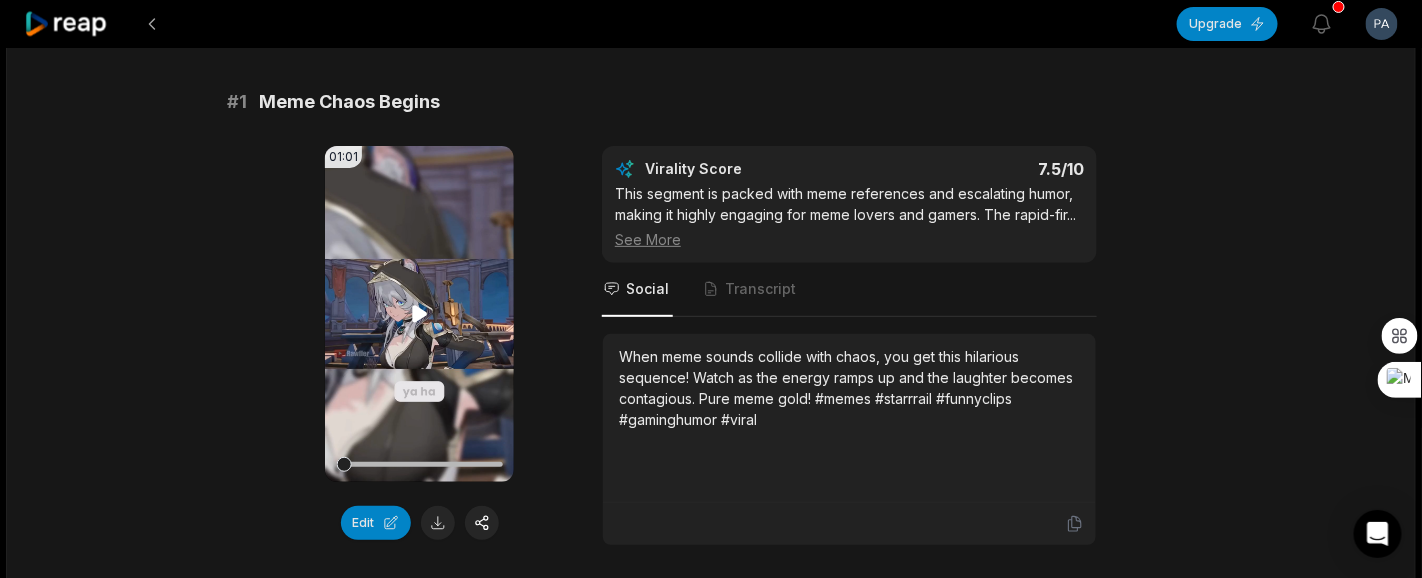 click 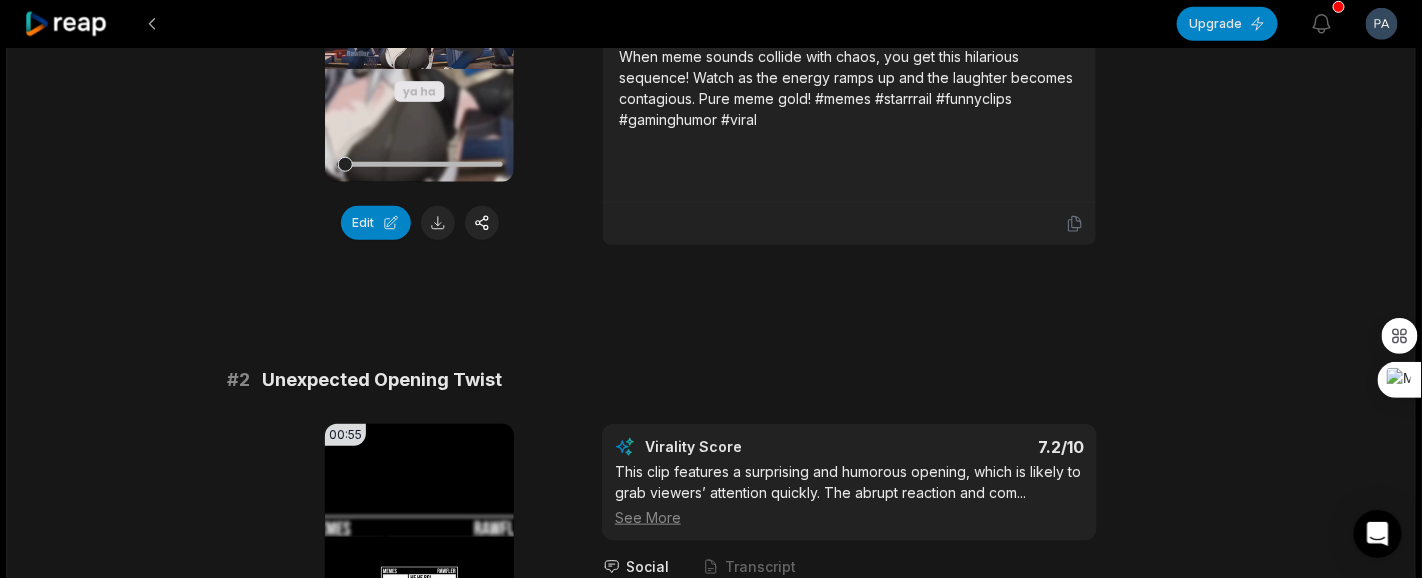 scroll, scrollTop: 299, scrollLeft: 0, axis: vertical 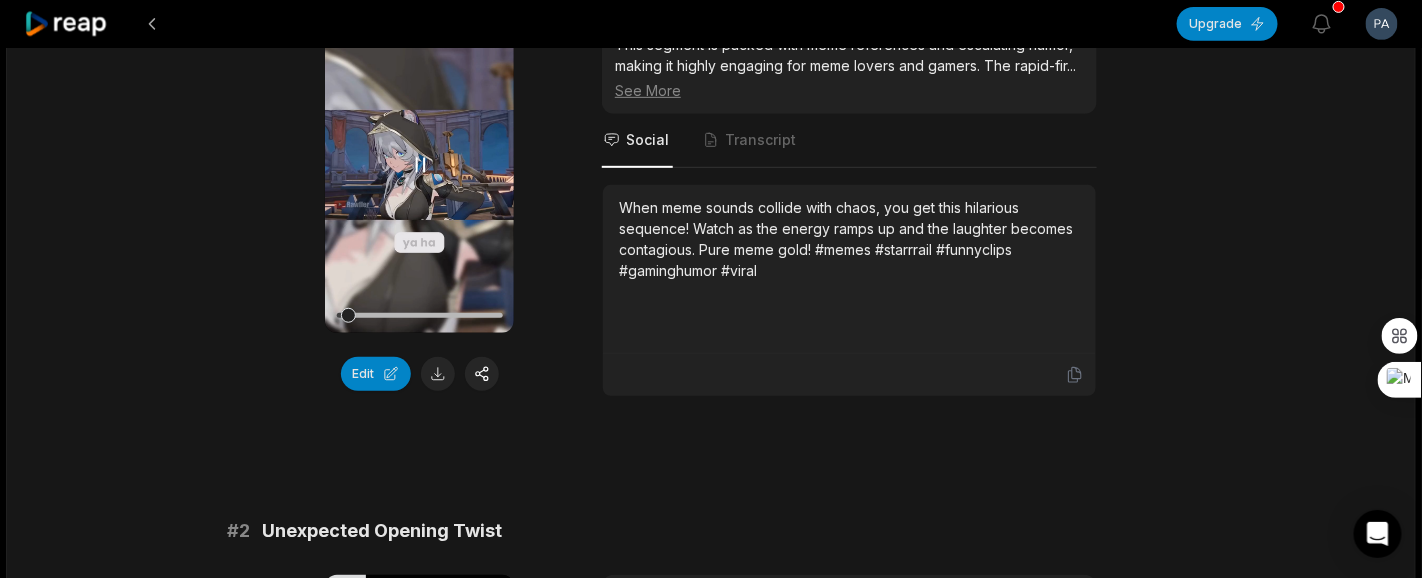 click 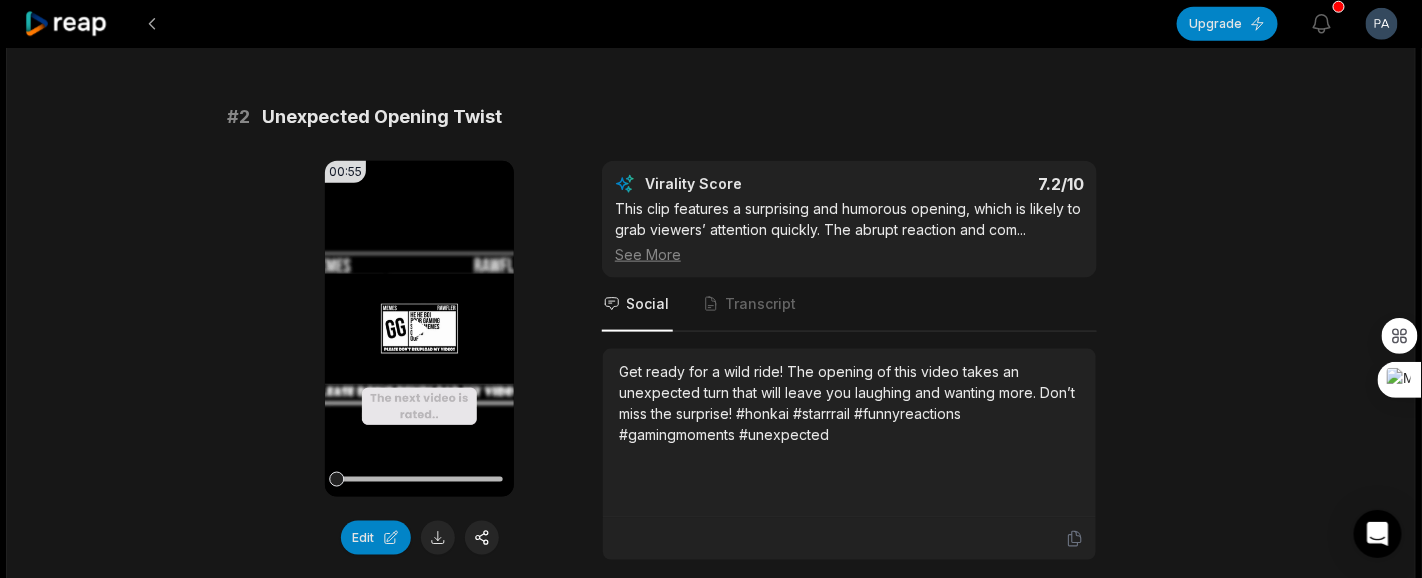 scroll, scrollTop: 750, scrollLeft: 0, axis: vertical 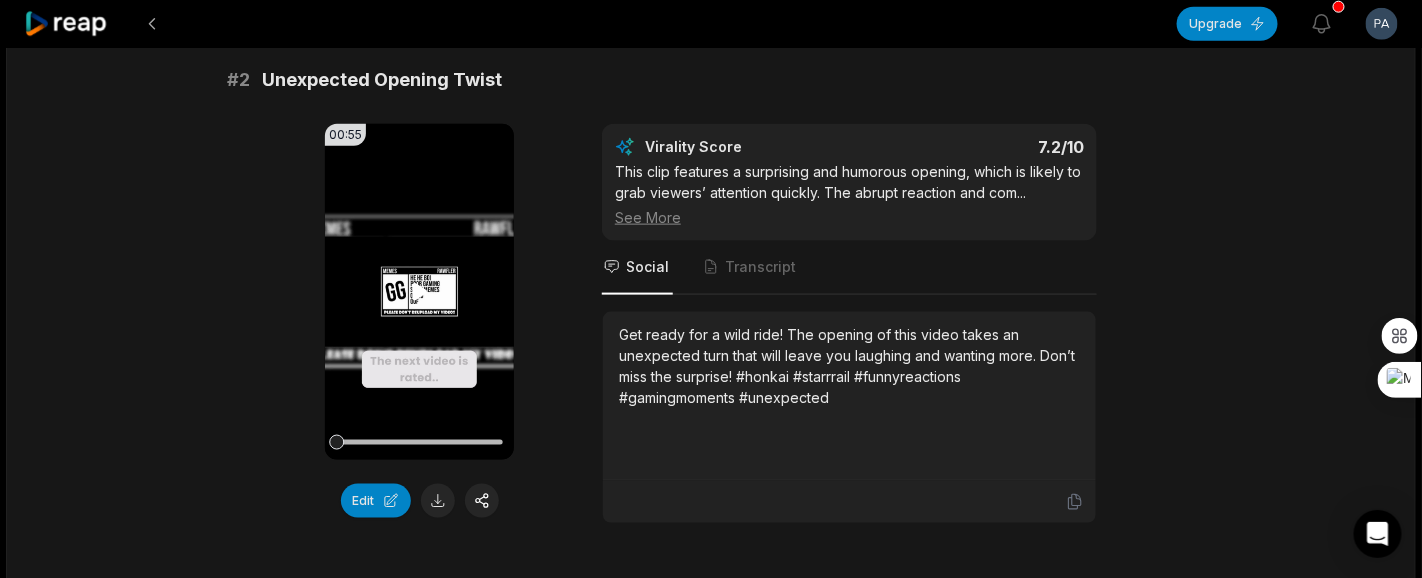 click 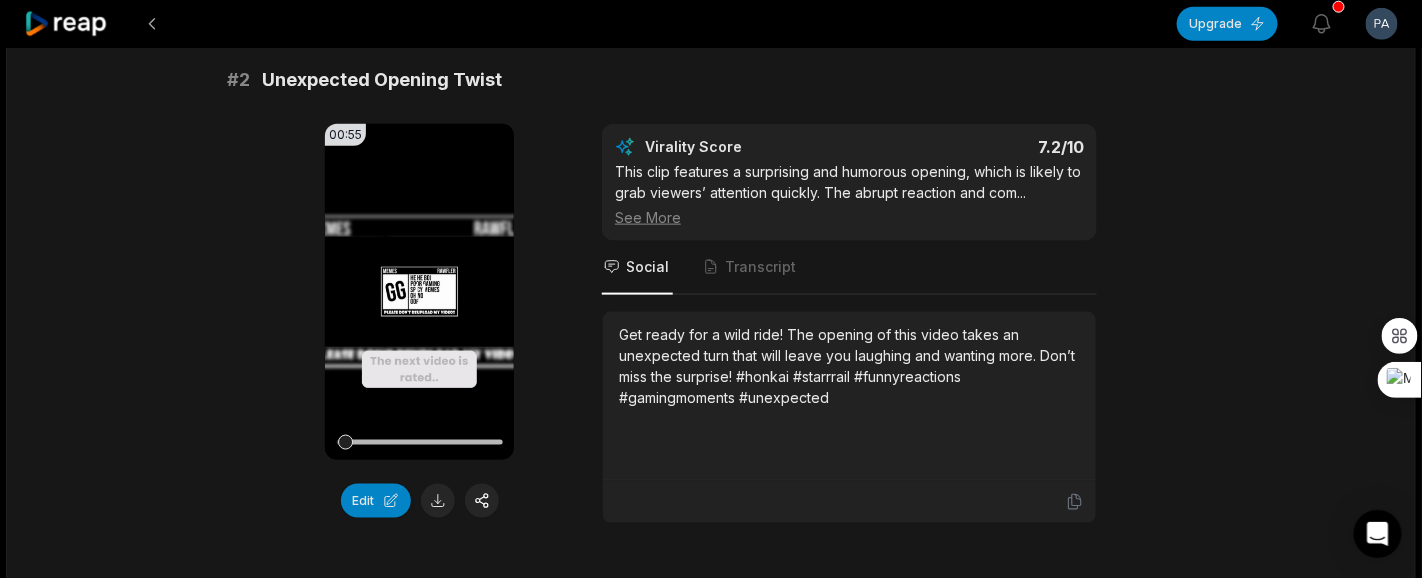 click 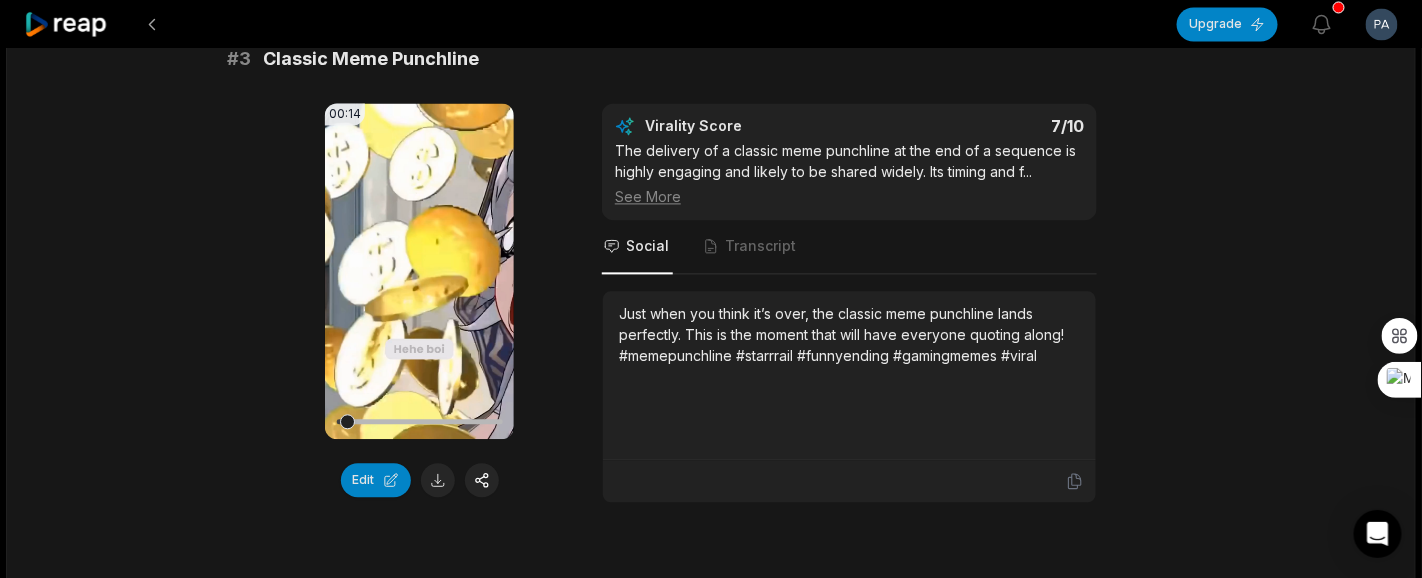 scroll, scrollTop: 1350, scrollLeft: 0, axis: vertical 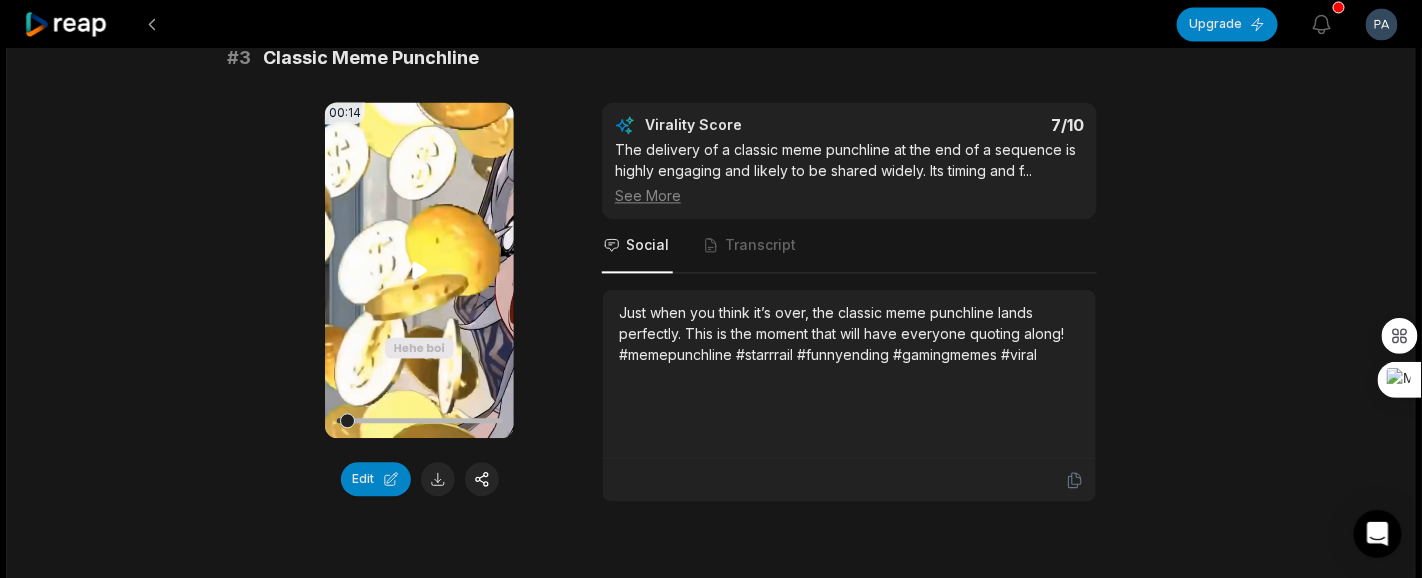 click 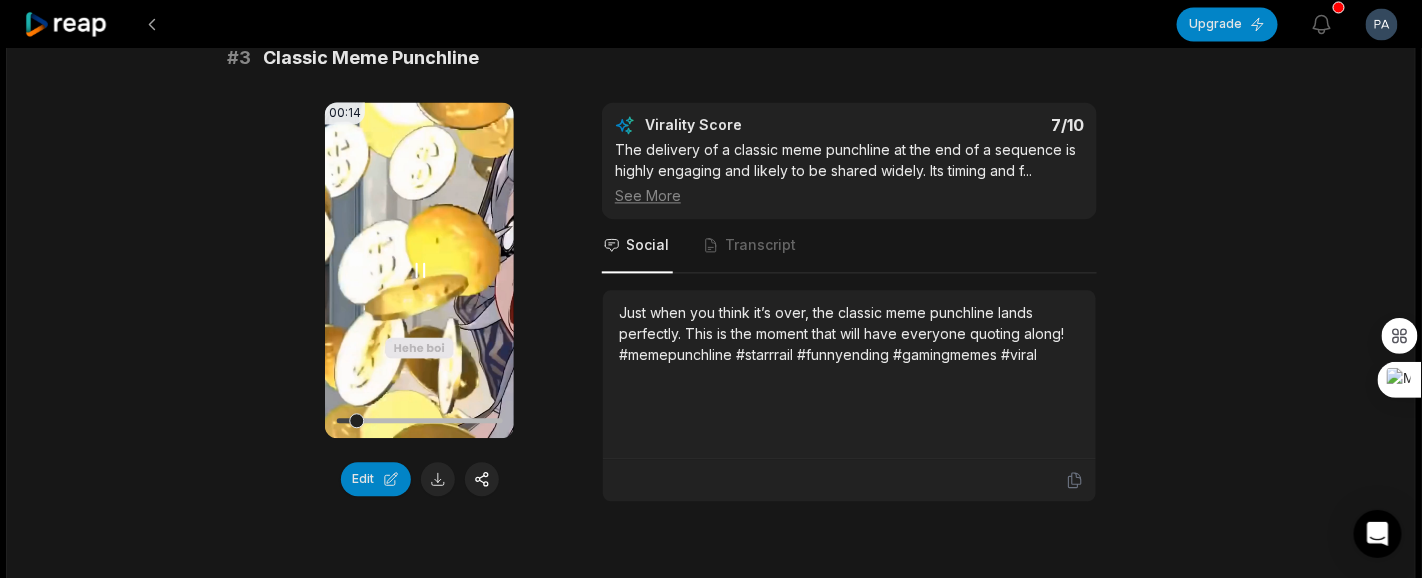 click 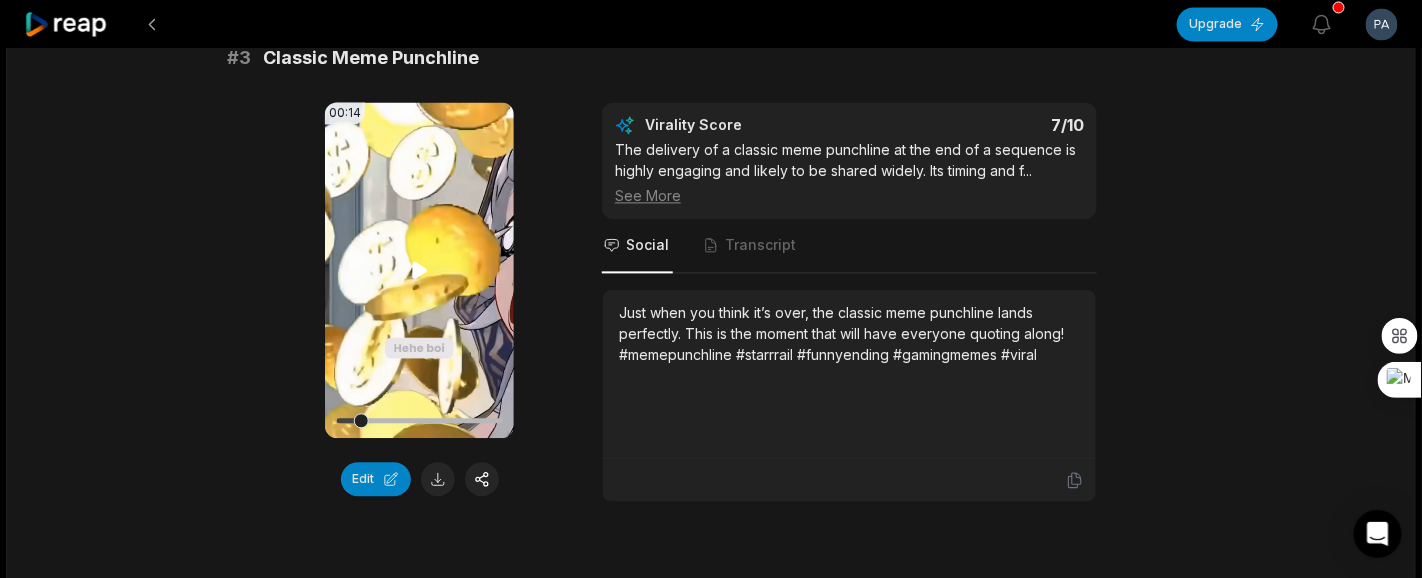 scroll, scrollTop: 1799, scrollLeft: 0, axis: vertical 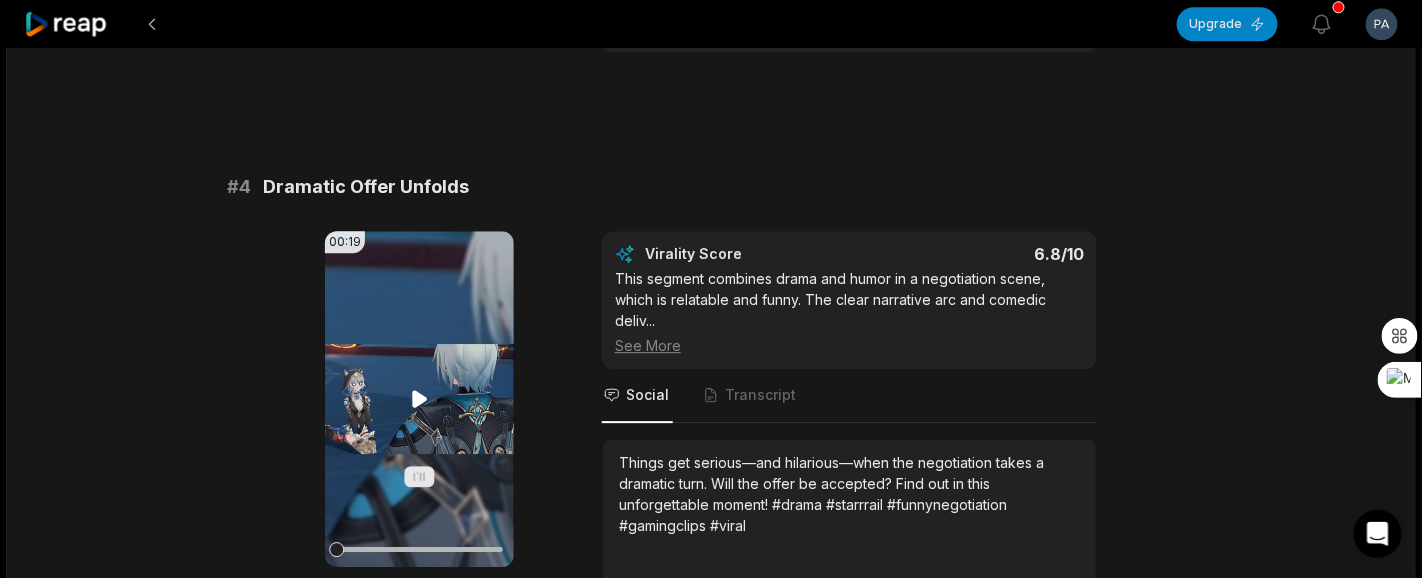 click 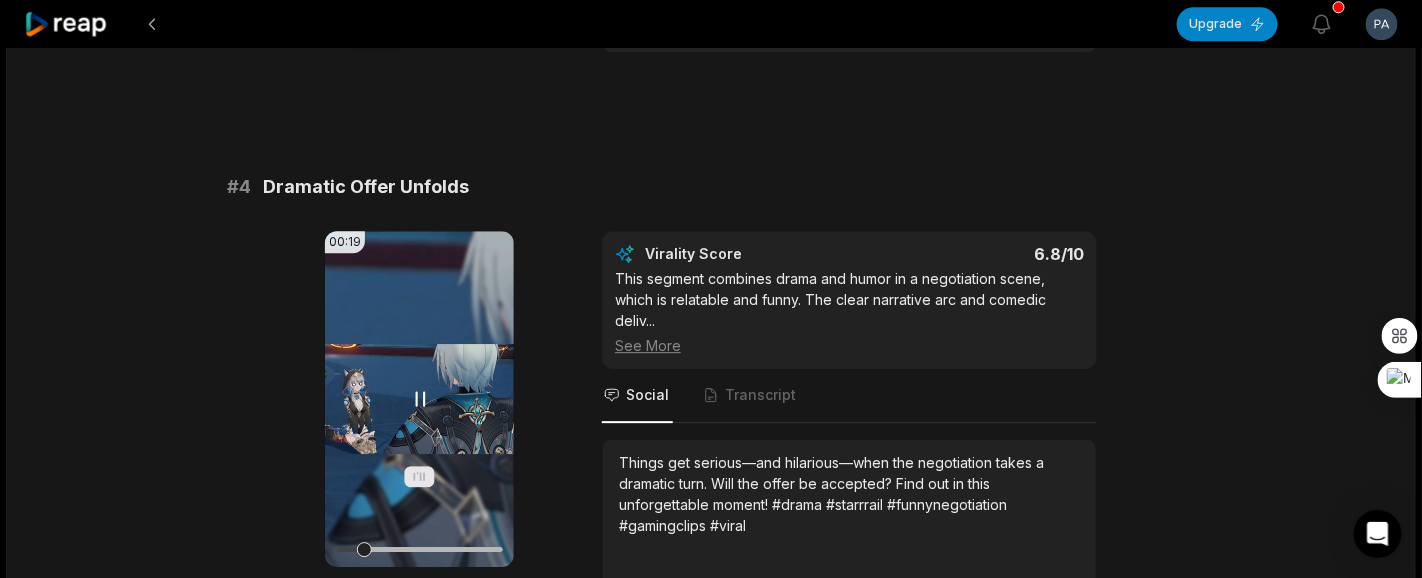 click 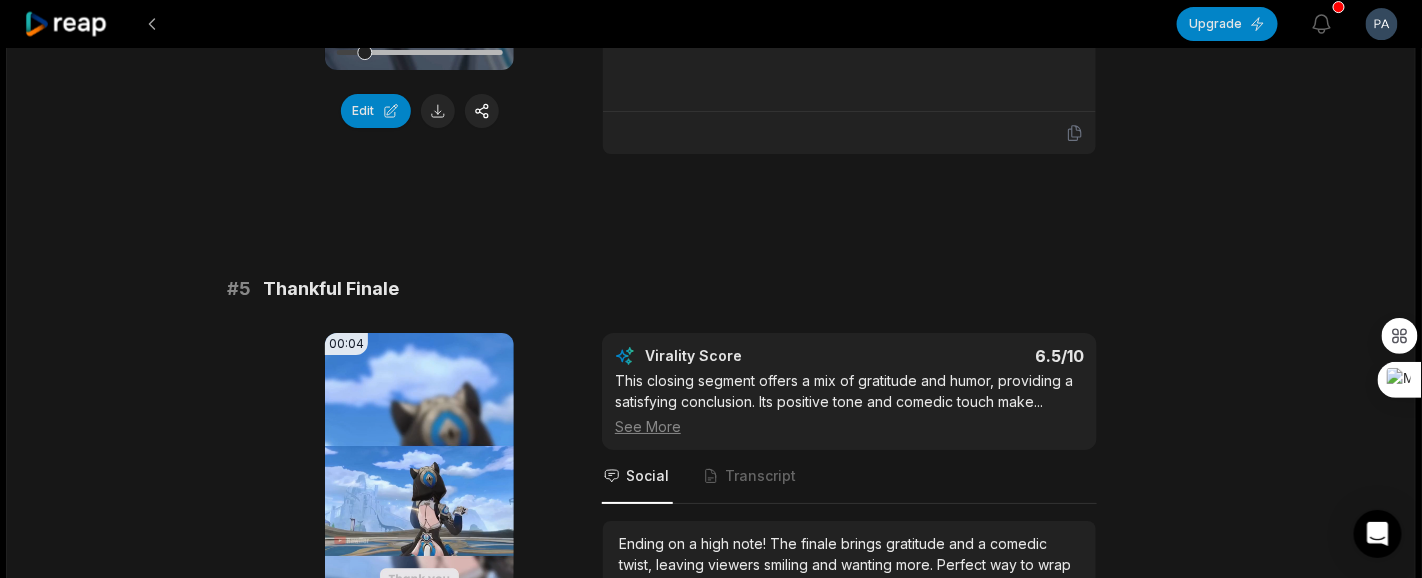 scroll, scrollTop: 2399, scrollLeft: 0, axis: vertical 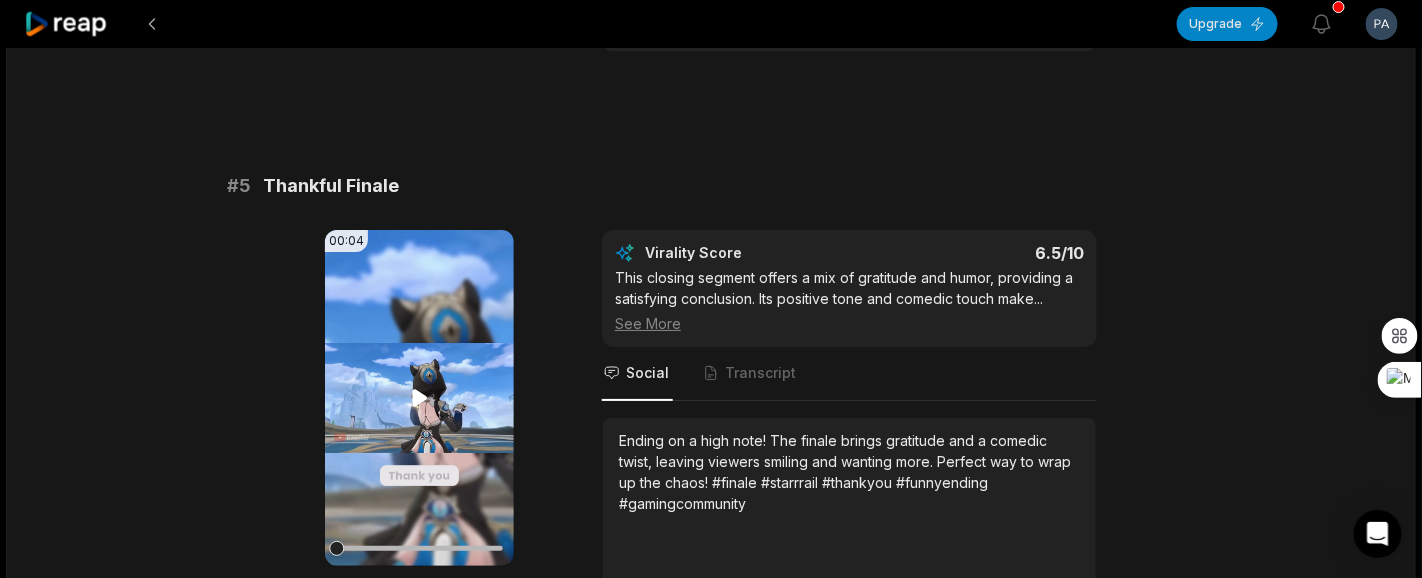 click 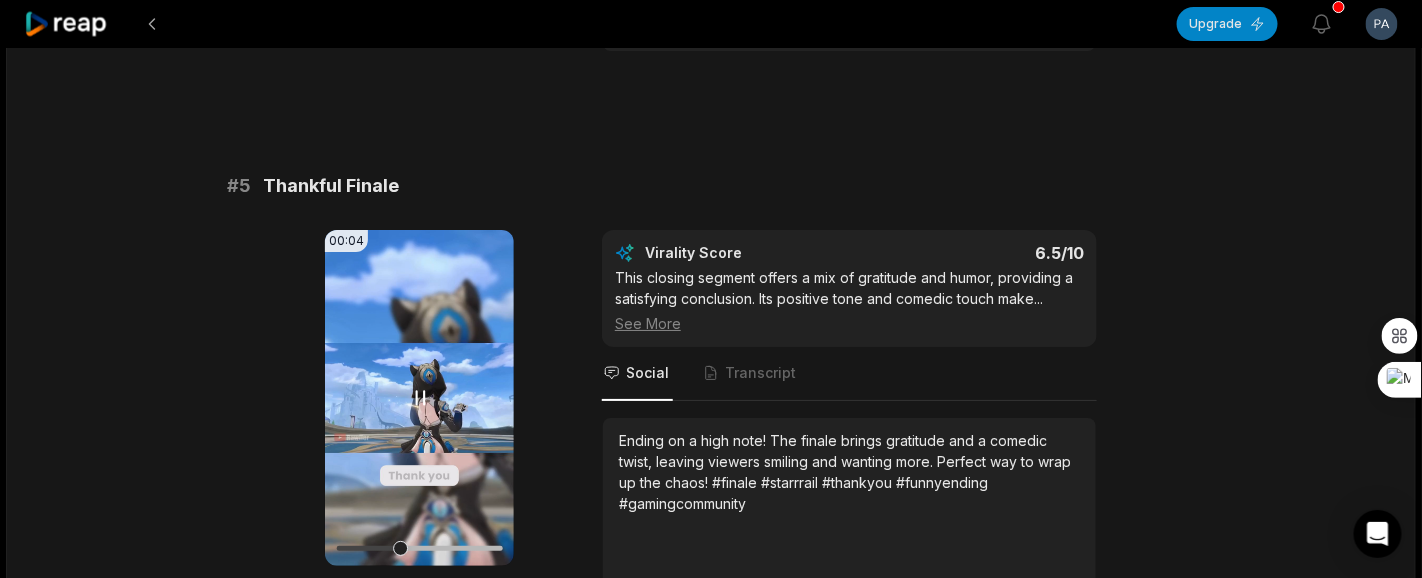 click 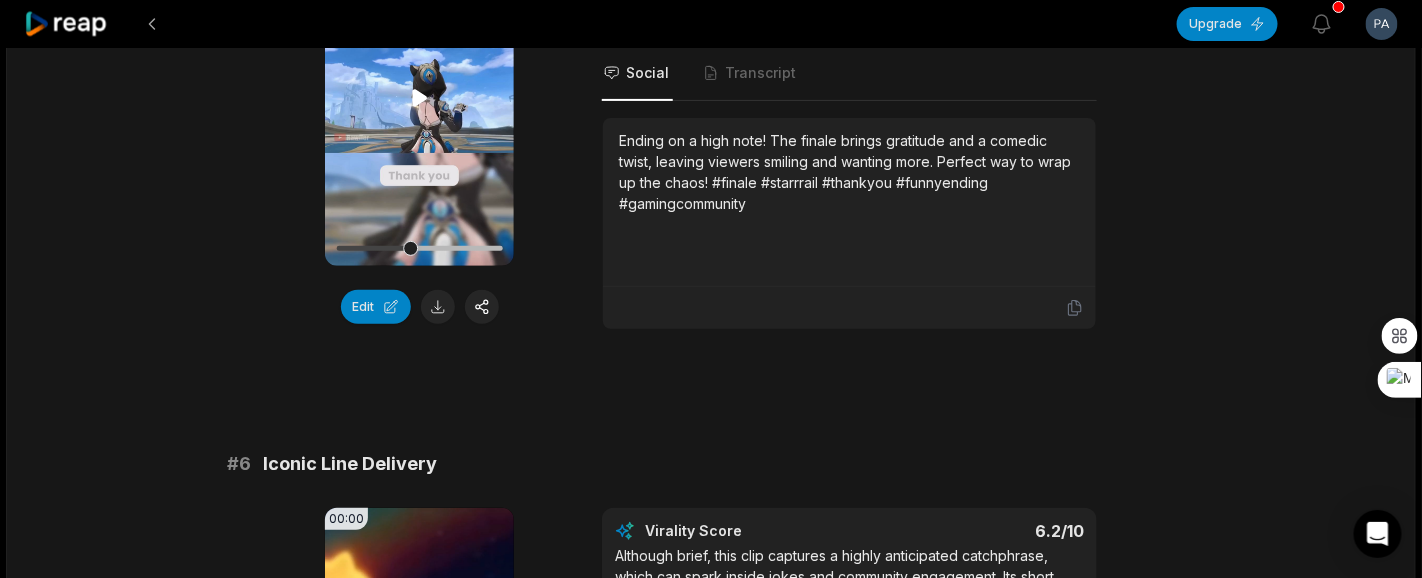 scroll, scrollTop: 2999, scrollLeft: 0, axis: vertical 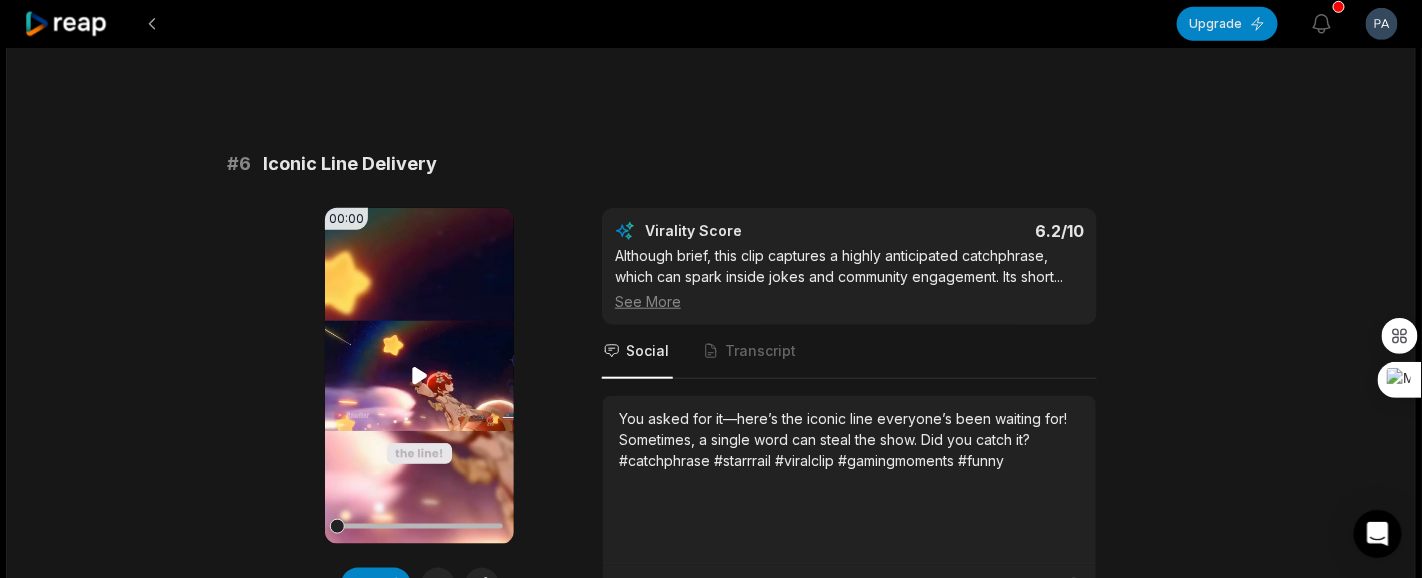 click 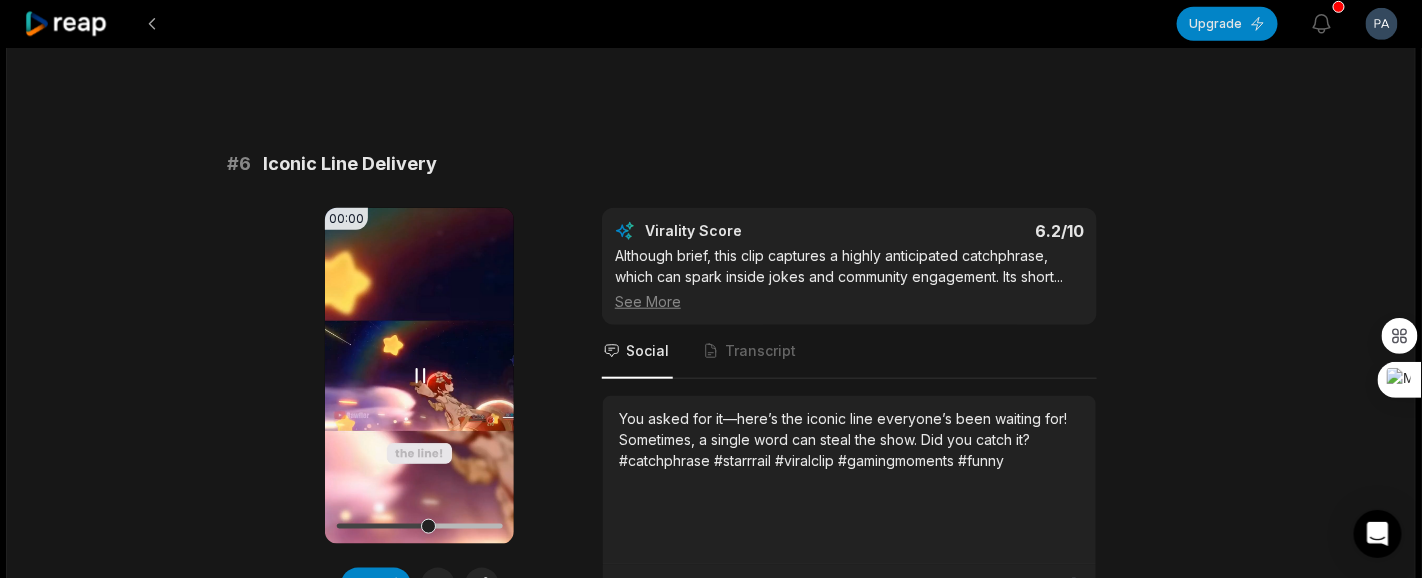 click 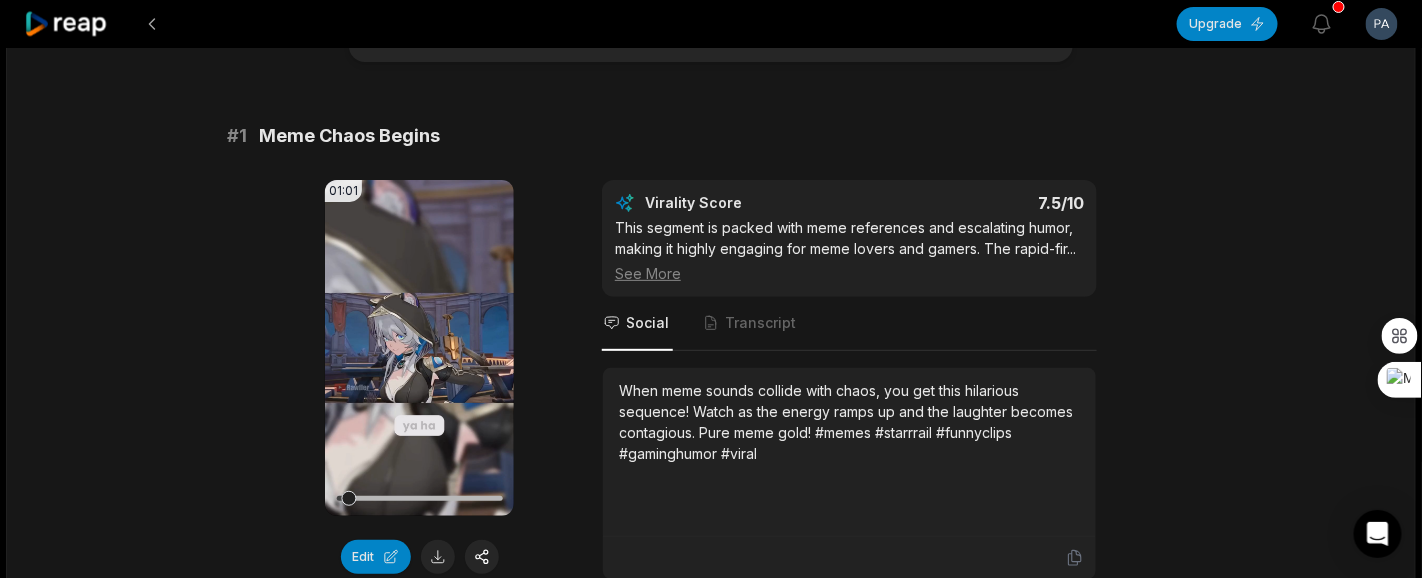 scroll, scrollTop: 0, scrollLeft: 0, axis: both 